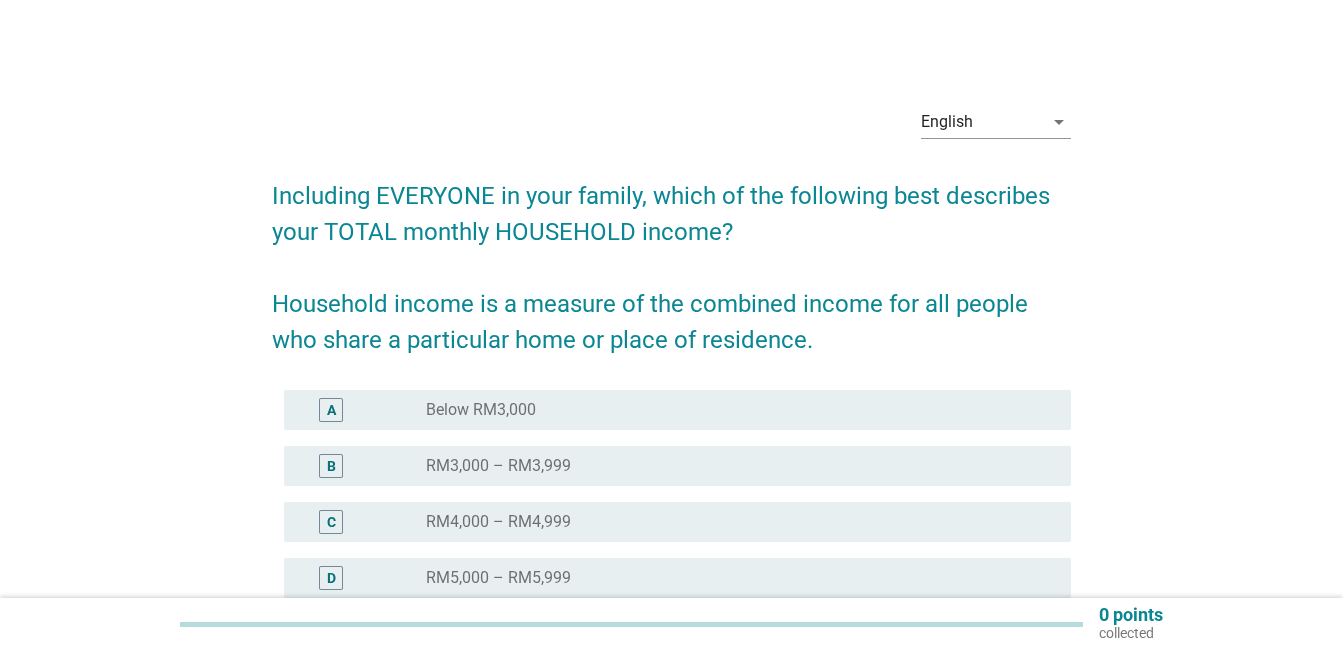 scroll, scrollTop: 333, scrollLeft: 0, axis: vertical 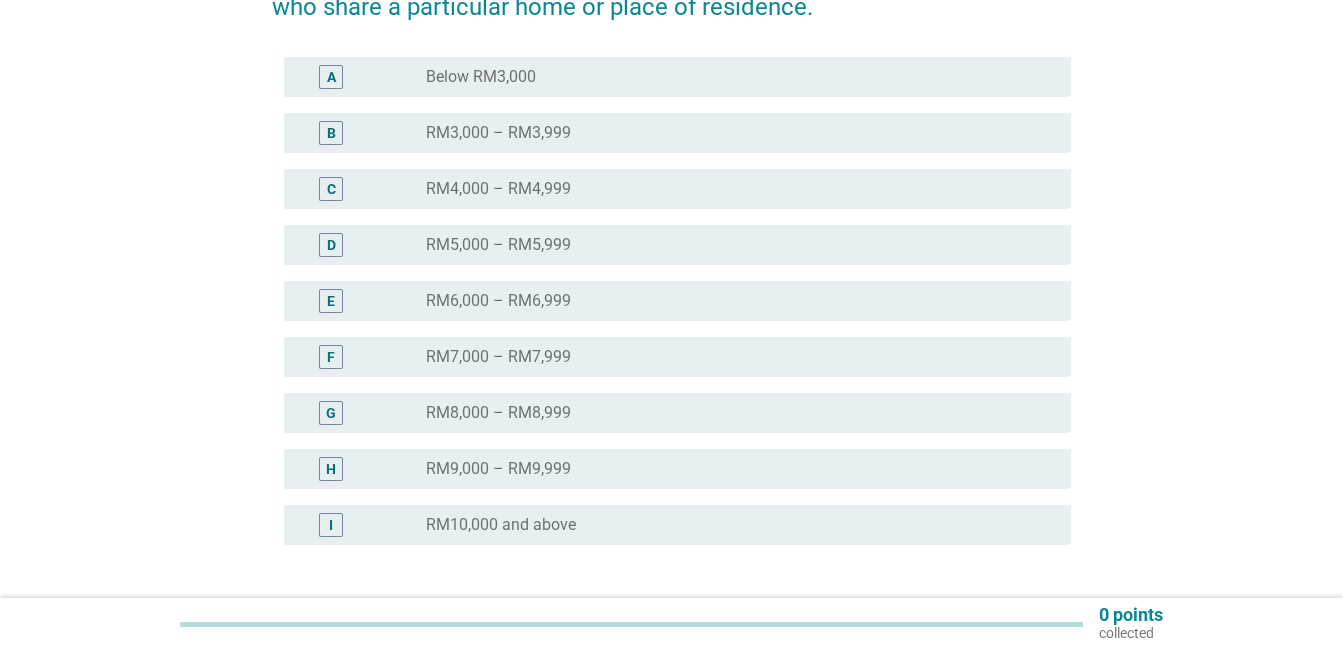 click on "radio_button_unchecked RM10,000 and above" at bounding box center [732, 525] 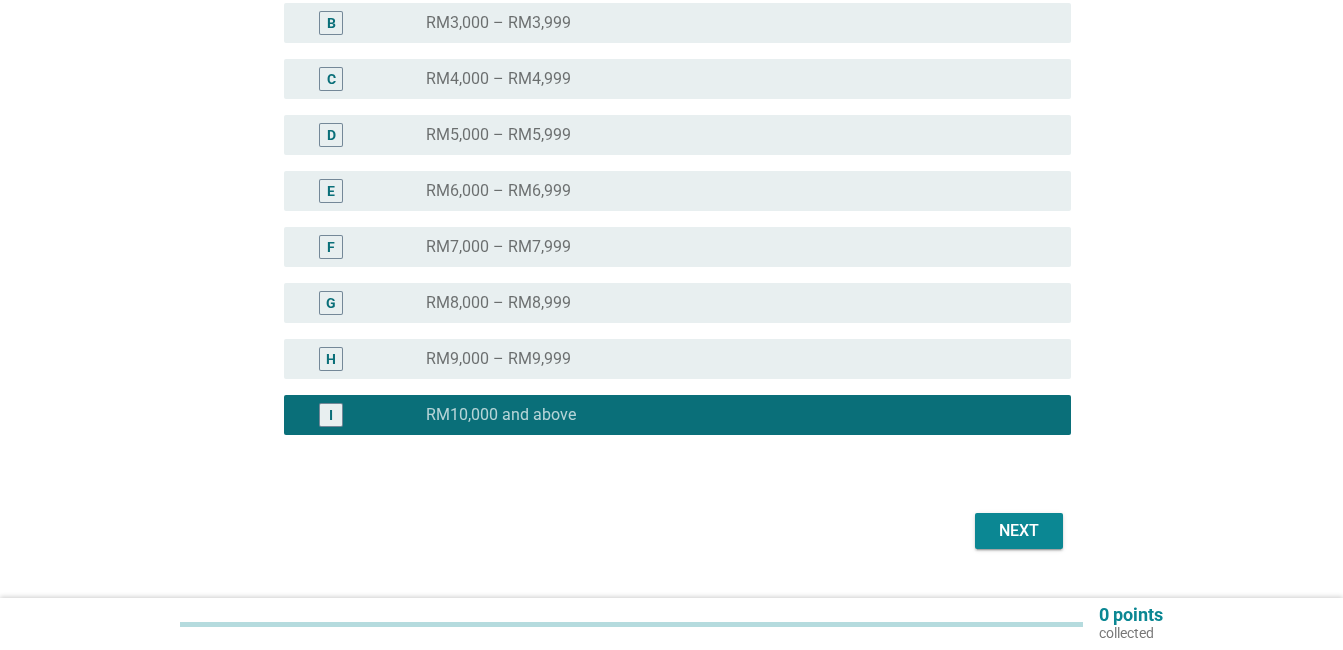 scroll, scrollTop: 490, scrollLeft: 0, axis: vertical 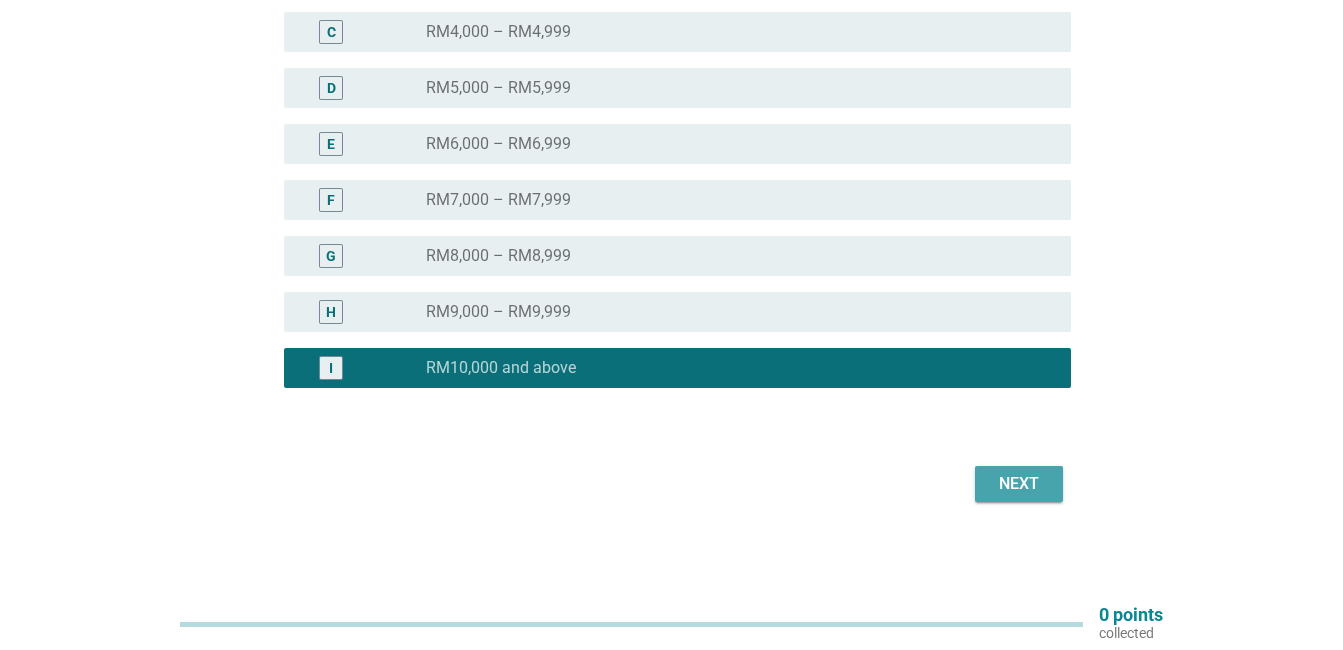 click on "Next" at bounding box center (1019, 484) 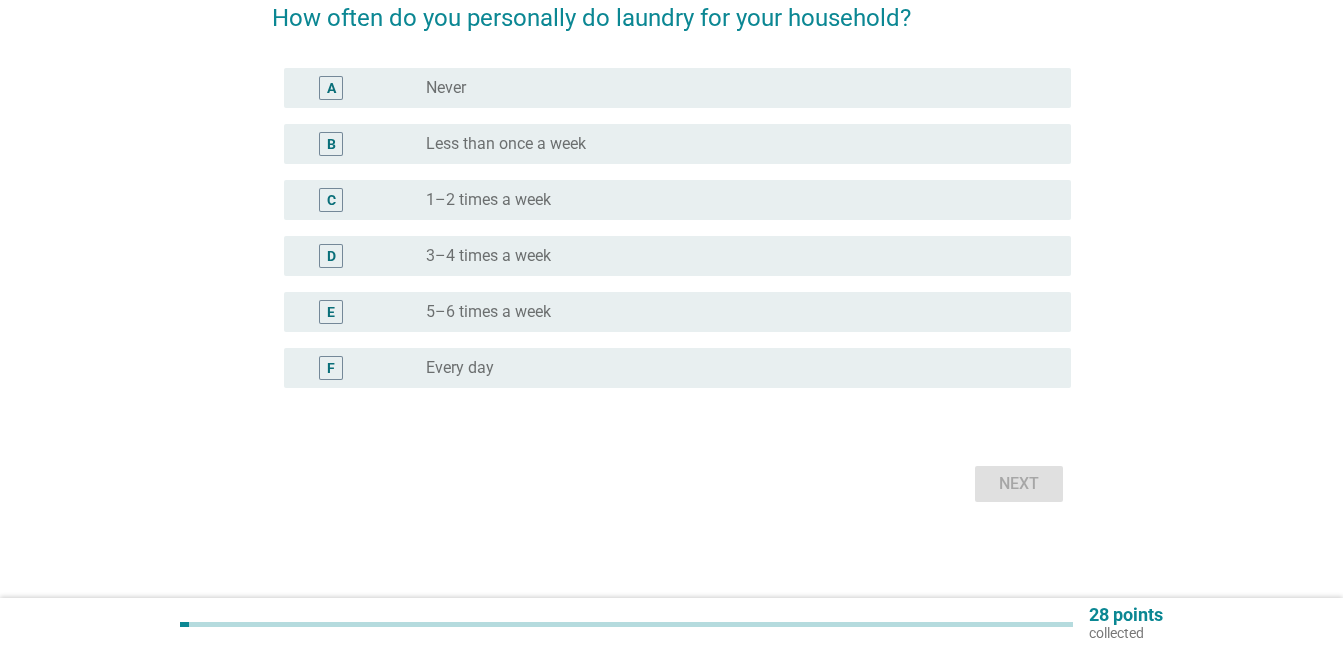 scroll, scrollTop: 0, scrollLeft: 0, axis: both 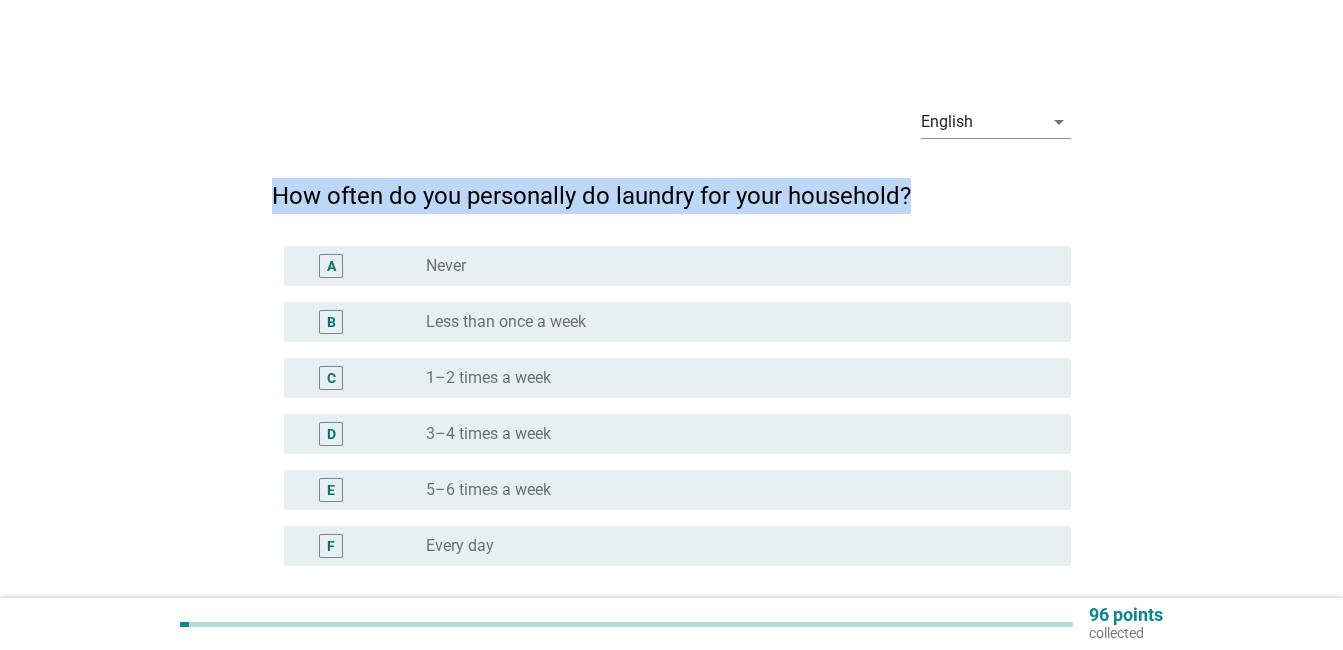 drag, startPoint x: 272, startPoint y: 191, endPoint x: 1112, endPoint y: 176, distance: 840.1339 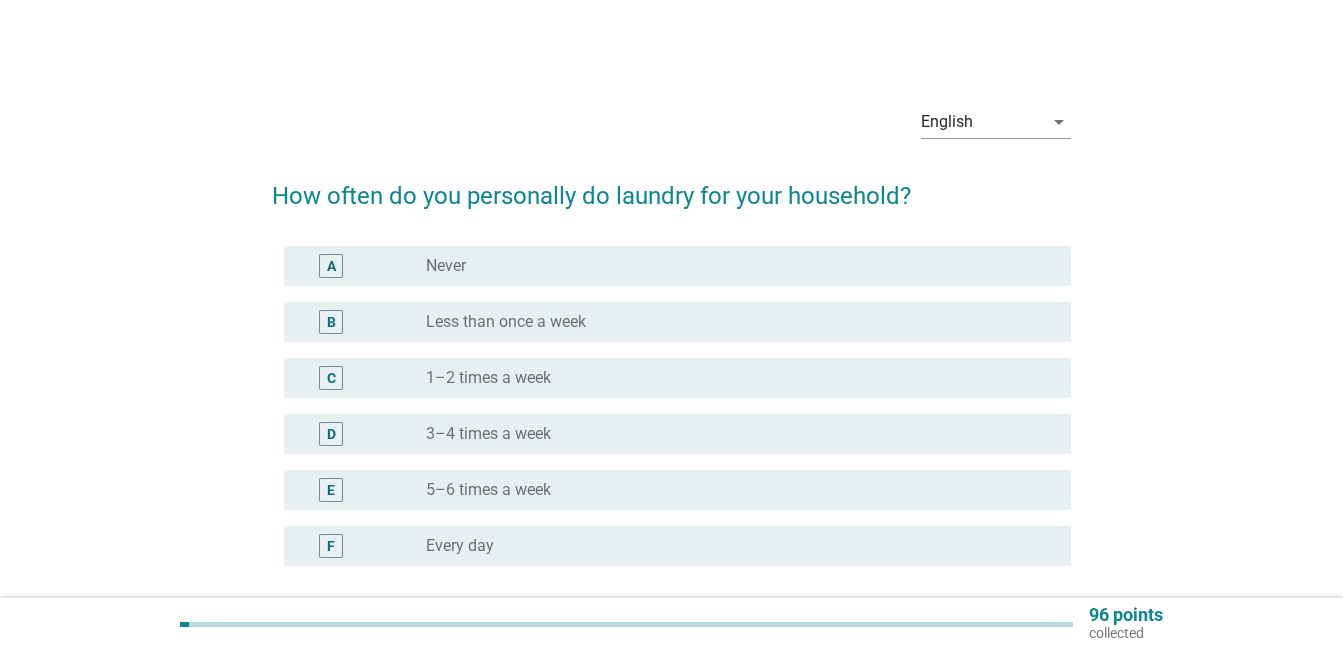 click on "radio_button_unchecked 3–4 times a week" at bounding box center (732, 434) 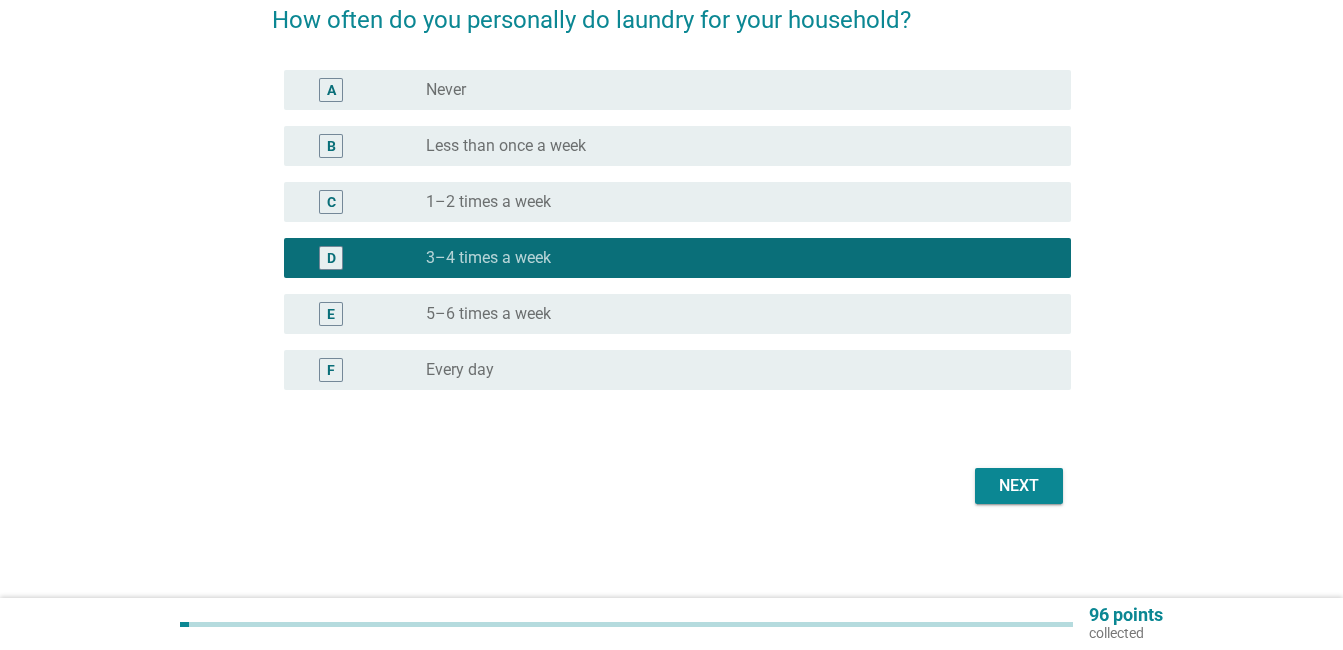 scroll, scrollTop: 178, scrollLeft: 0, axis: vertical 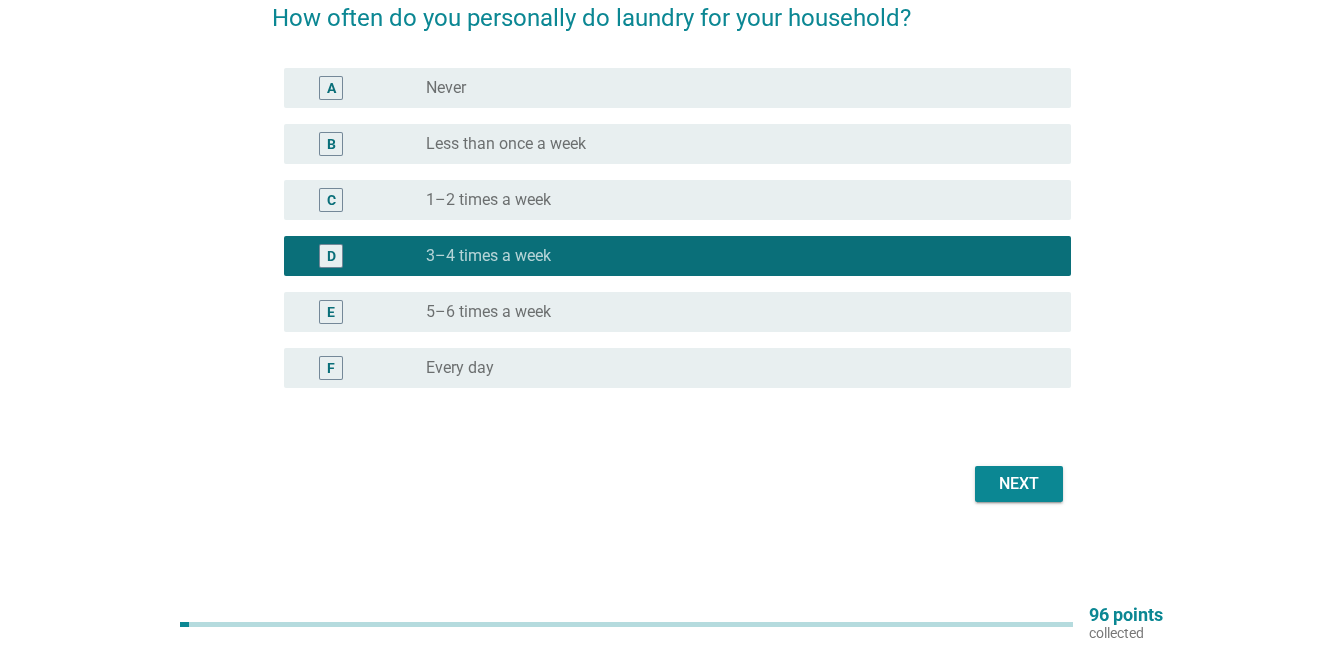 click on "Next" at bounding box center (1019, 484) 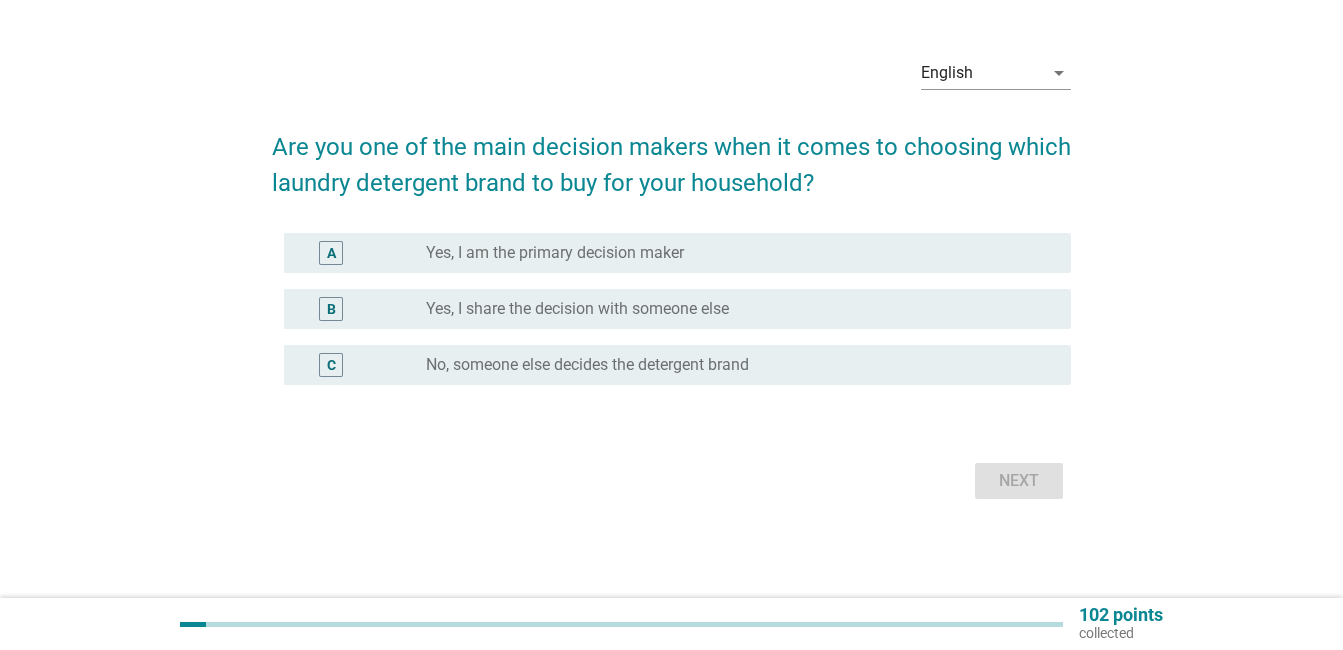 scroll, scrollTop: 0, scrollLeft: 0, axis: both 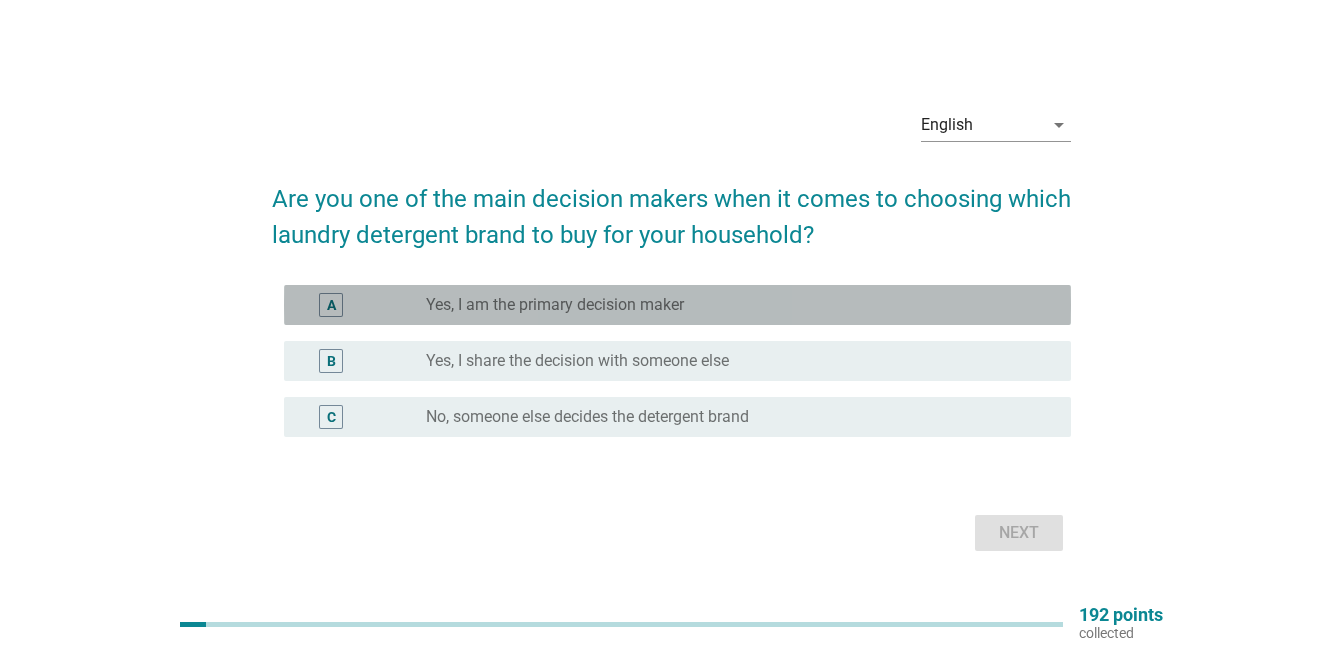 click on "Yes, I am the primary decision maker" at bounding box center (555, 305) 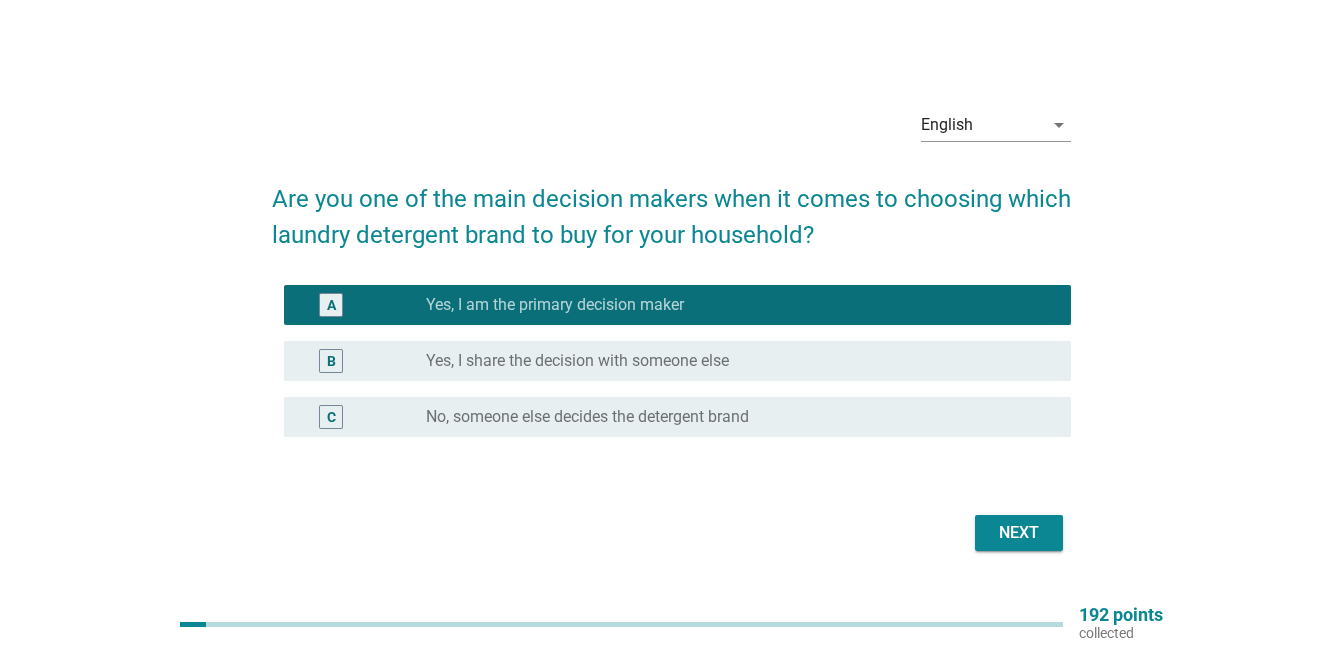click on "Next" at bounding box center [1019, 533] 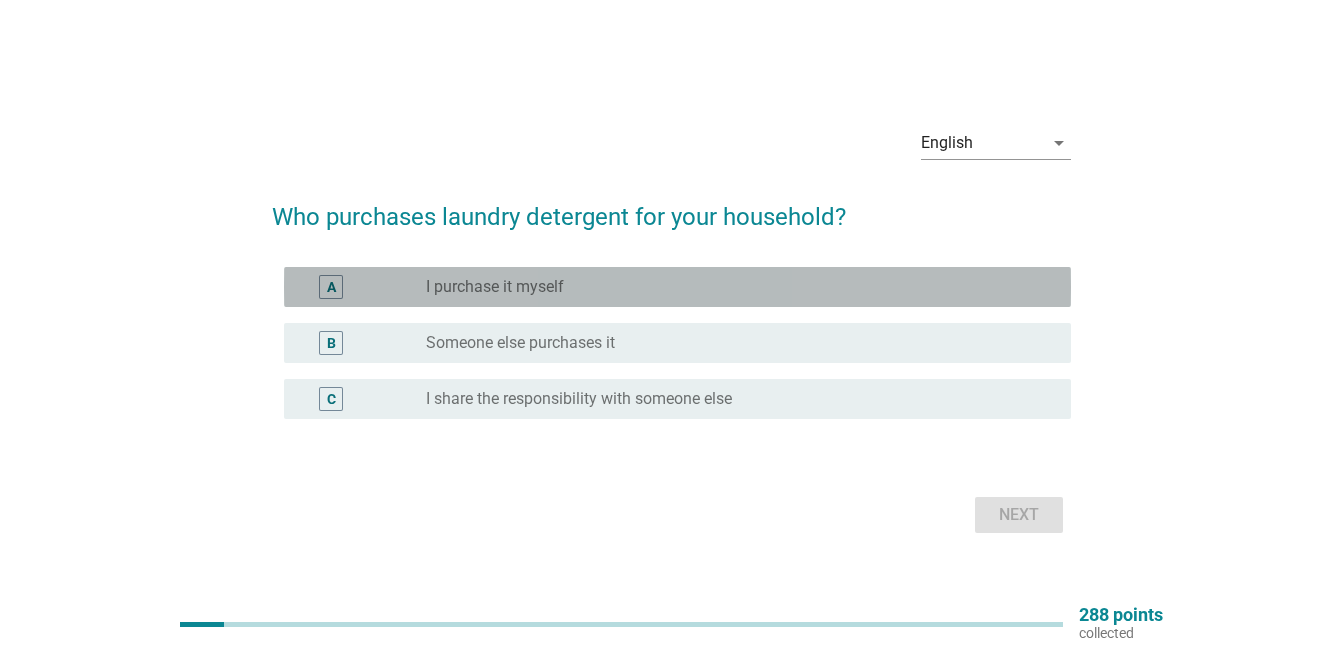 click on "radio_button_unchecked I purchase it myself" at bounding box center (732, 287) 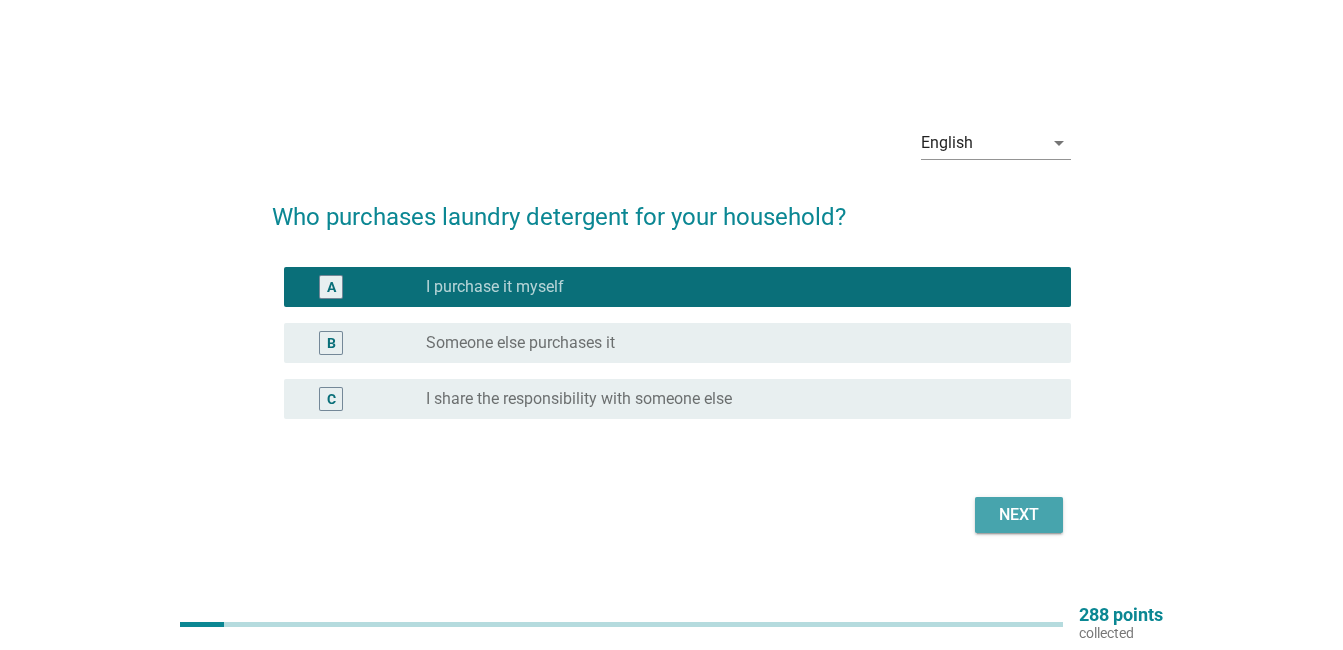 click on "Next" at bounding box center (1019, 515) 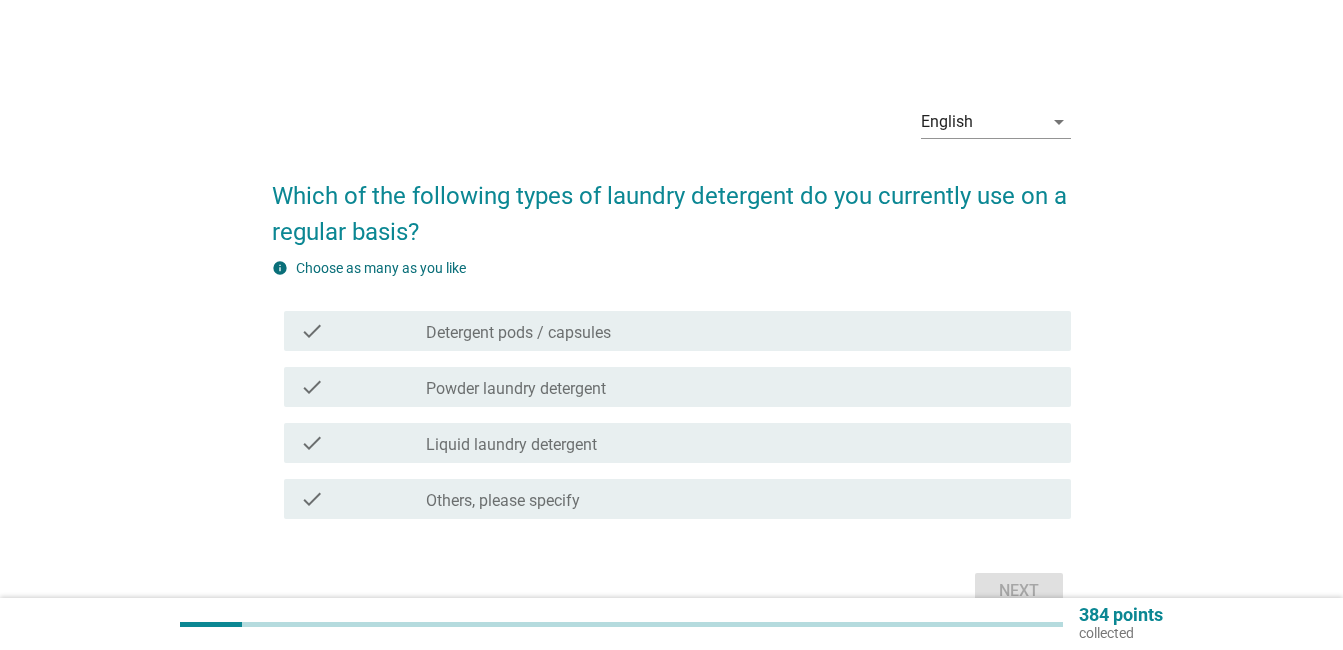 click on "check_box_outline_blank Liquid laundry detergent" at bounding box center (740, 443) 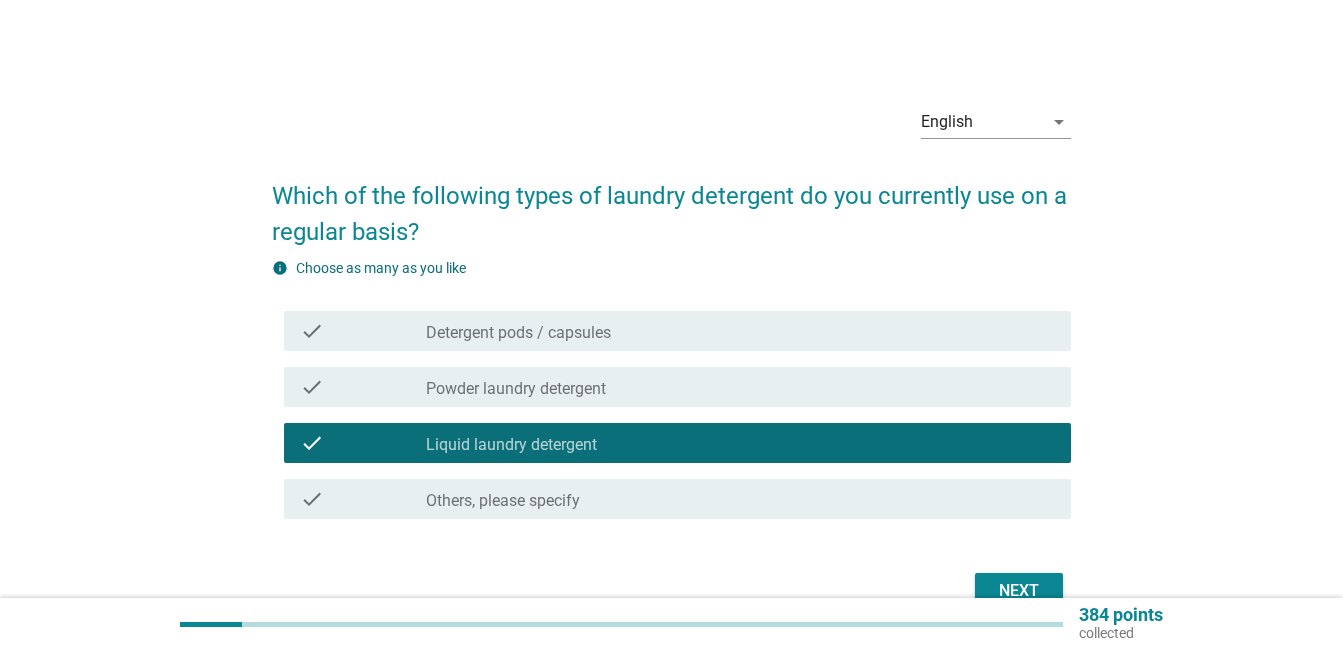 click on "Next" at bounding box center (1019, 591) 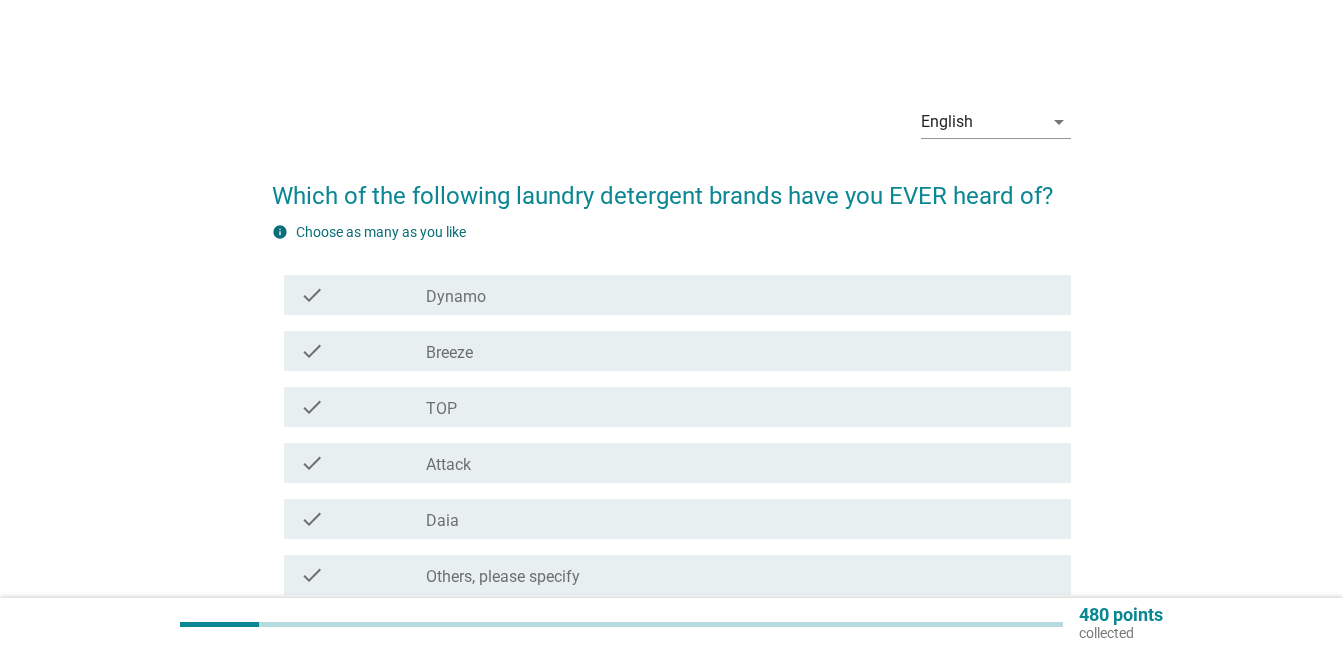 click on "check_box_outline_blank TOP" at bounding box center [740, 407] 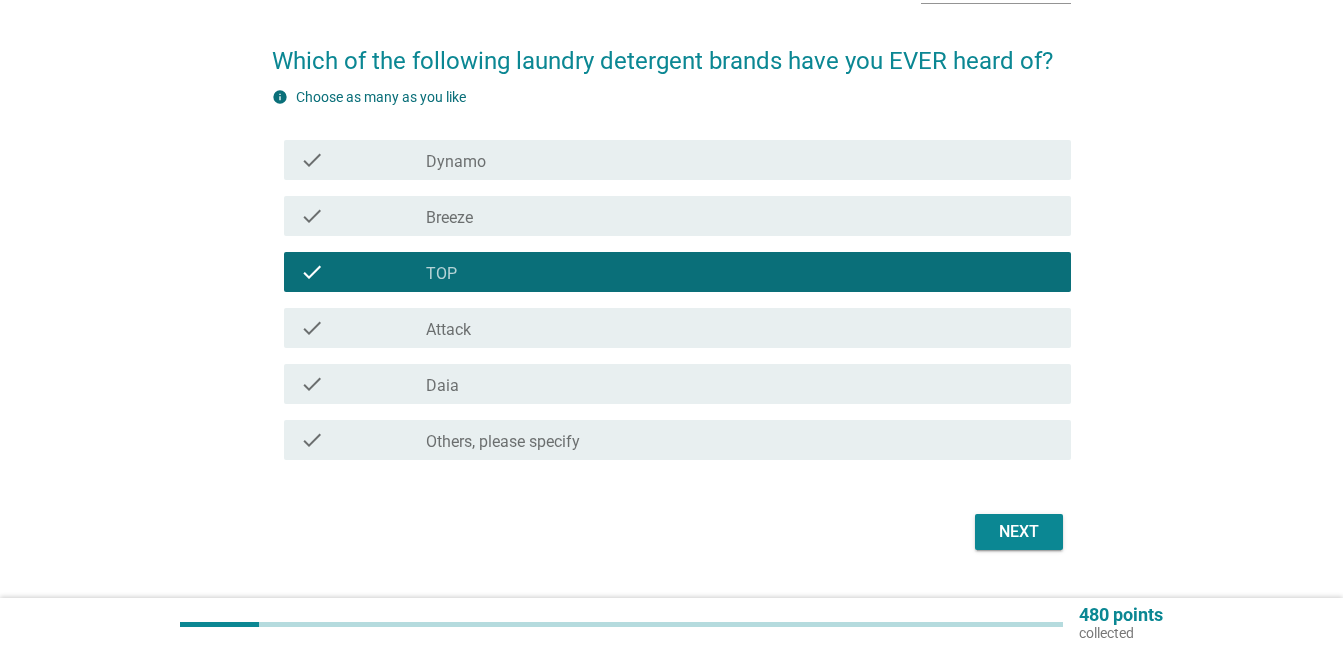 scroll, scrollTop: 183, scrollLeft: 0, axis: vertical 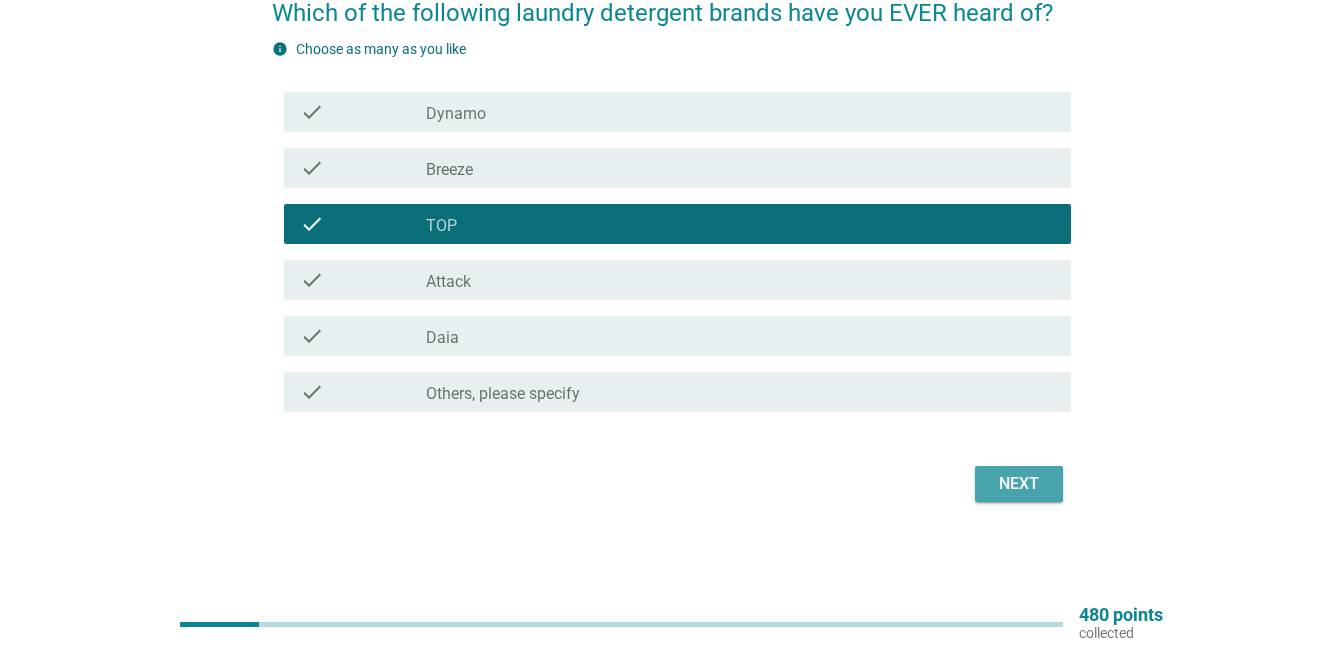 click on "Next" at bounding box center (1019, 484) 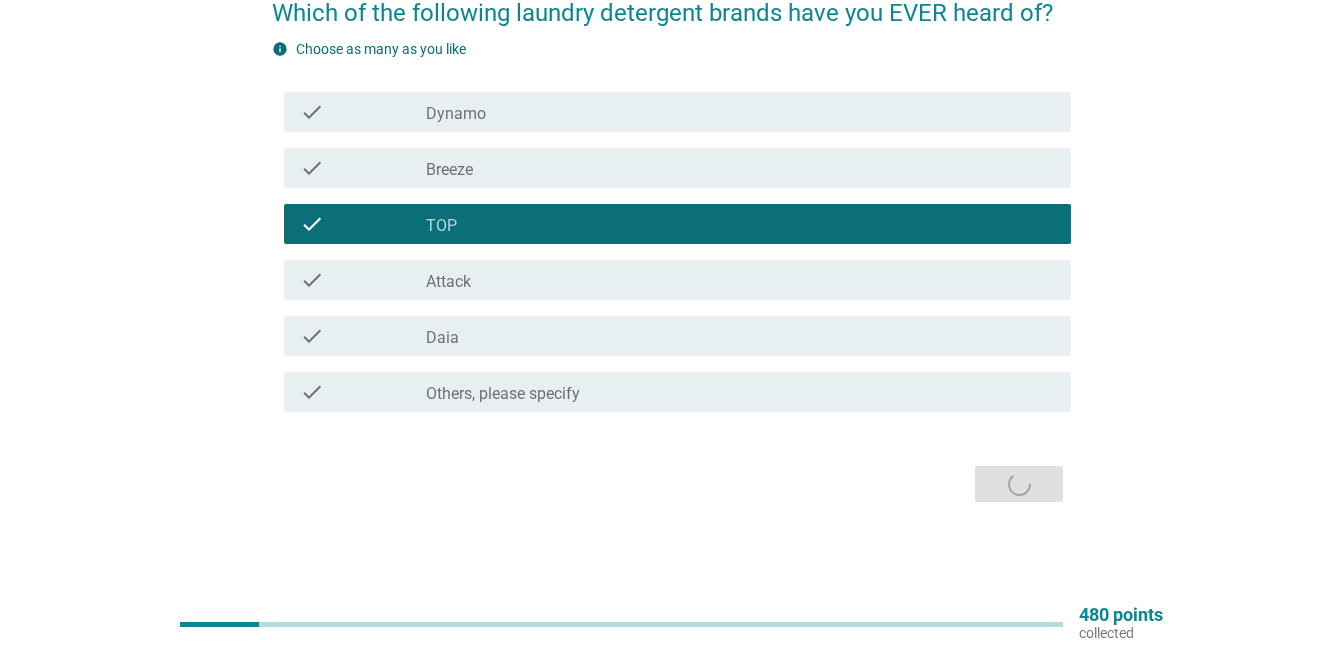 scroll, scrollTop: 0, scrollLeft: 0, axis: both 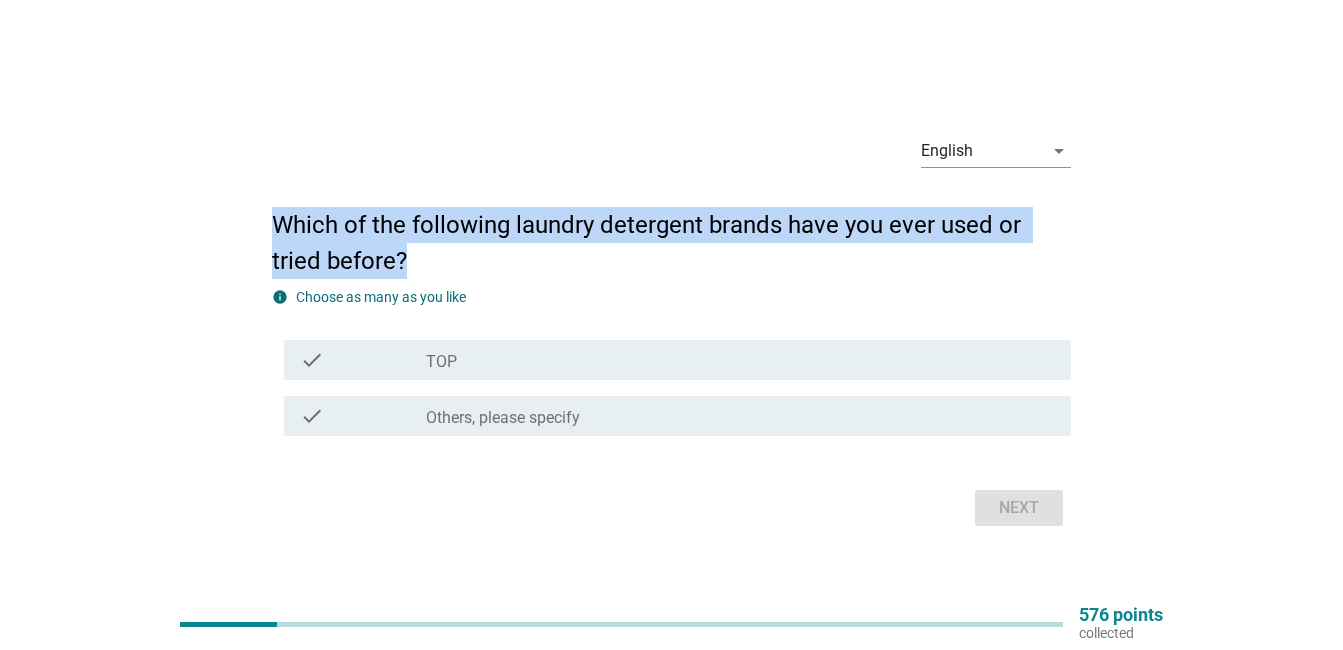 drag, startPoint x: 443, startPoint y: 256, endPoint x: 236, endPoint y: 219, distance: 210.28076 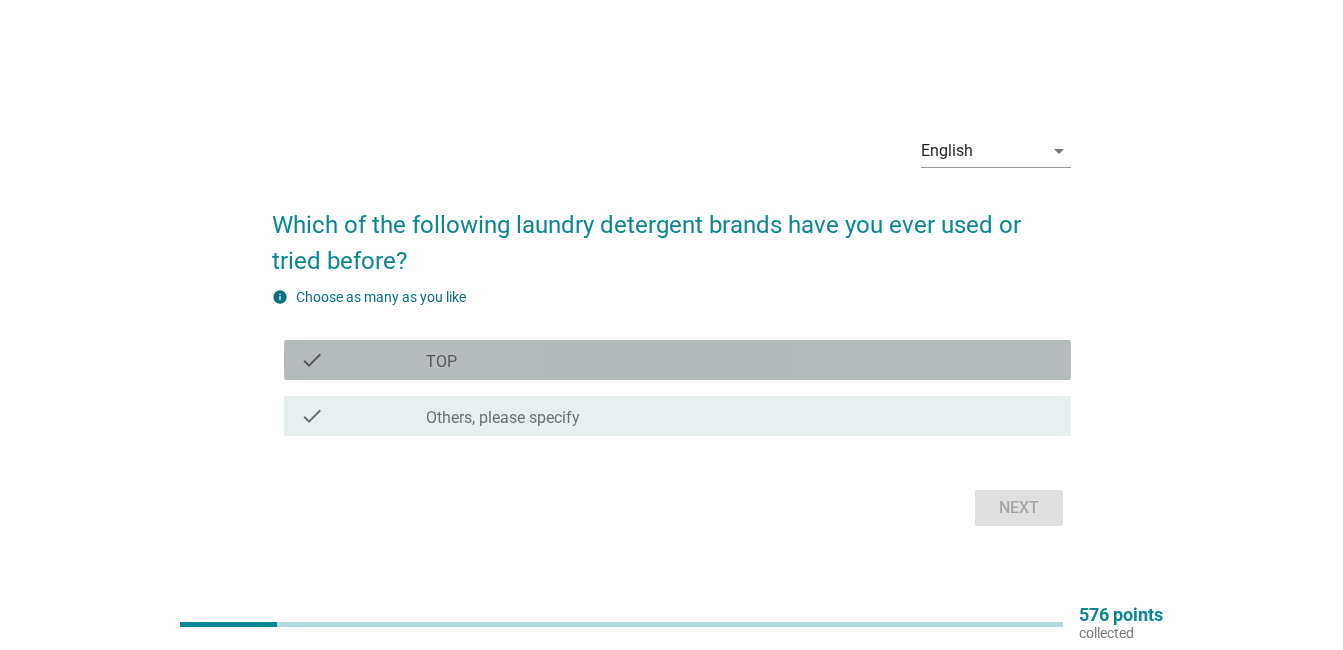 click on "check_box_outline_blank TOP" at bounding box center (740, 360) 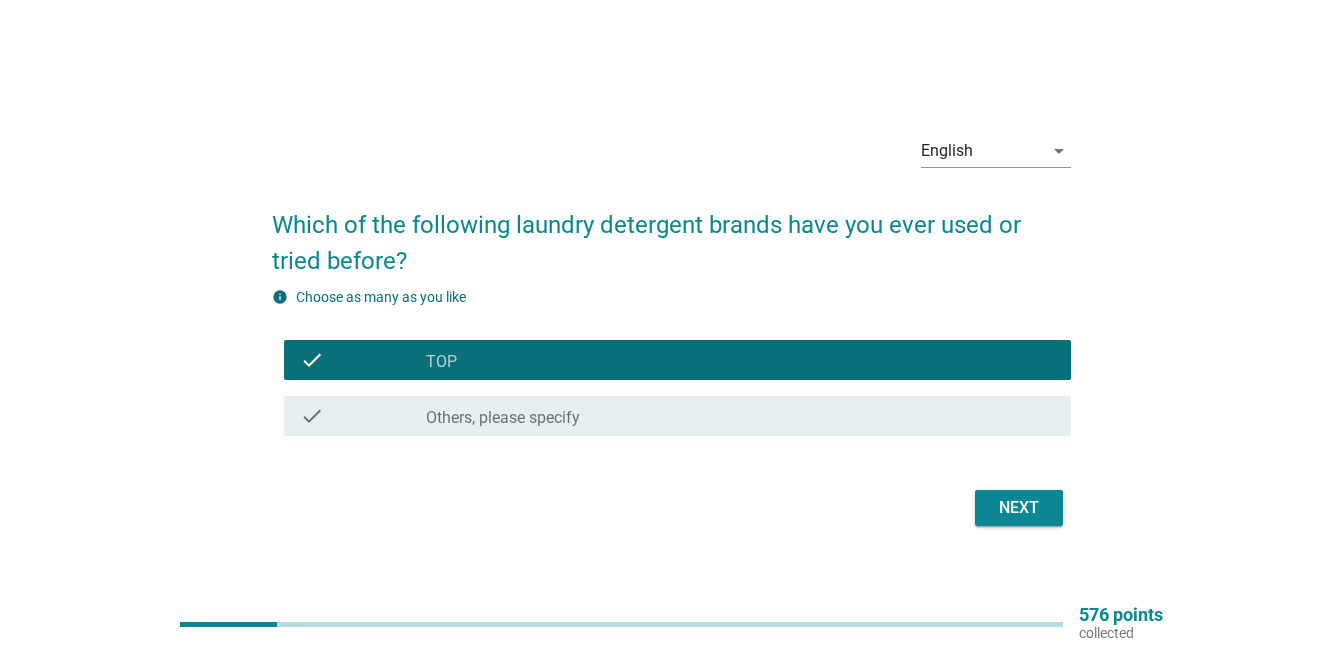 click on "check     check_box_outline_blank TOP" at bounding box center [671, 360] 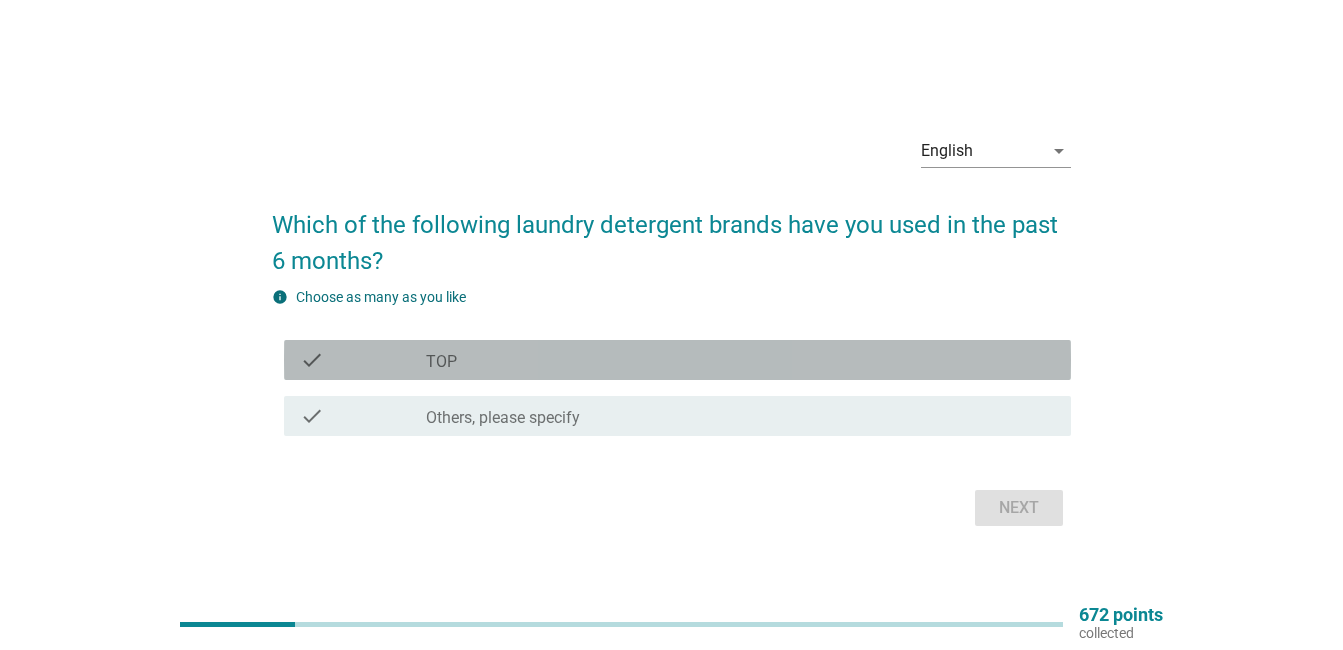 click on "check     check_box_outline_blank TOP" at bounding box center [677, 360] 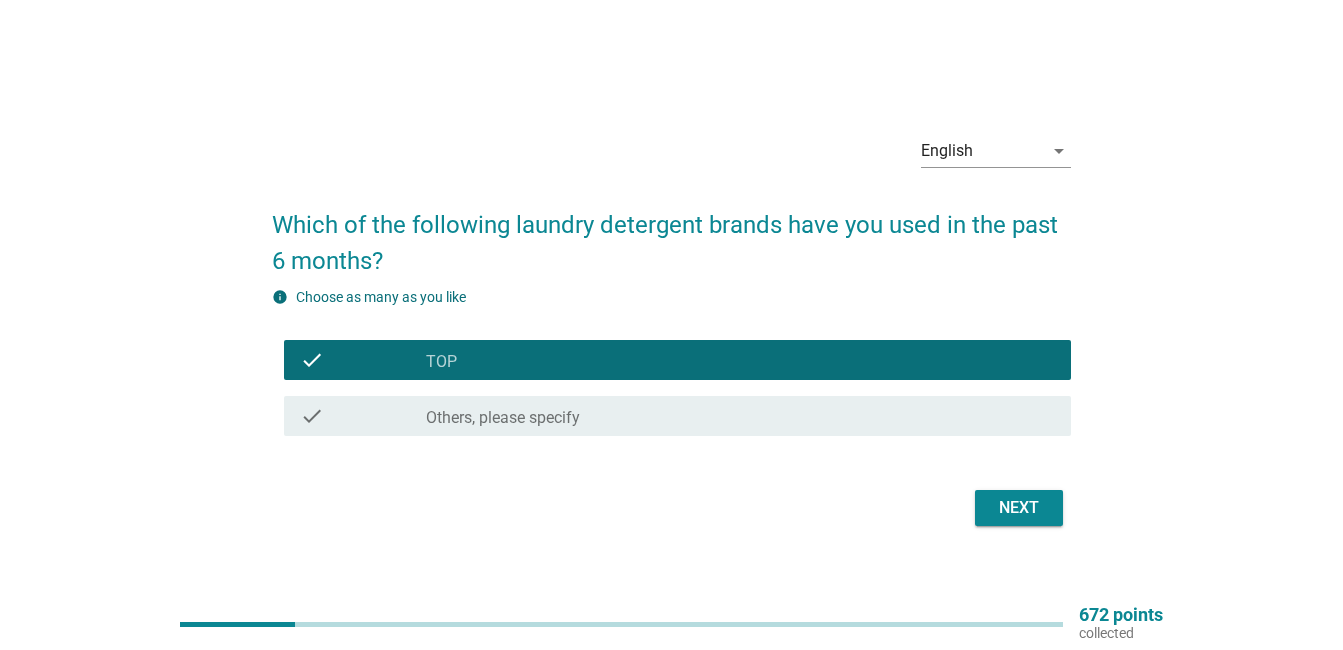 click on "Next" at bounding box center (1019, 508) 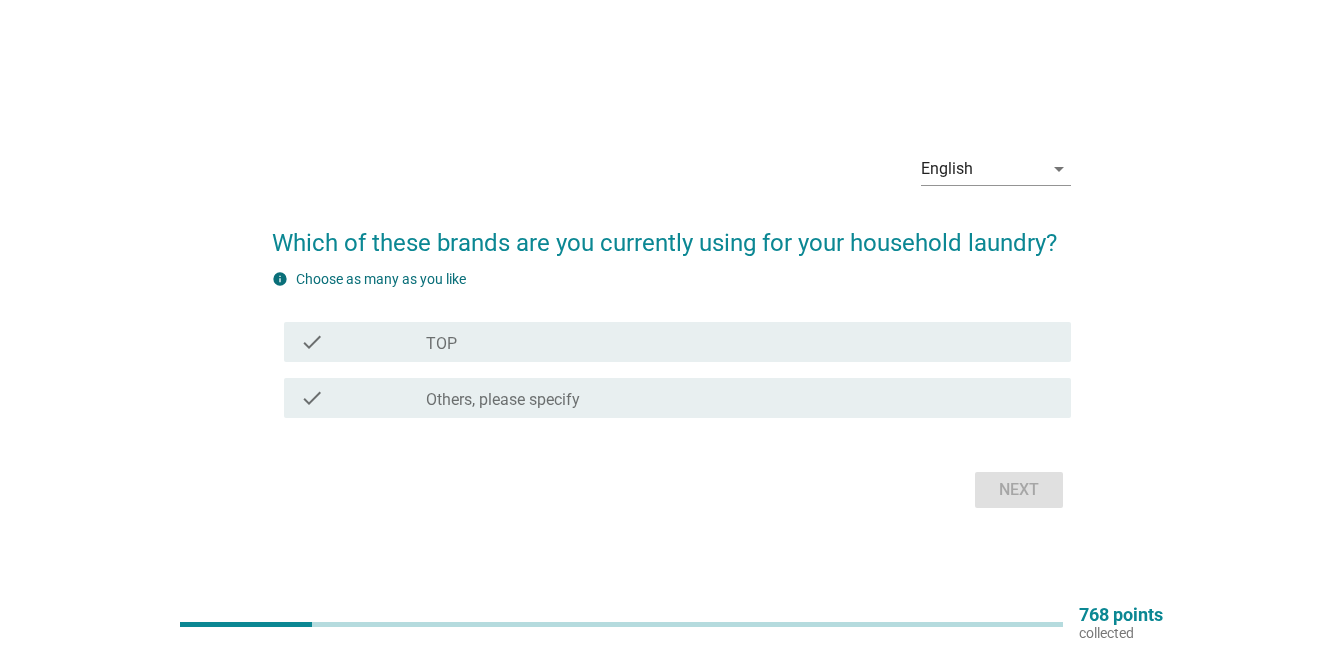 click on "check     check_box_outline_blank TOP" at bounding box center [677, 342] 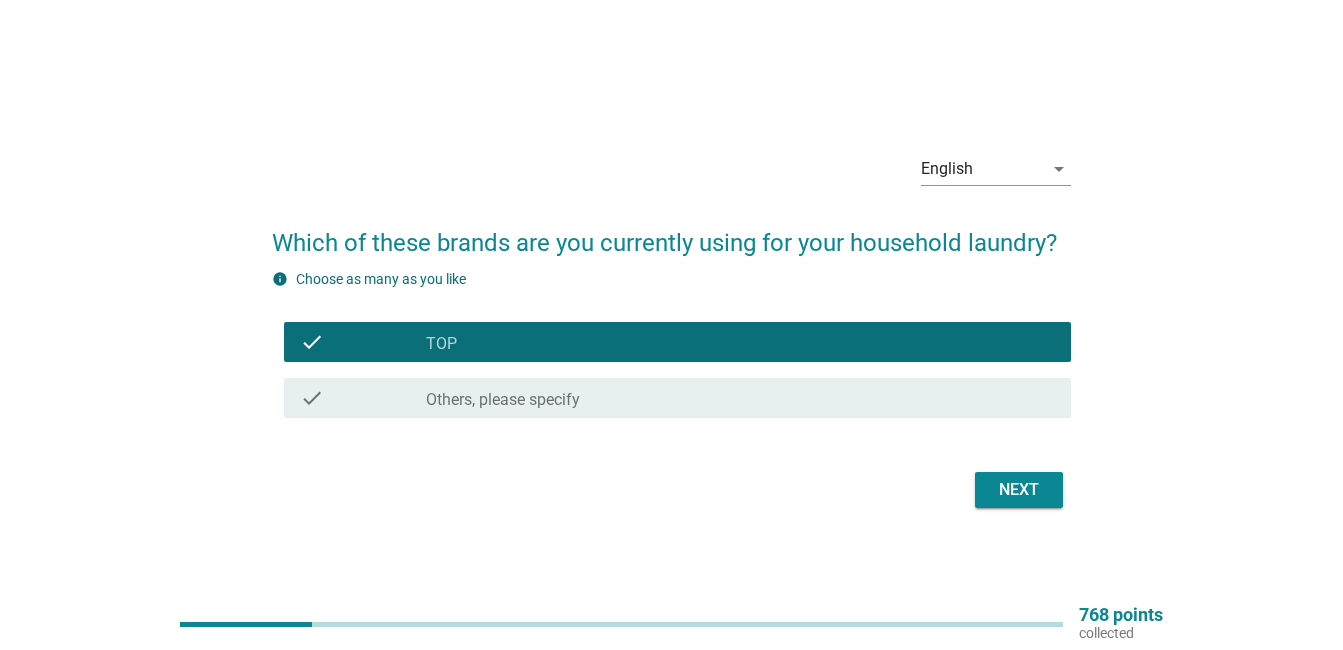 click on "Next" at bounding box center [1019, 490] 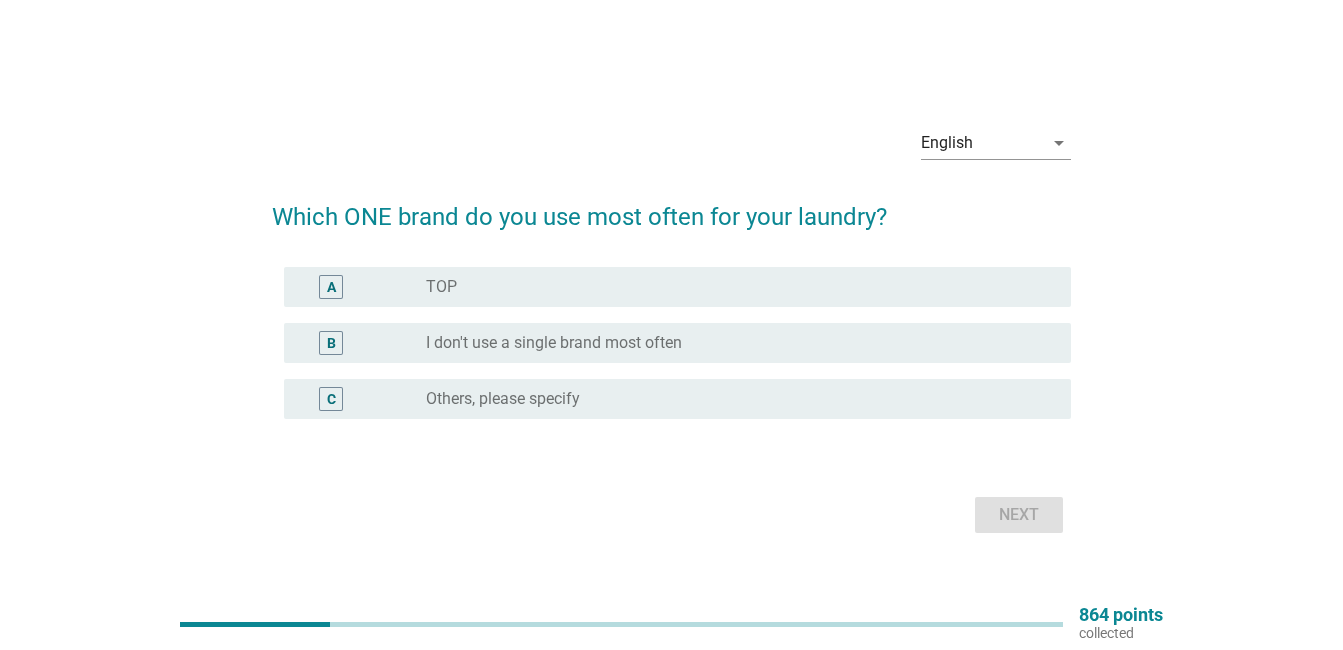 click on "radio_button_unchecked TOP" at bounding box center [732, 287] 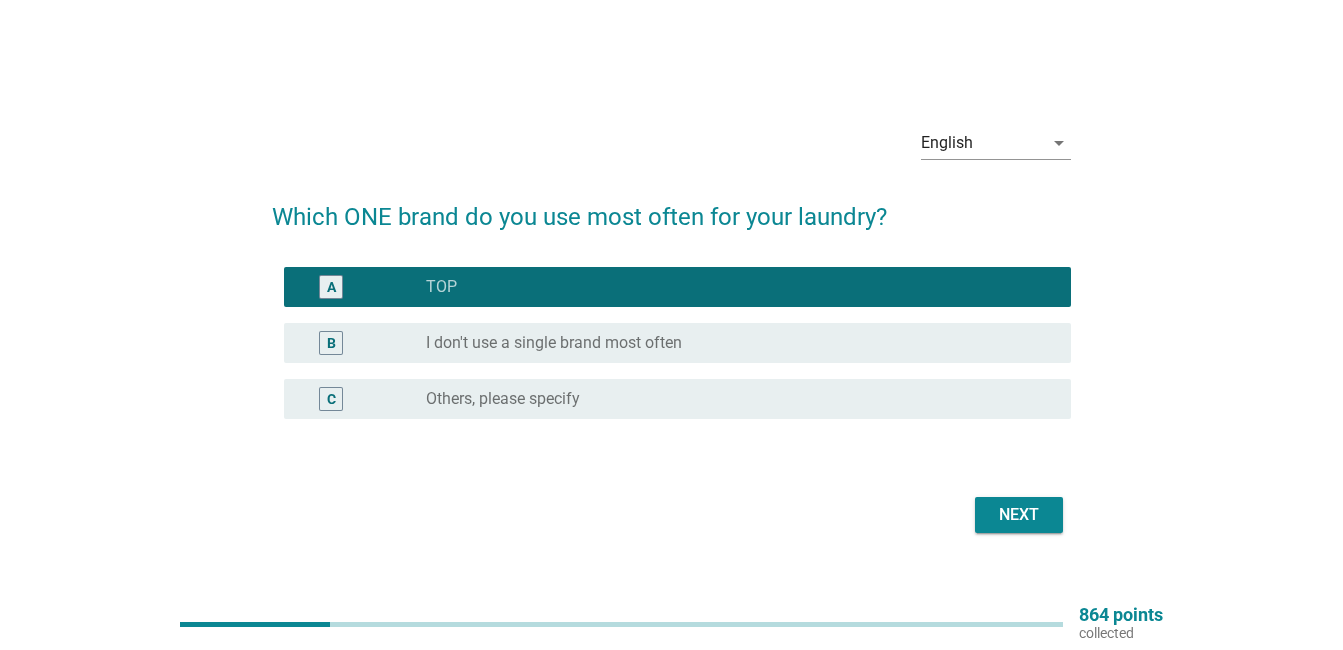 click on "Next" at bounding box center [1019, 515] 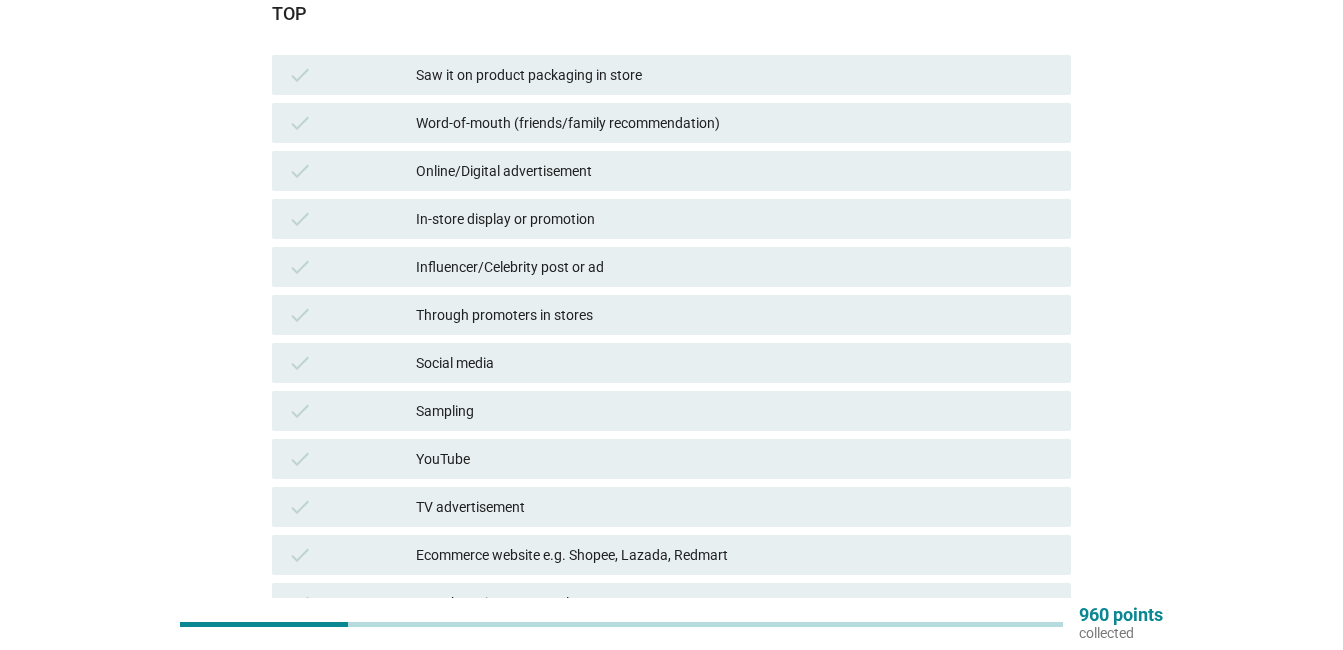scroll, scrollTop: 192, scrollLeft: 0, axis: vertical 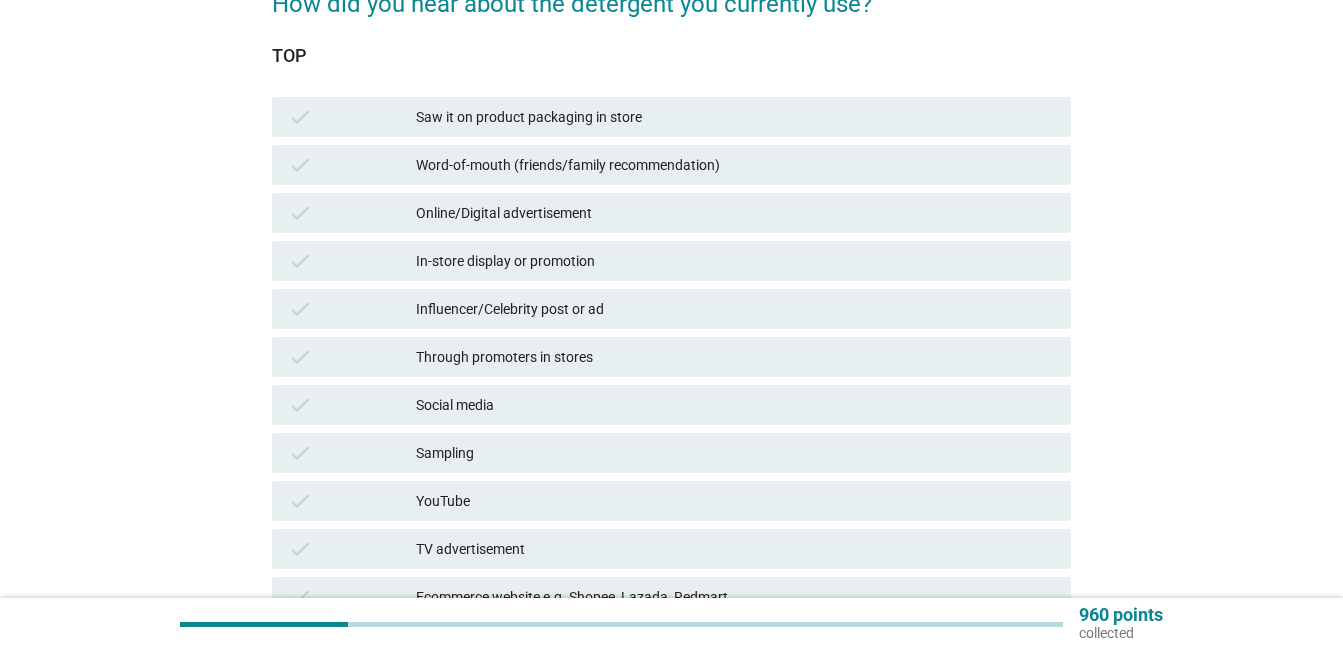 click on "Word-of-mouth (friends/family recommendation)" at bounding box center [735, 165] 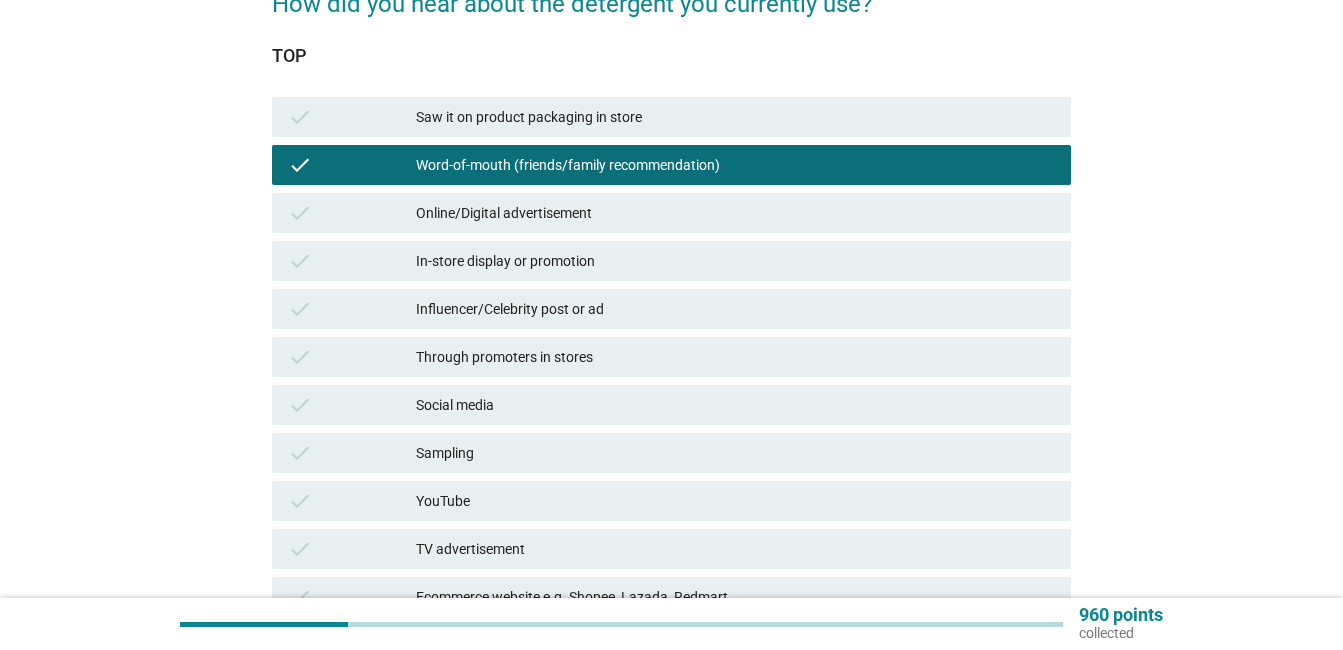 scroll, scrollTop: 525, scrollLeft: 0, axis: vertical 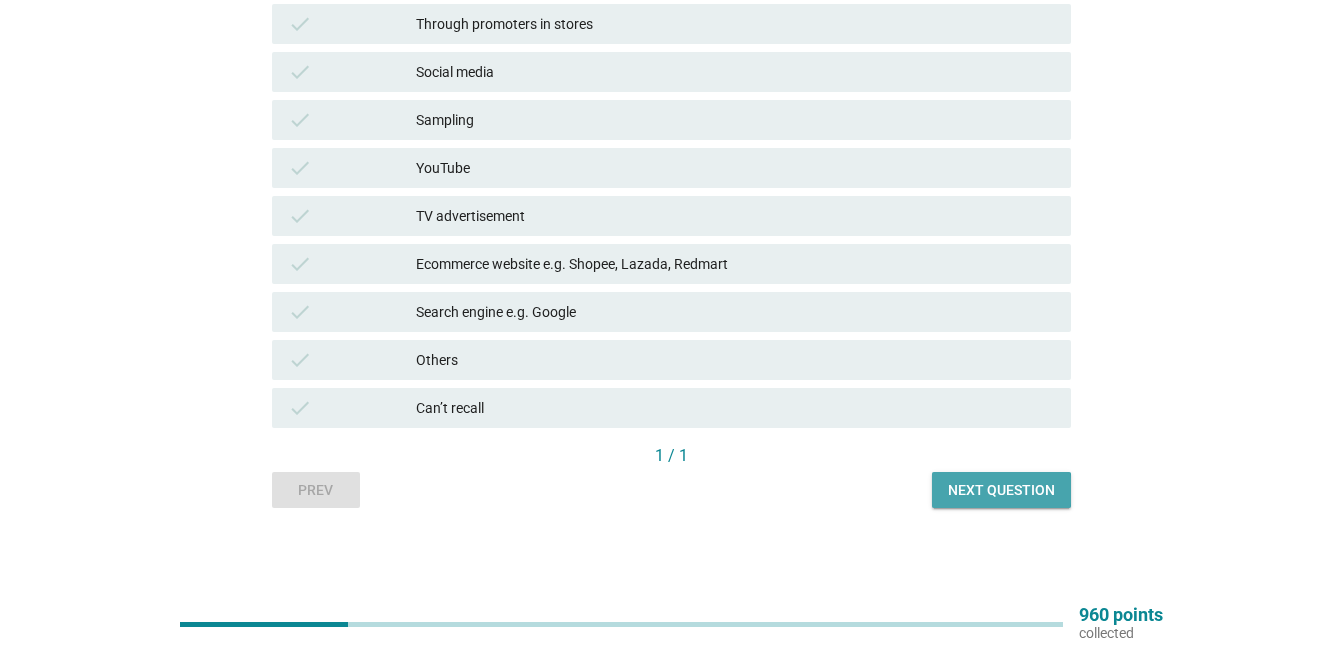 click on "Next question" at bounding box center (1001, 490) 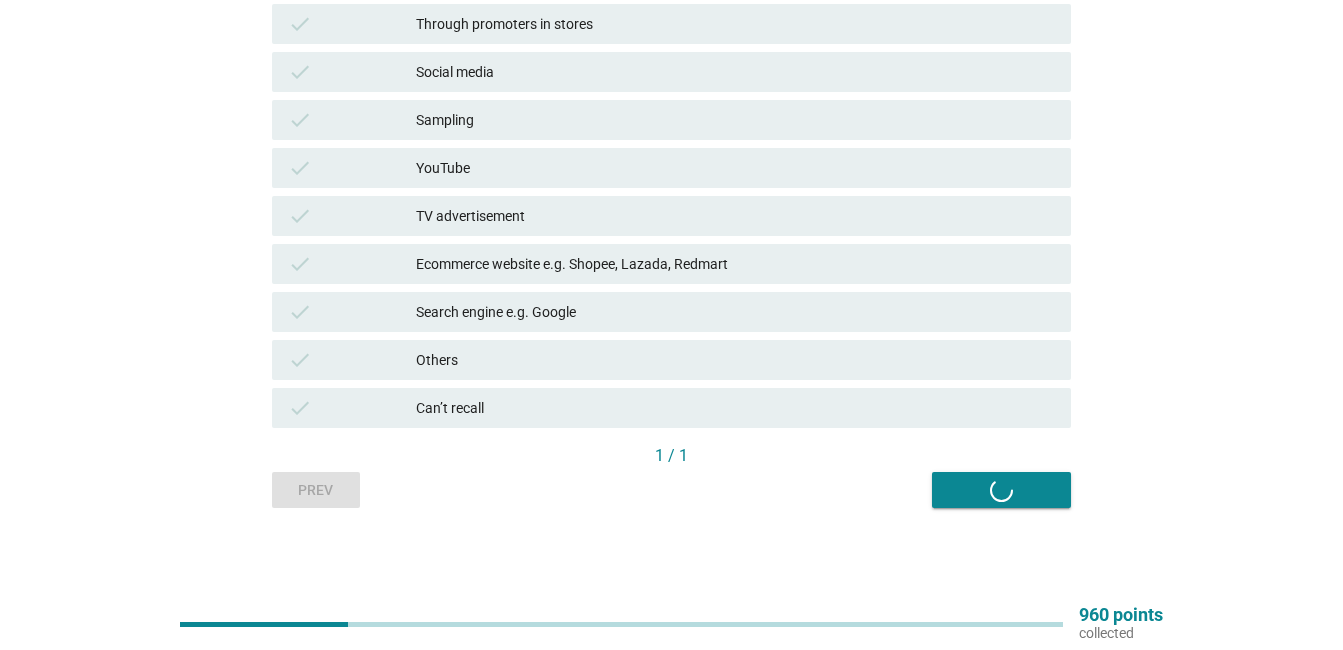 scroll, scrollTop: 0, scrollLeft: 0, axis: both 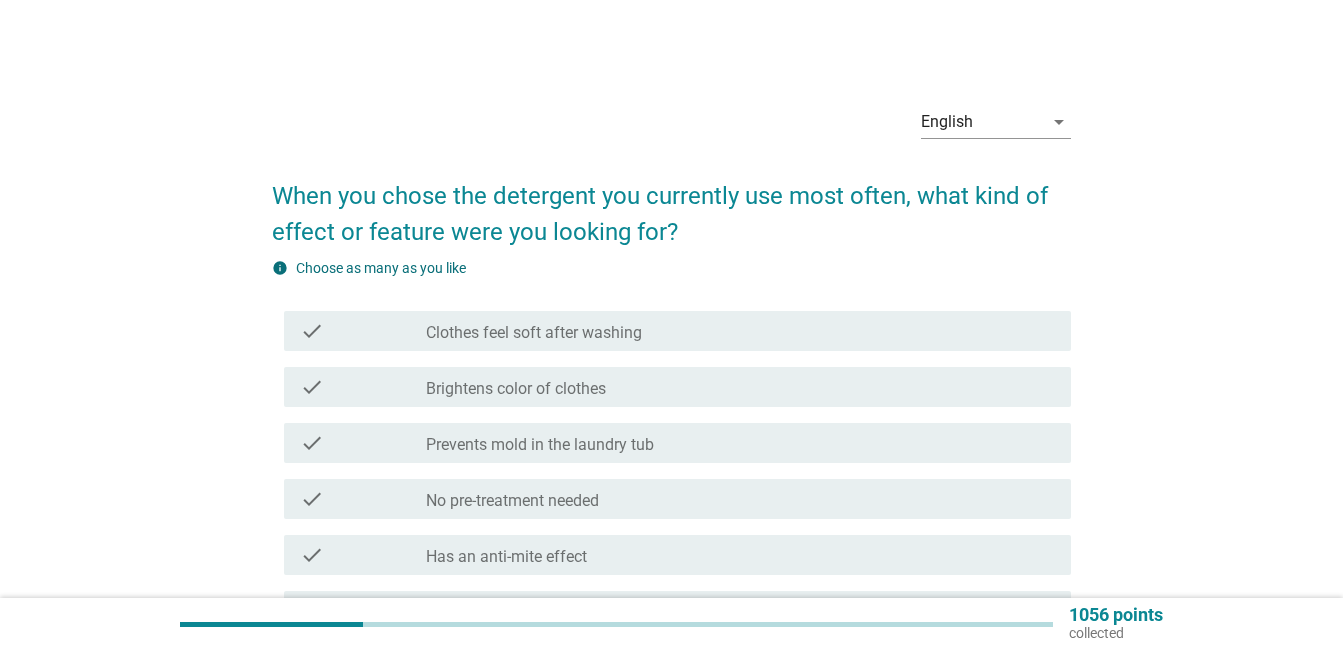 click on "check_box_outline_blank Clothes feel soft after washing" at bounding box center [740, 331] 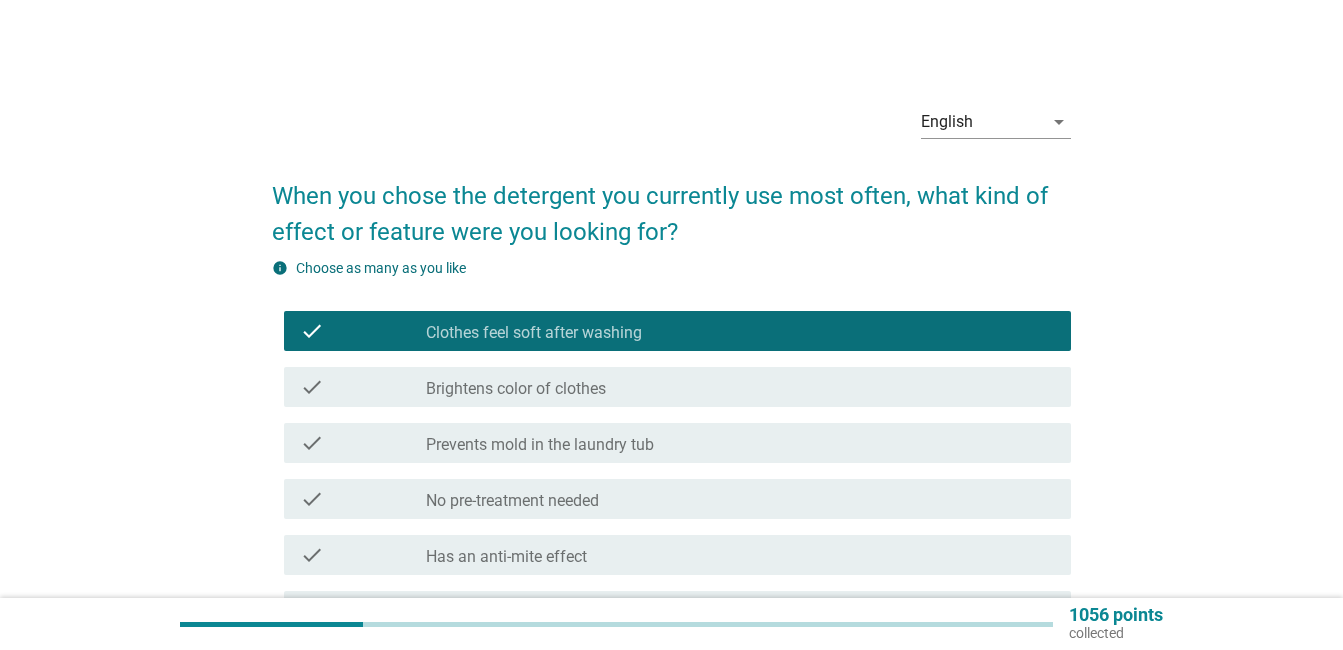 click on "check     check_box_outline_blank Brightens color of clothes" at bounding box center [677, 387] 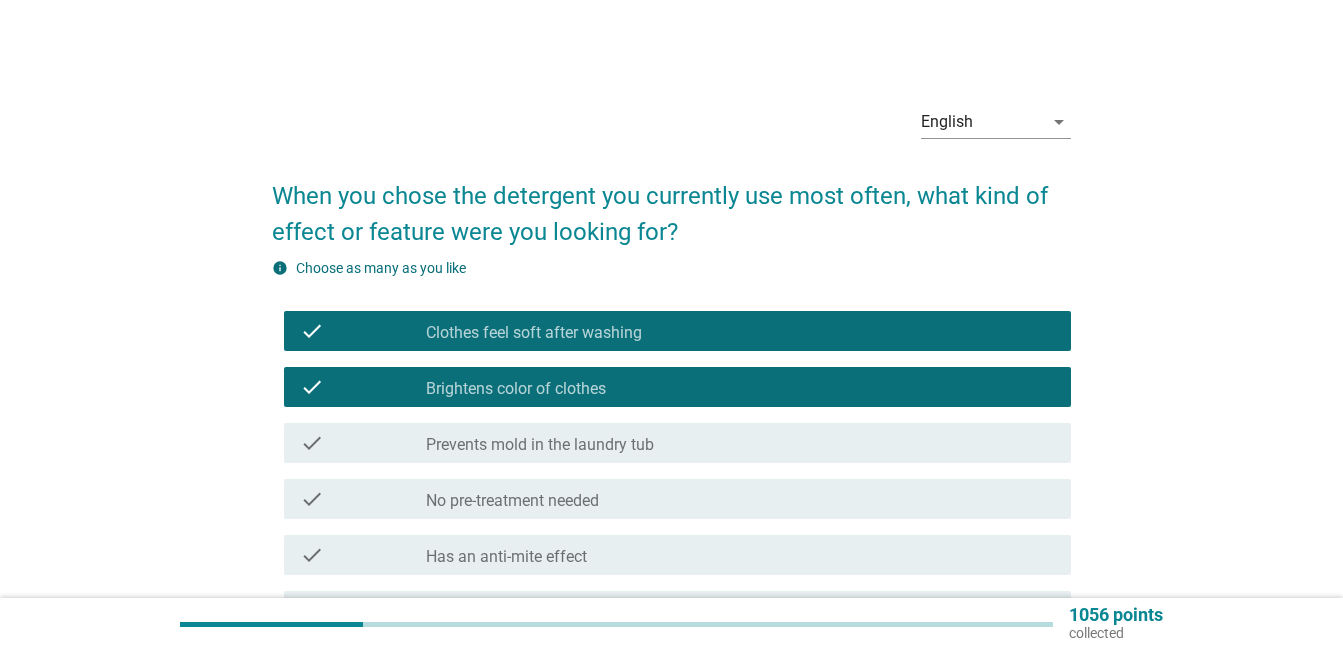 scroll, scrollTop: 333, scrollLeft: 0, axis: vertical 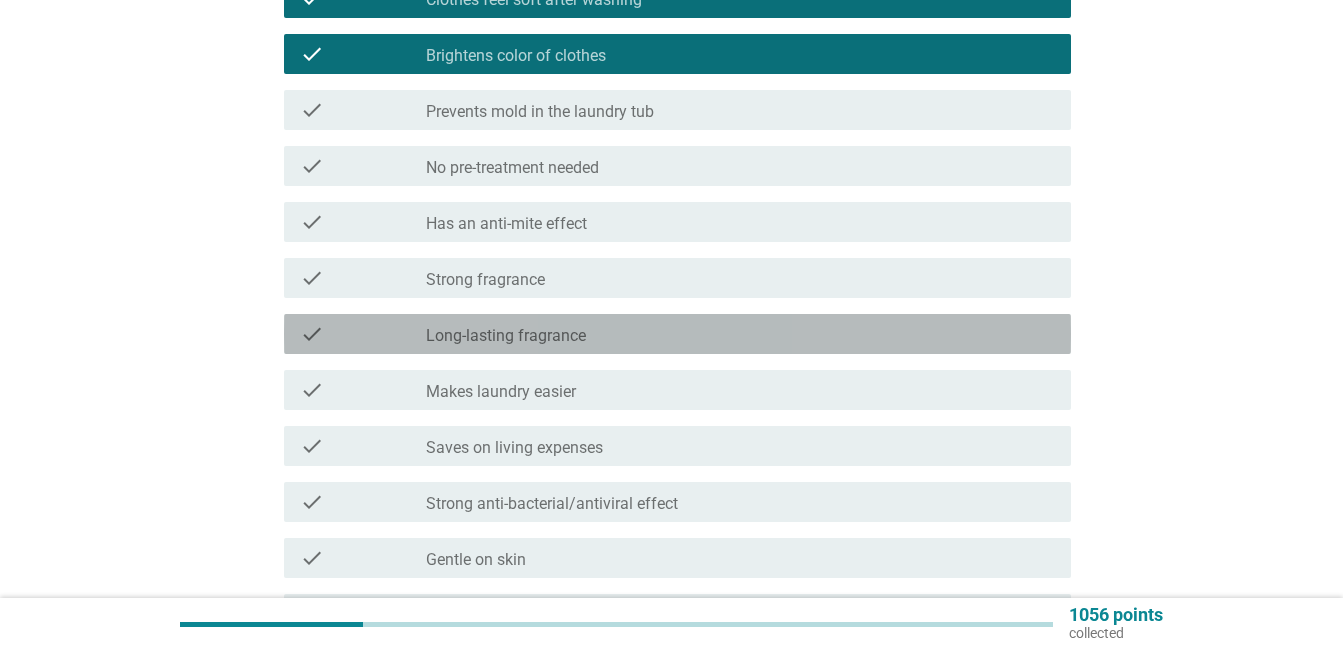 click on "check_box_outline_blank Long-lasting fragrance" at bounding box center [740, 334] 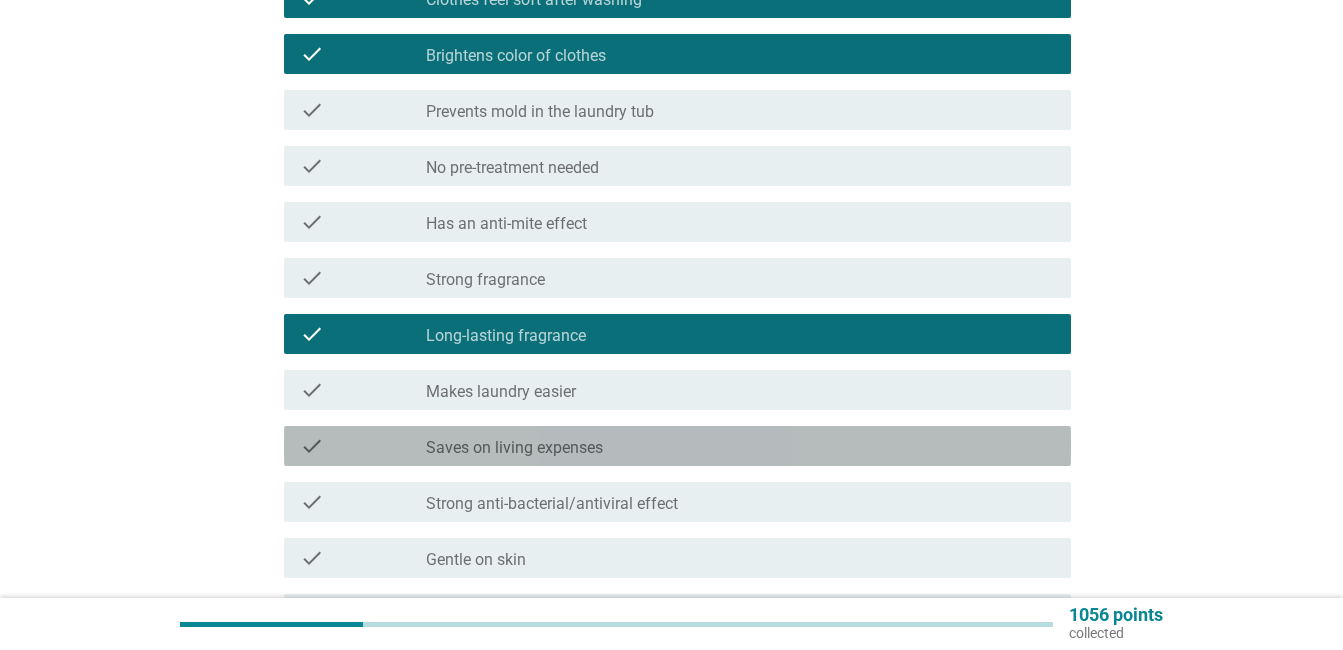 click on "check_box_outline_blank Saves on living expenses" at bounding box center (740, 446) 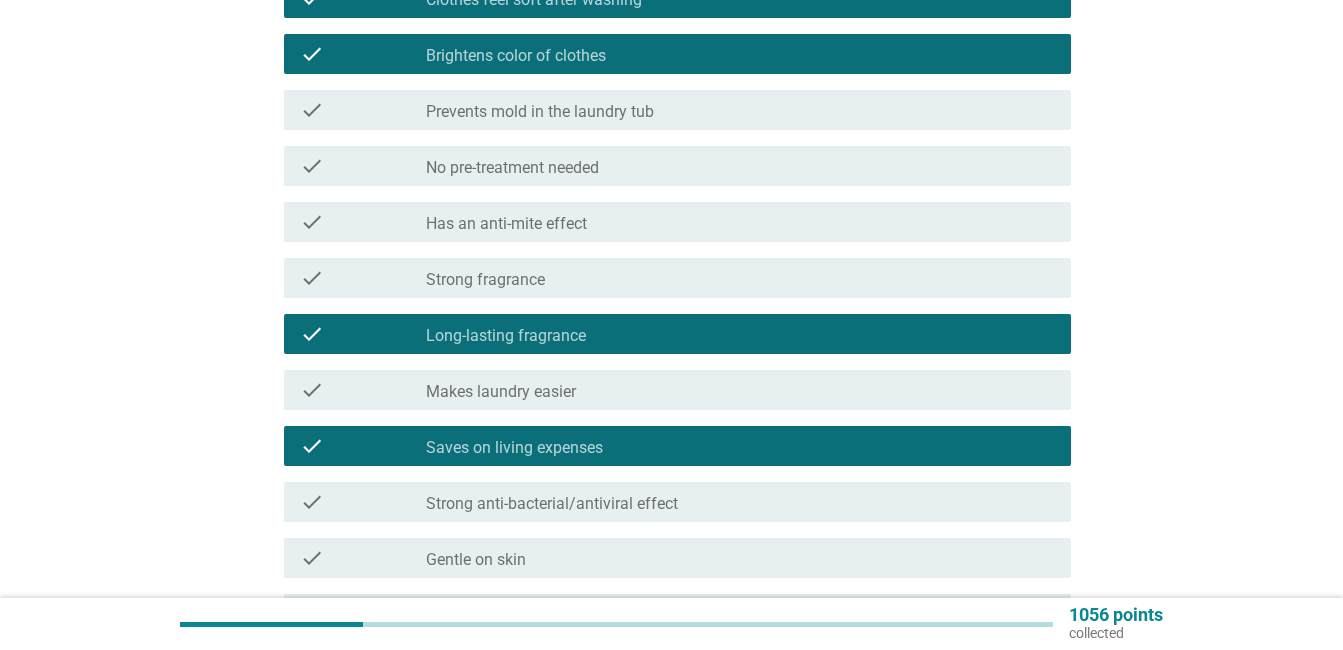 click on "check     check_box_outline_blank Strong anti-bacterial/antiviral effect" at bounding box center [677, 502] 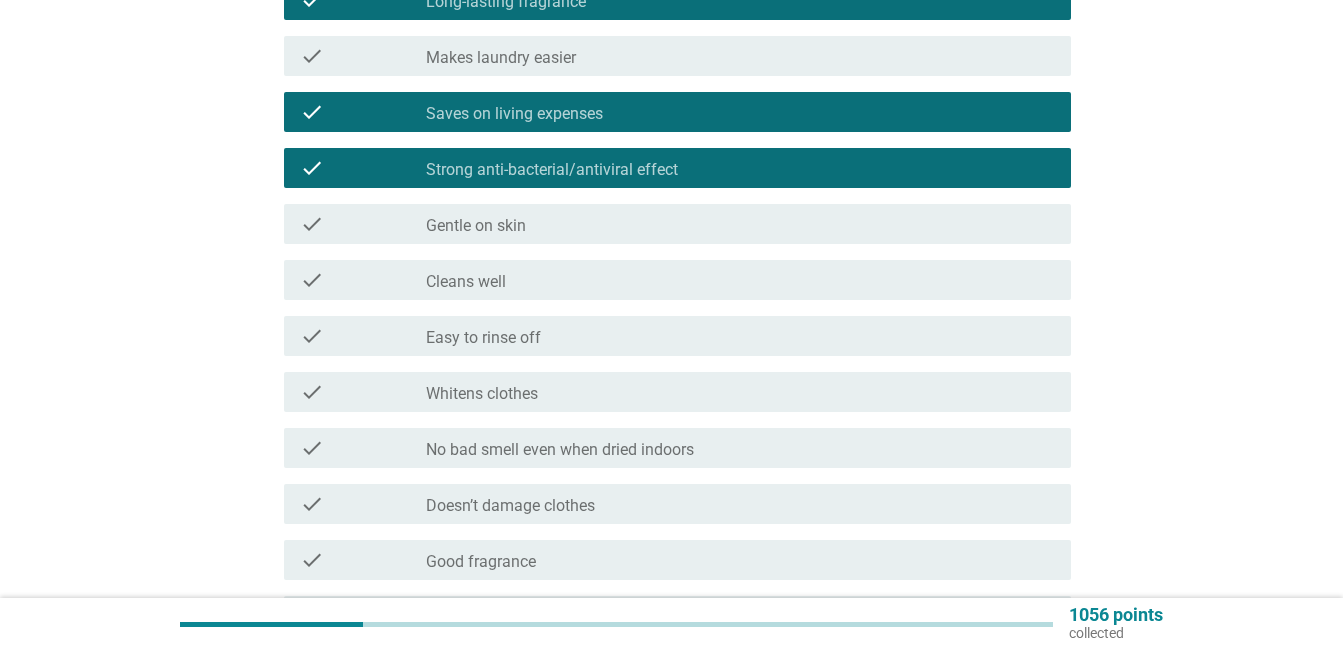 scroll, scrollTop: 1000, scrollLeft: 0, axis: vertical 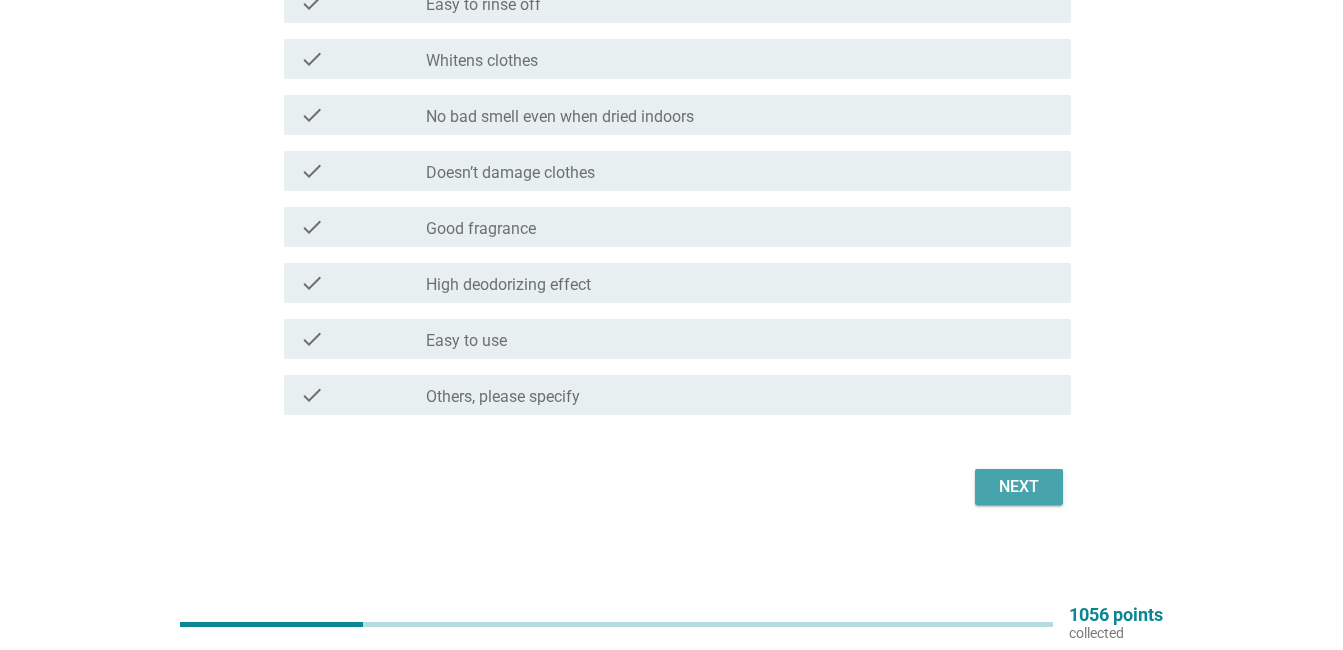 click on "Next" at bounding box center [1019, 487] 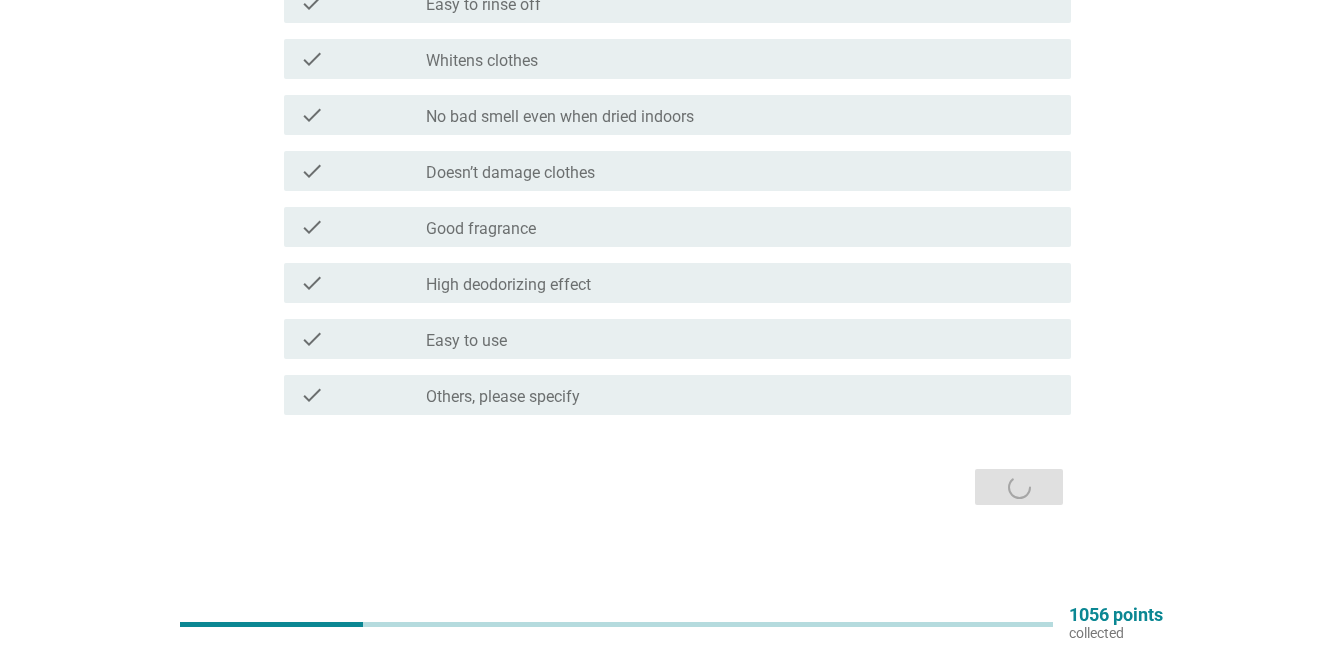 scroll, scrollTop: 0, scrollLeft: 0, axis: both 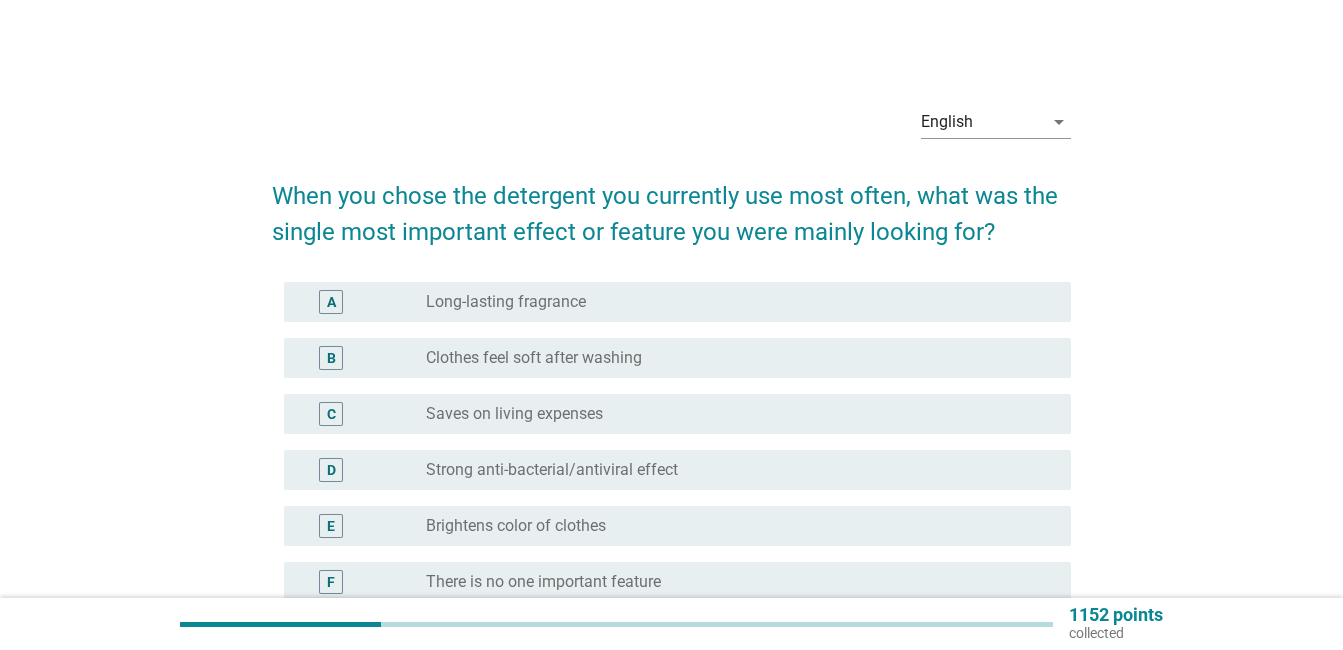 click on "radio_button_unchecked Saves on living expenses" at bounding box center (732, 414) 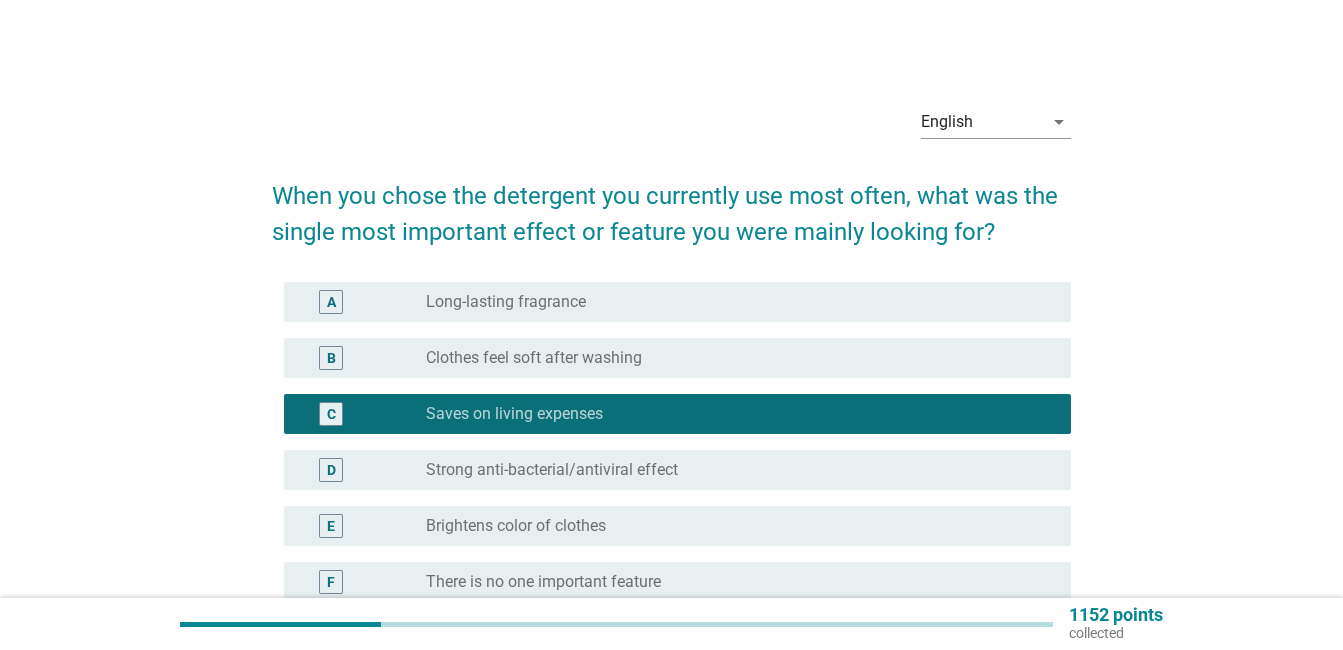 scroll, scrollTop: 270, scrollLeft: 0, axis: vertical 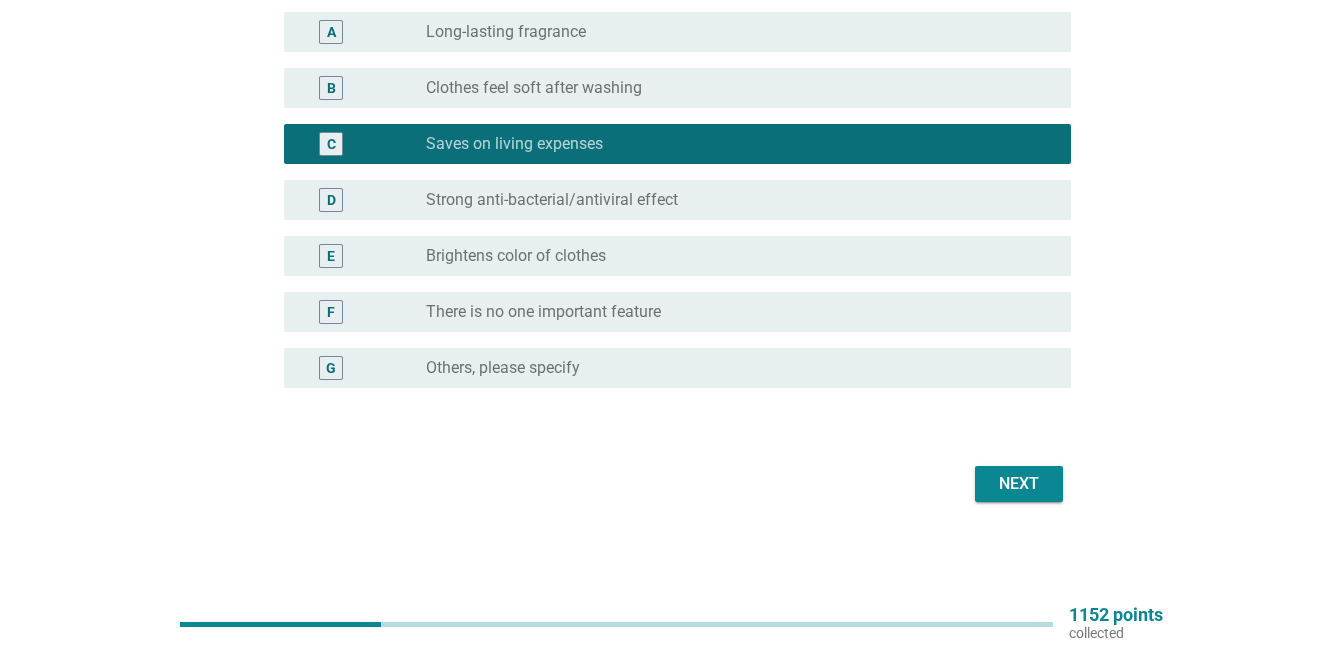click on "Strong anti-bacterial/antiviral effect" at bounding box center [552, 200] 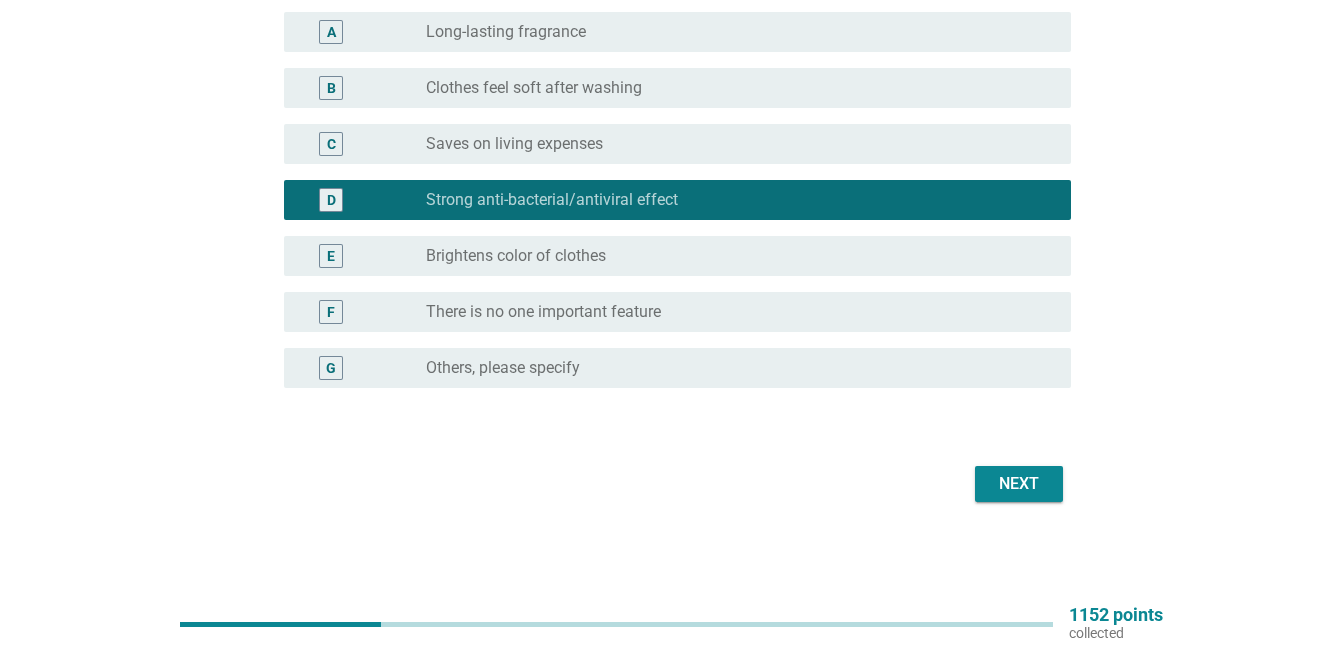 click on "radio_button_unchecked Saves on living expenses" at bounding box center [740, 144] 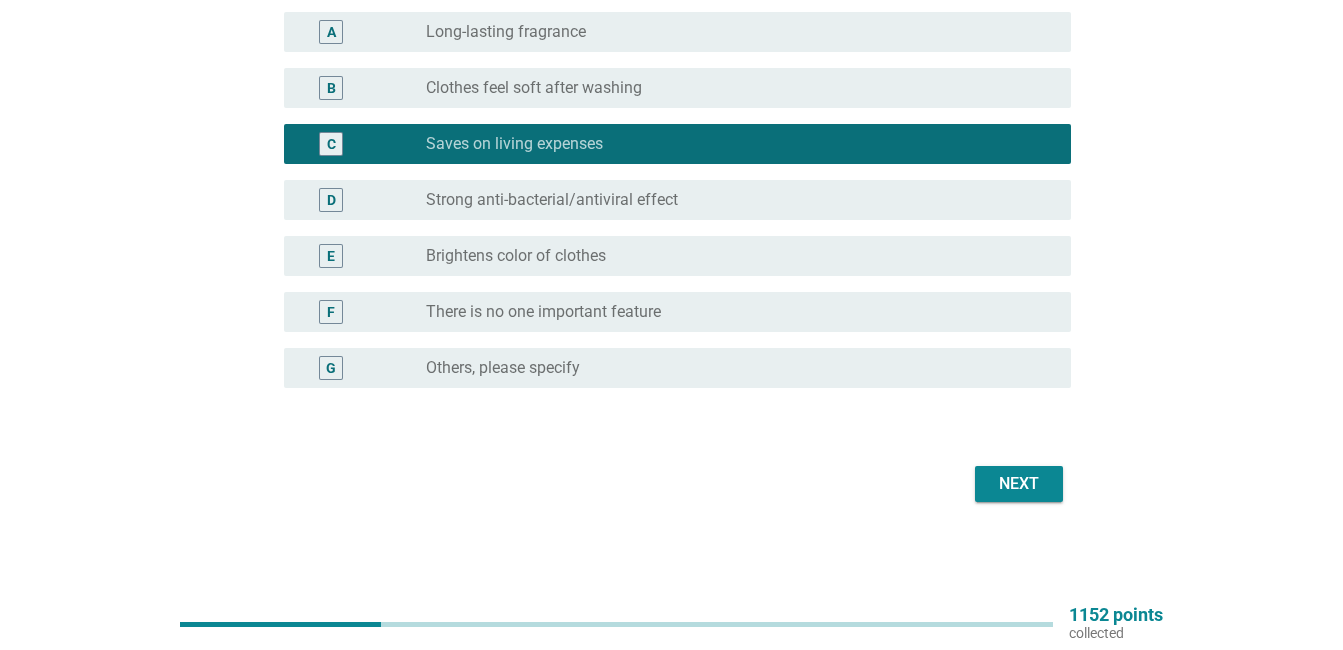 click on "Next" at bounding box center (1019, 484) 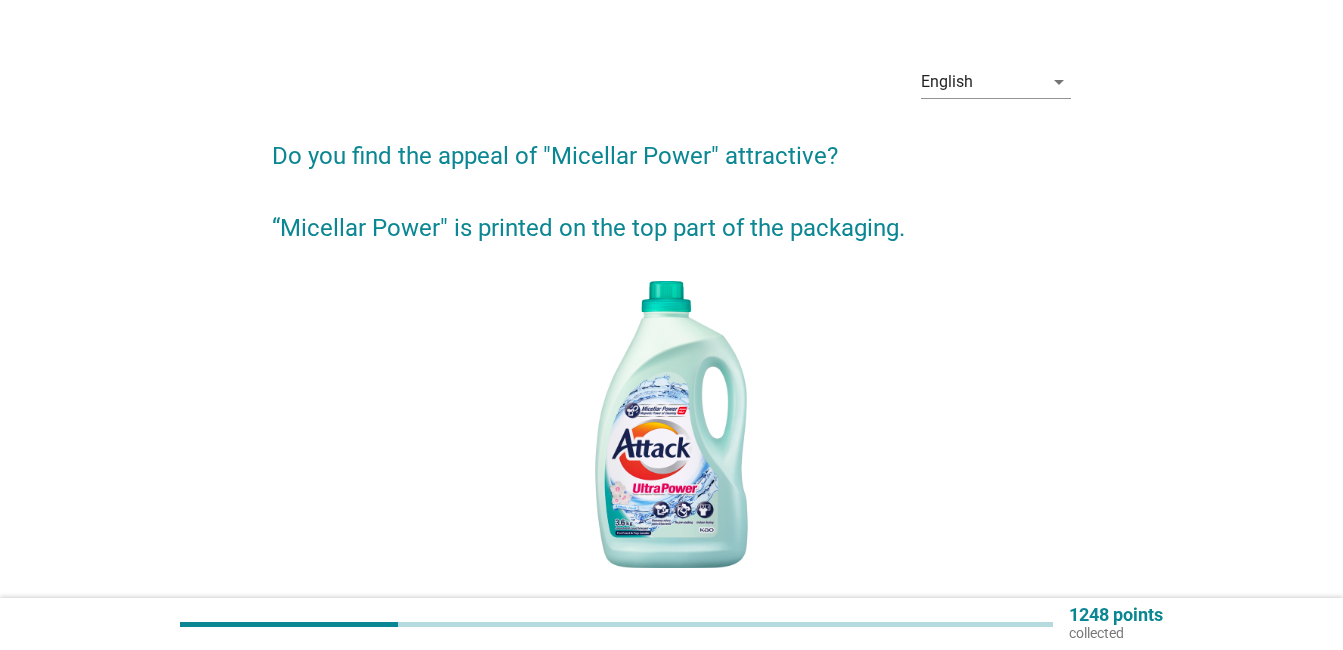 scroll, scrollTop: 0, scrollLeft: 0, axis: both 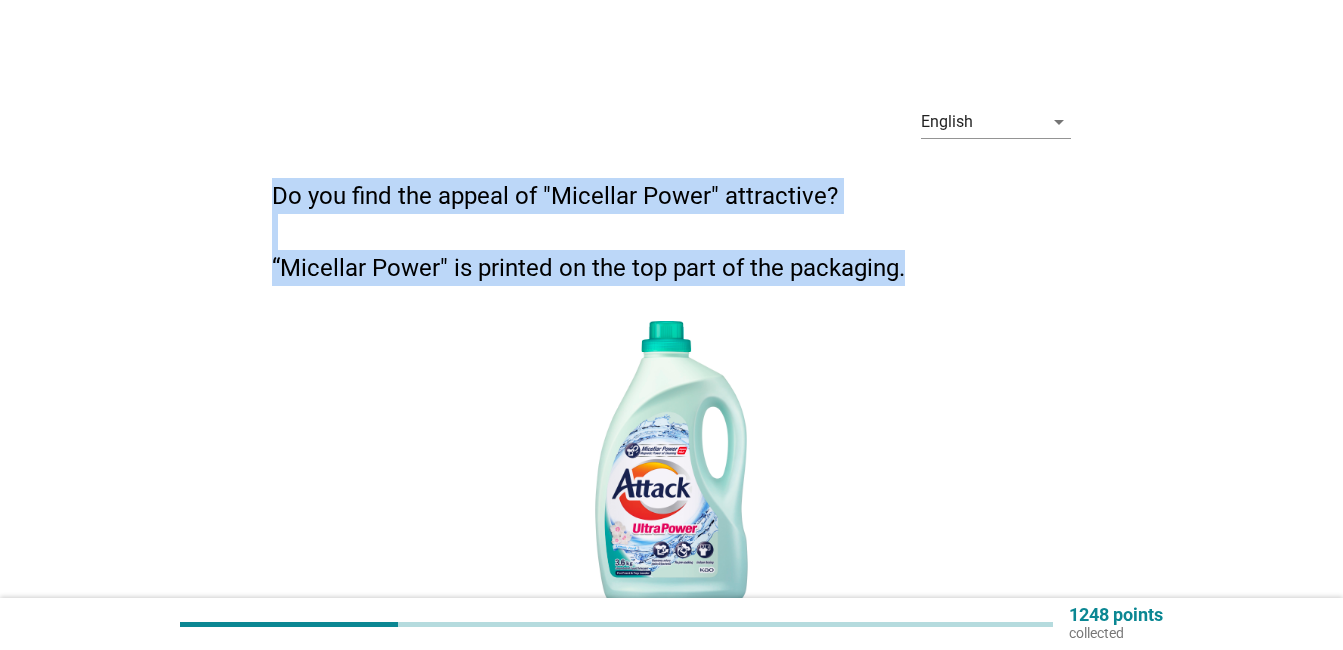 drag, startPoint x: 271, startPoint y: 194, endPoint x: 908, endPoint y: 256, distance: 640.01013 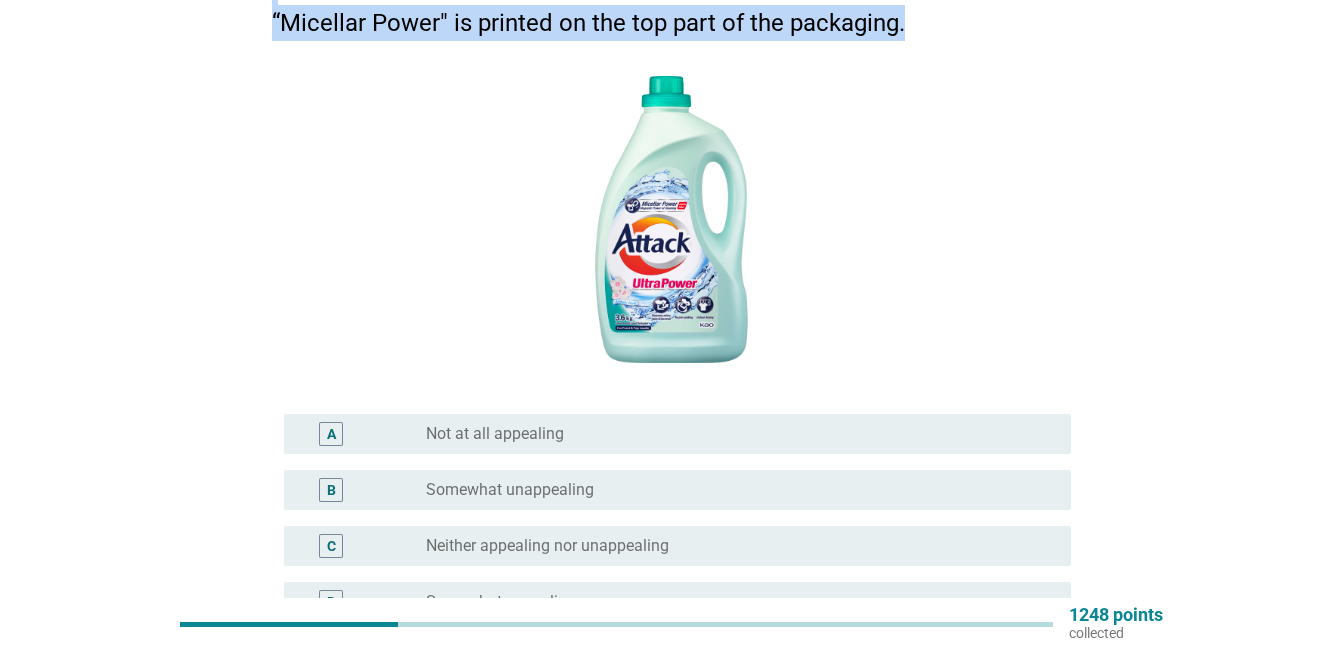 scroll, scrollTop: 202, scrollLeft: 0, axis: vertical 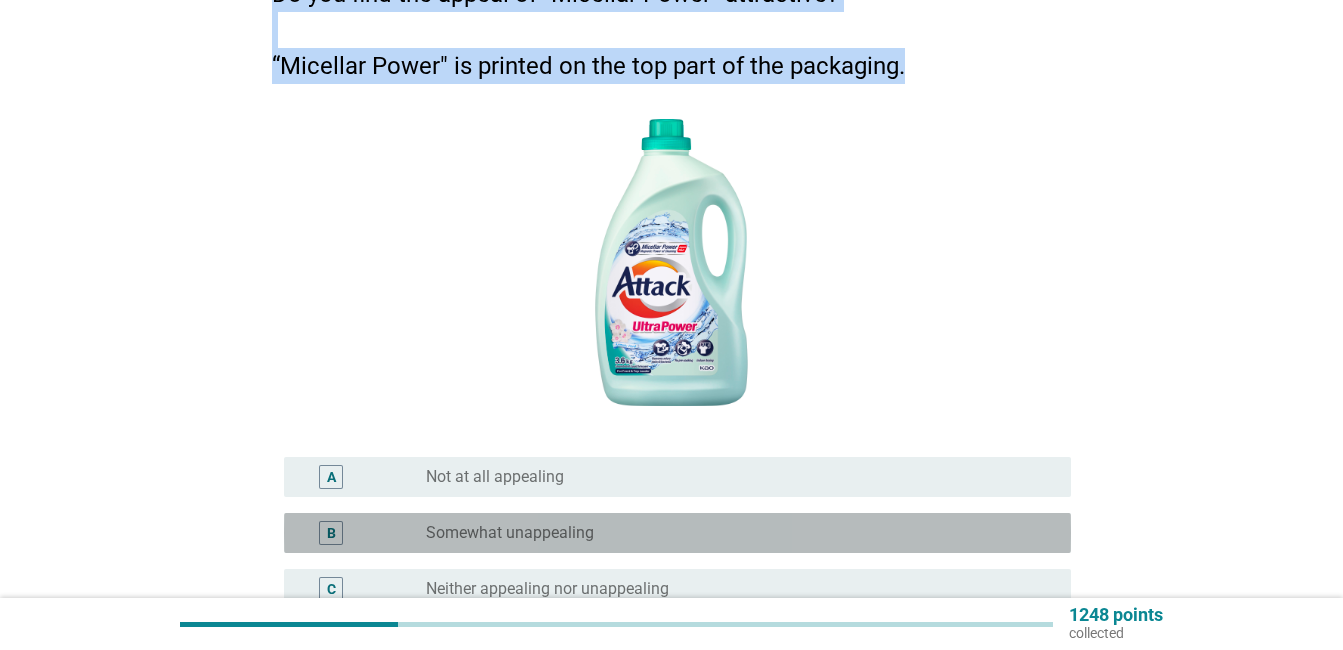 click on "Somewhat unappealing" at bounding box center (510, 533) 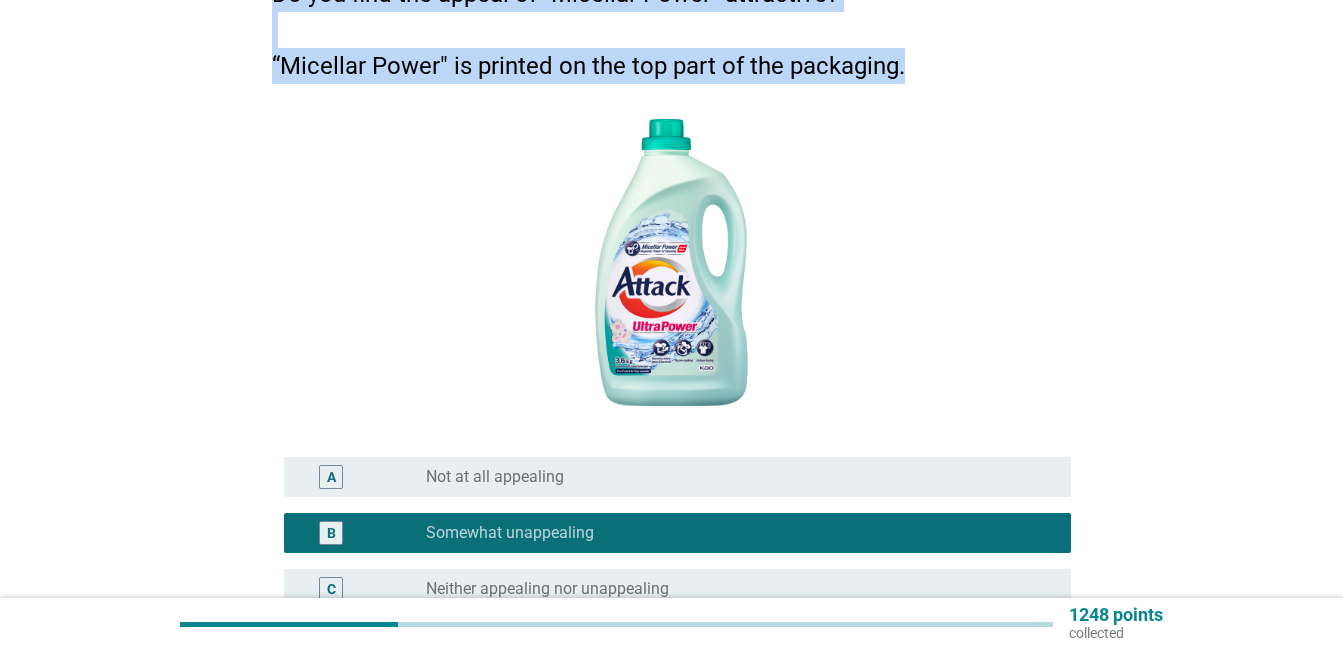 scroll, scrollTop: 535, scrollLeft: 0, axis: vertical 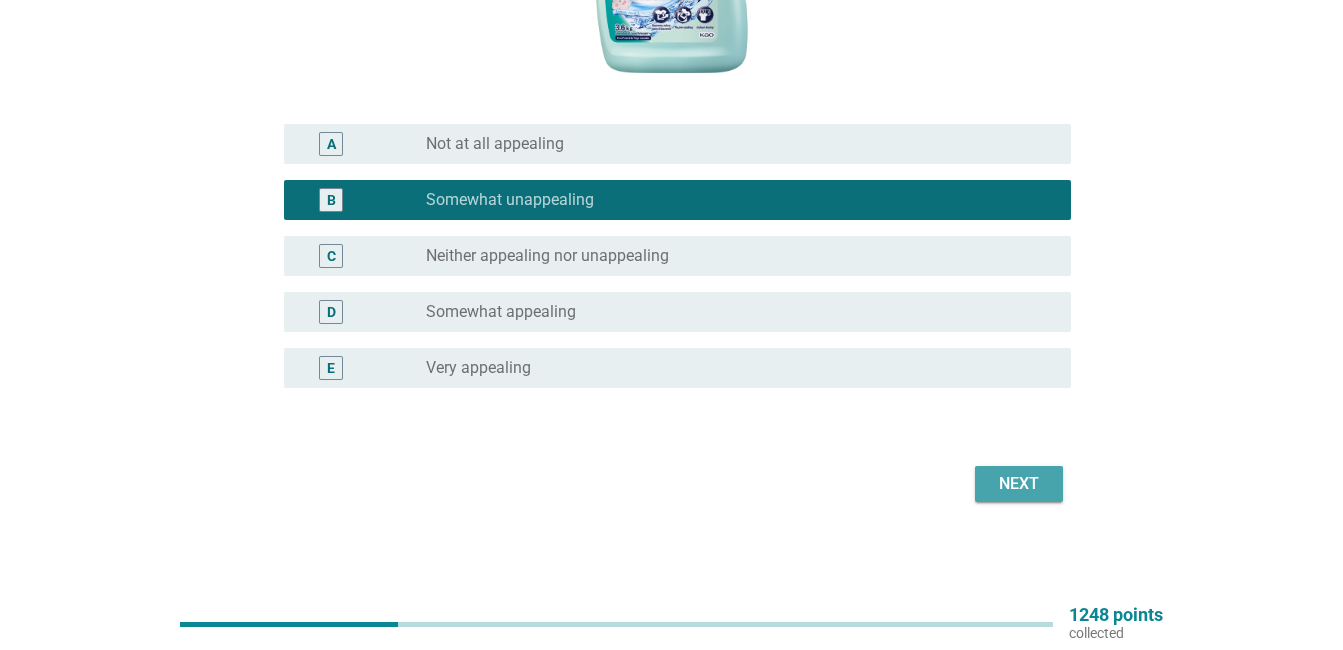 click on "Next" at bounding box center [1019, 484] 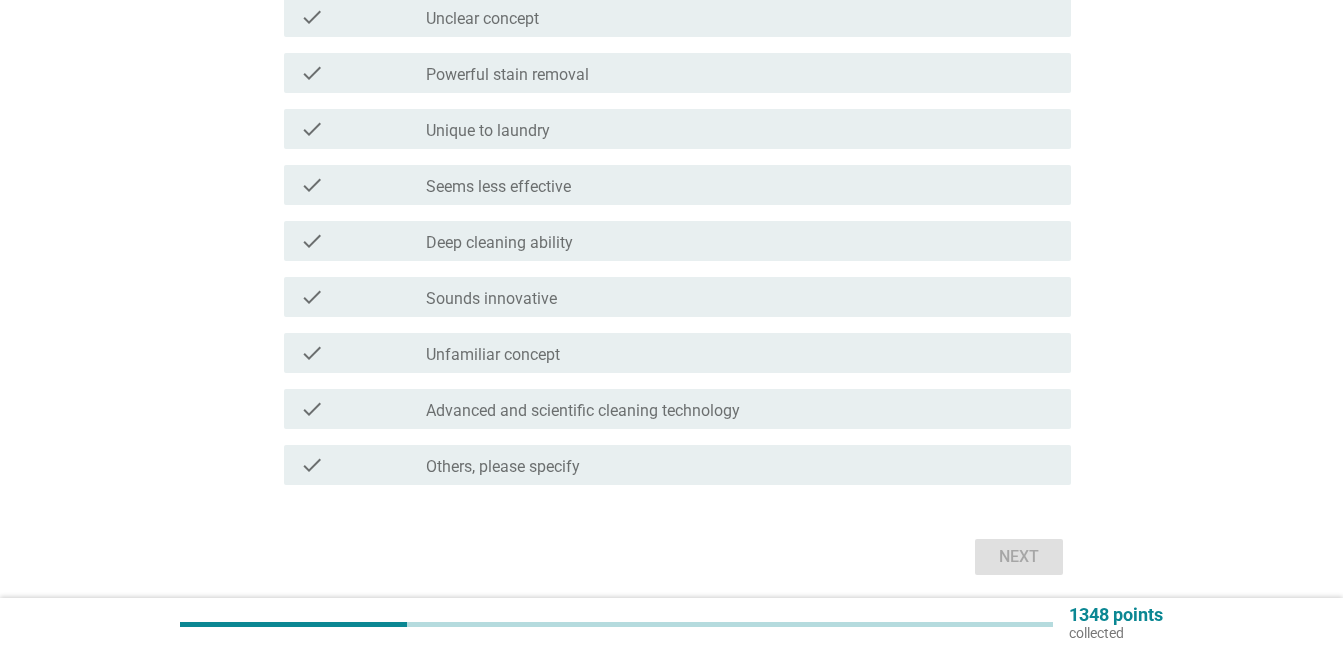 scroll, scrollTop: 667, scrollLeft: 0, axis: vertical 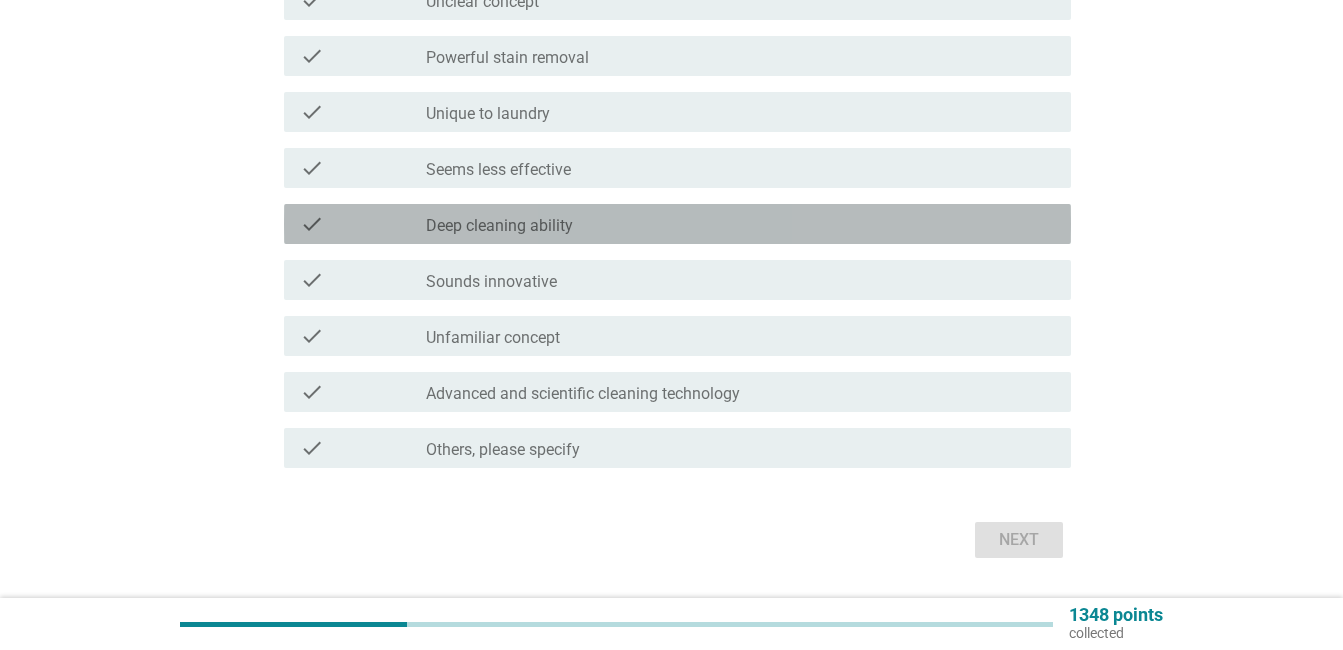 click on "check_box_outline_blank Deep cleaning ability" at bounding box center (740, 224) 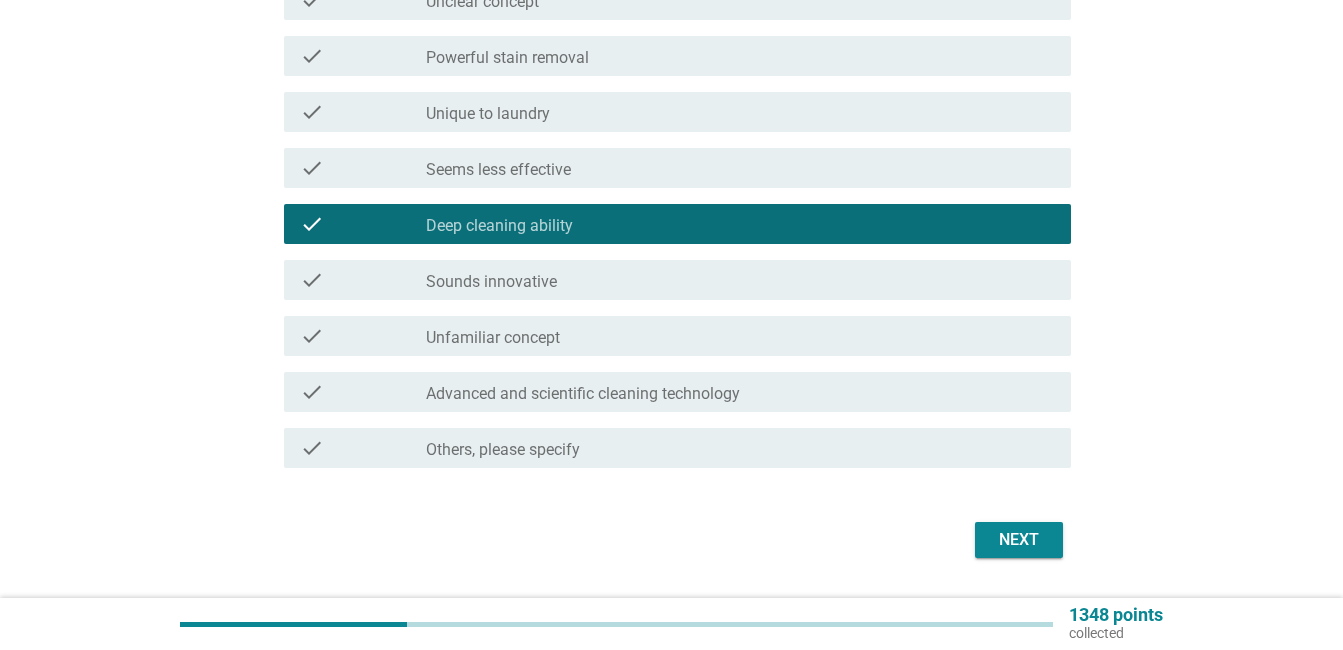 click on "Next" at bounding box center (671, 540) 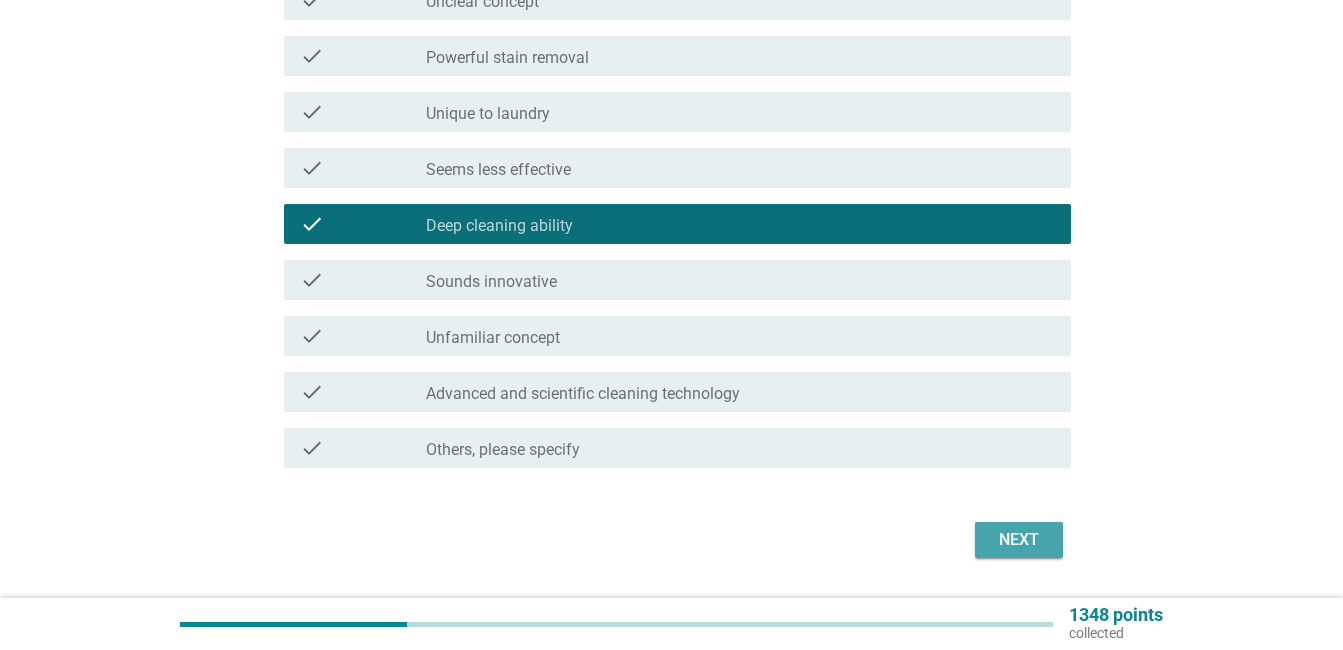 click on "Next" at bounding box center [1019, 540] 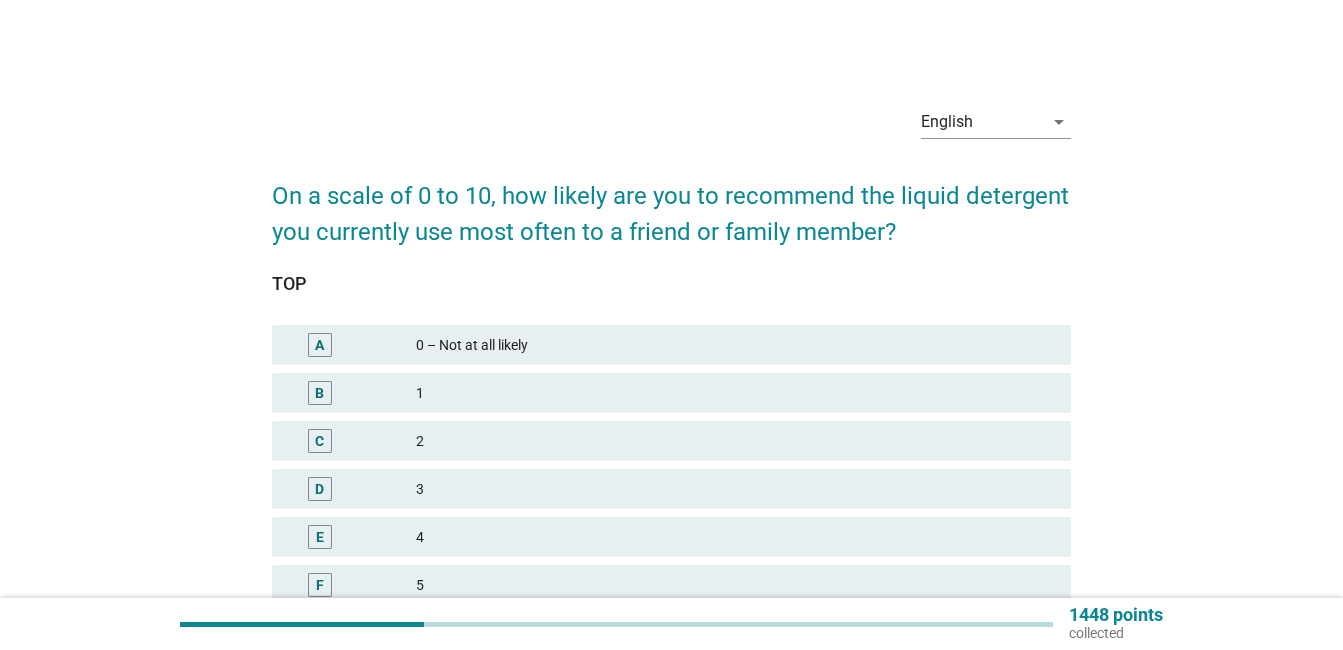 scroll, scrollTop: 333, scrollLeft: 0, axis: vertical 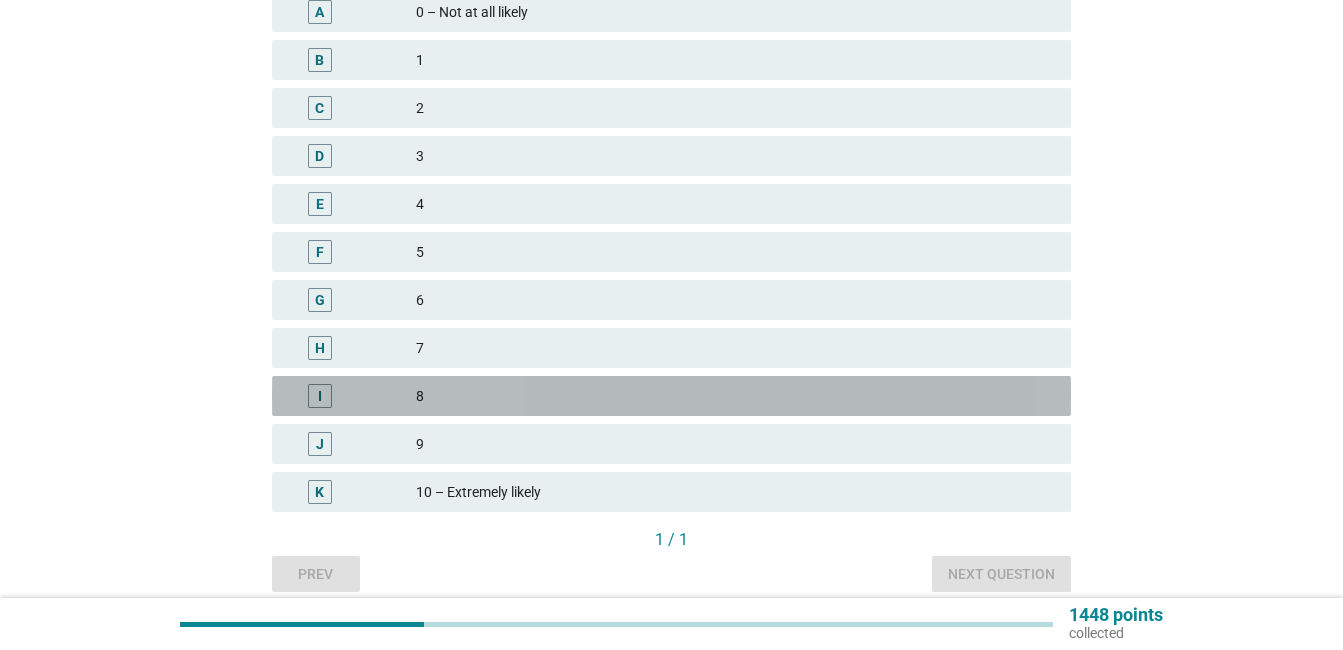 click on "I   8" at bounding box center (671, 396) 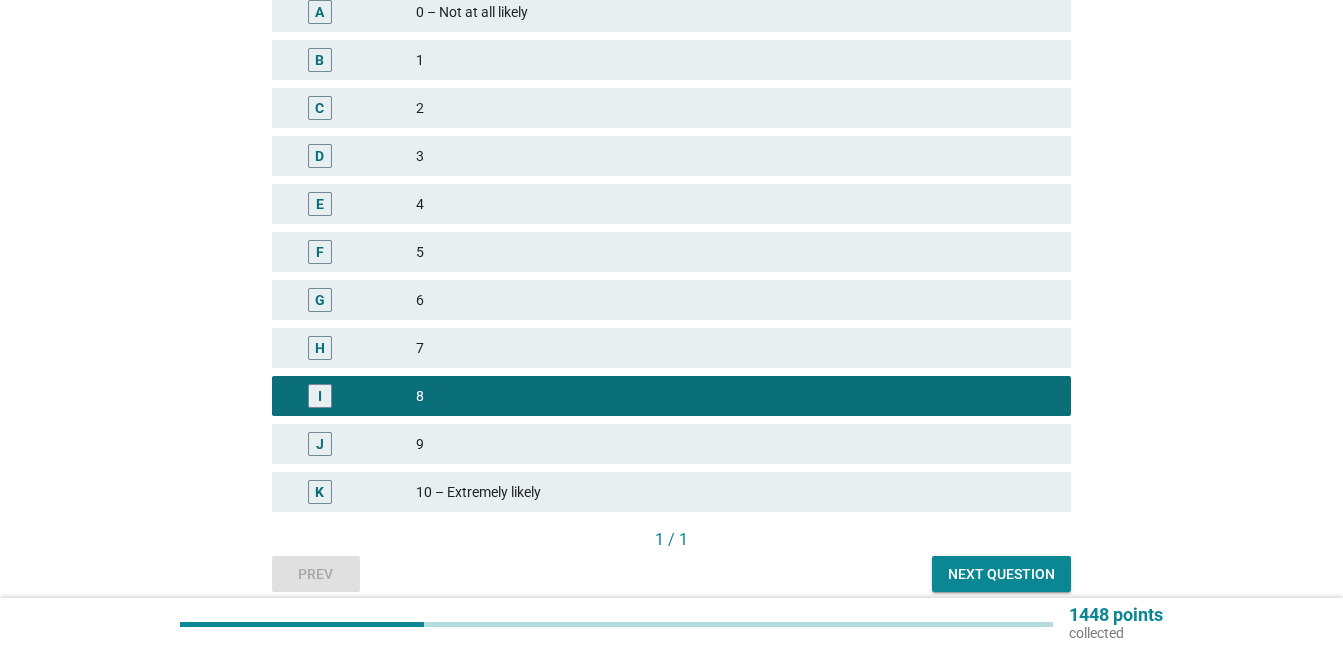 click on "1 / 1" at bounding box center (671, 540) 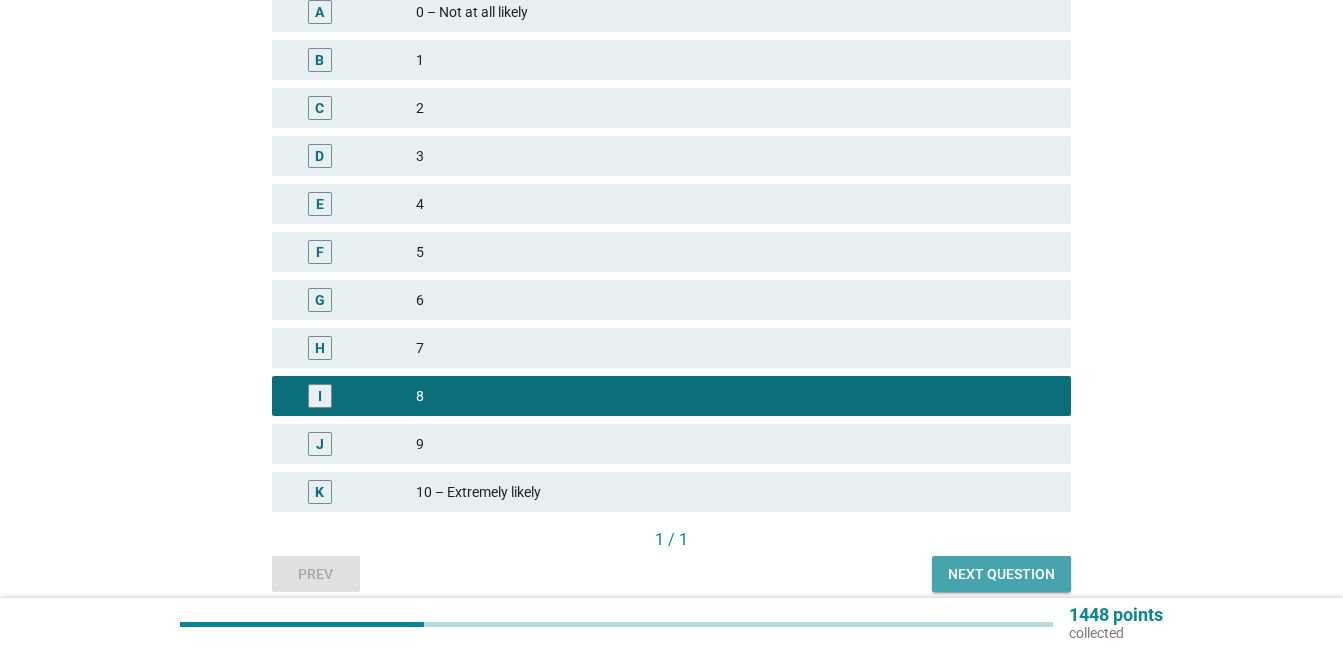 click on "Next question" at bounding box center [1001, 574] 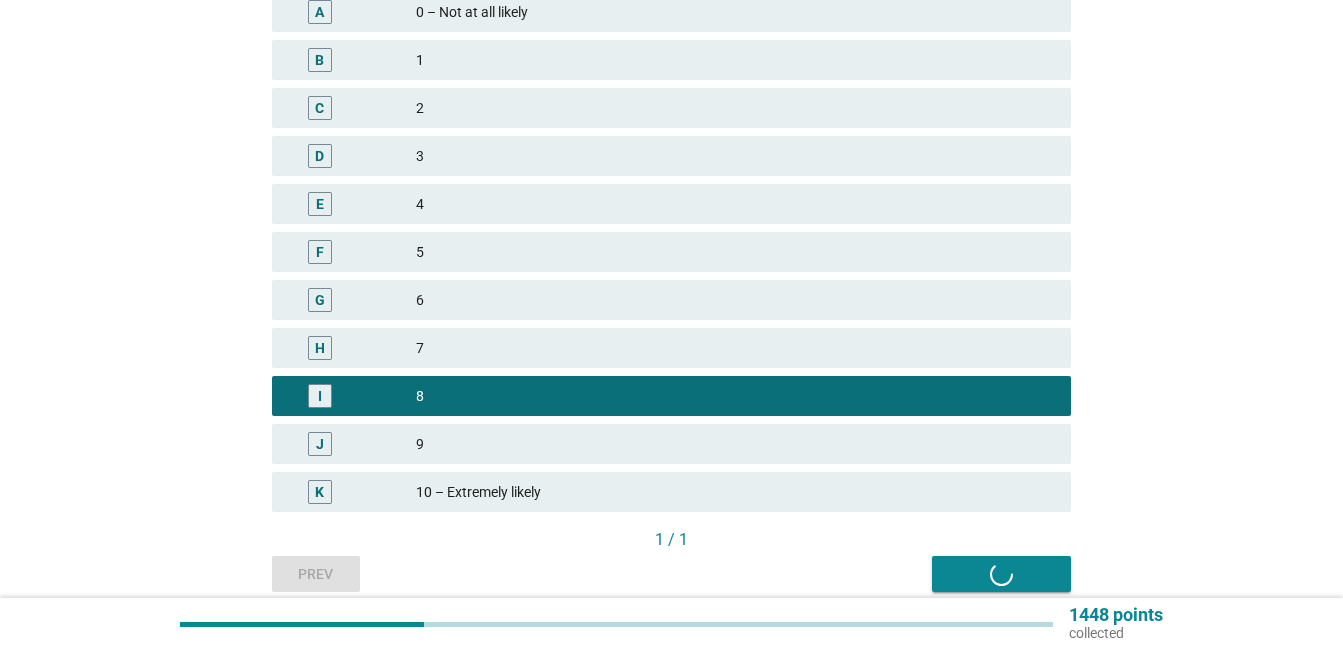 scroll, scrollTop: 0, scrollLeft: 0, axis: both 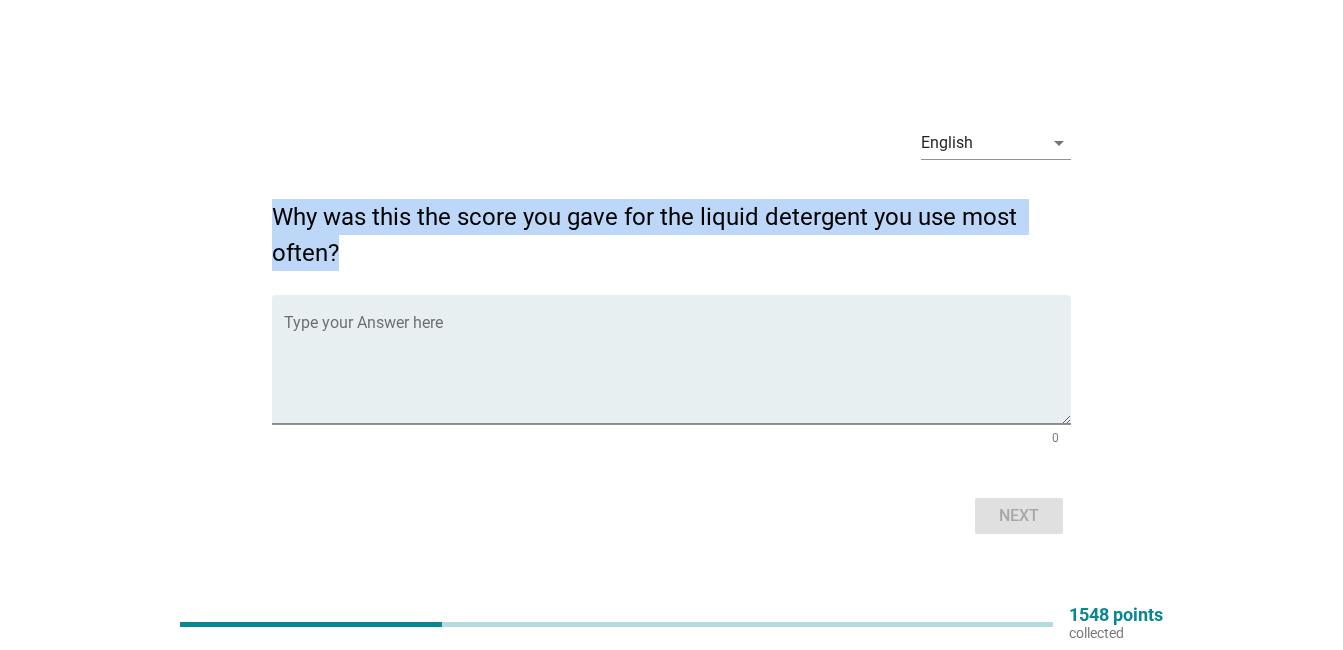 drag, startPoint x: 394, startPoint y: 276, endPoint x: 251, endPoint y: 218, distance: 154.31462 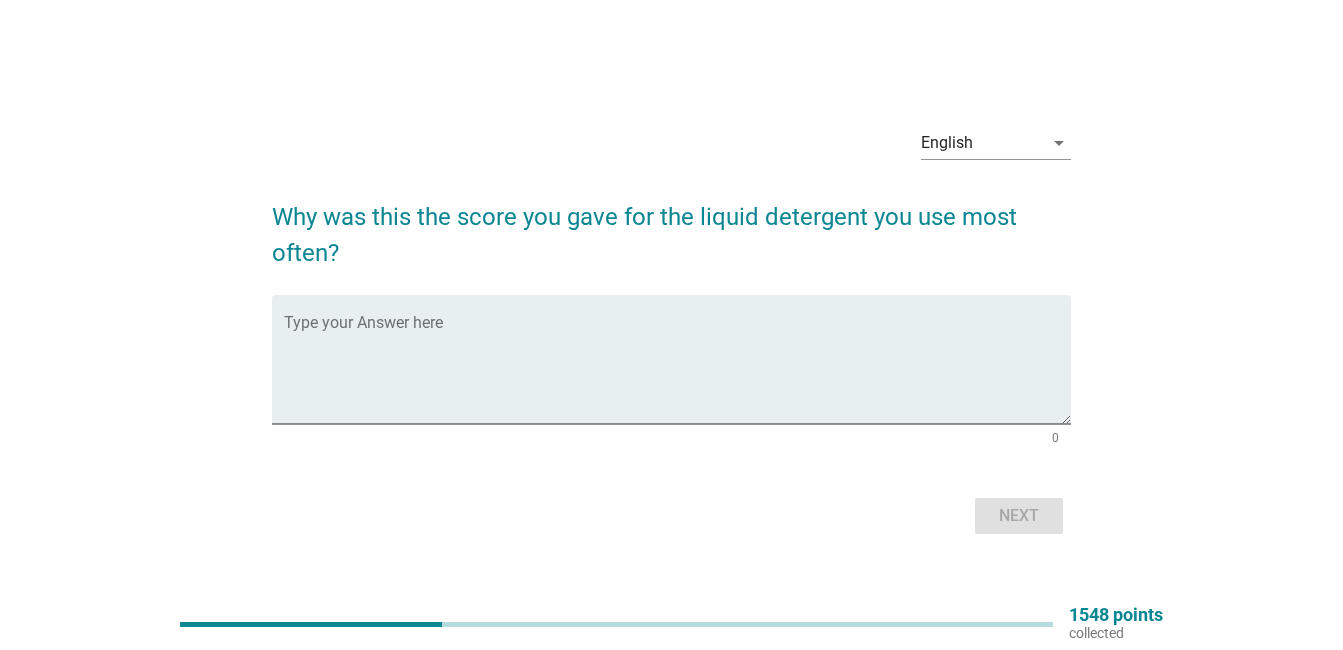 drag, startPoint x: 251, startPoint y: 218, endPoint x: 234, endPoint y: 176, distance: 45.310043 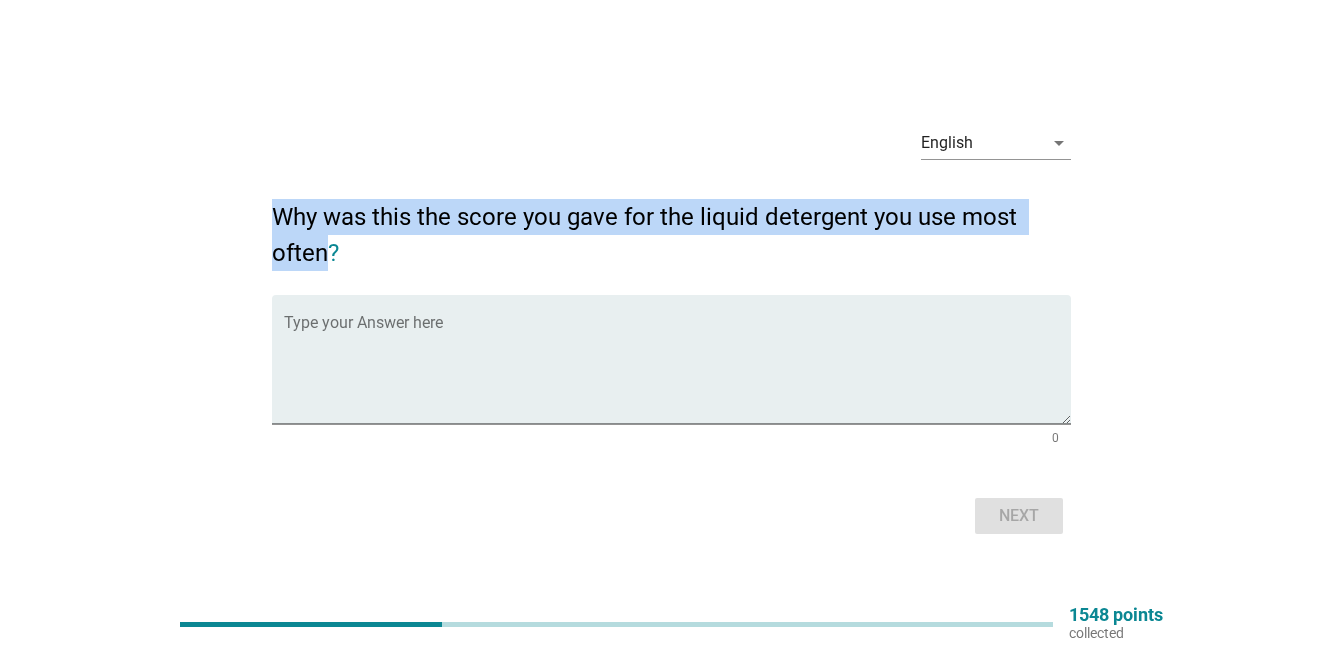 drag, startPoint x: 264, startPoint y: 214, endPoint x: 333, endPoint y: 258, distance: 81.8352 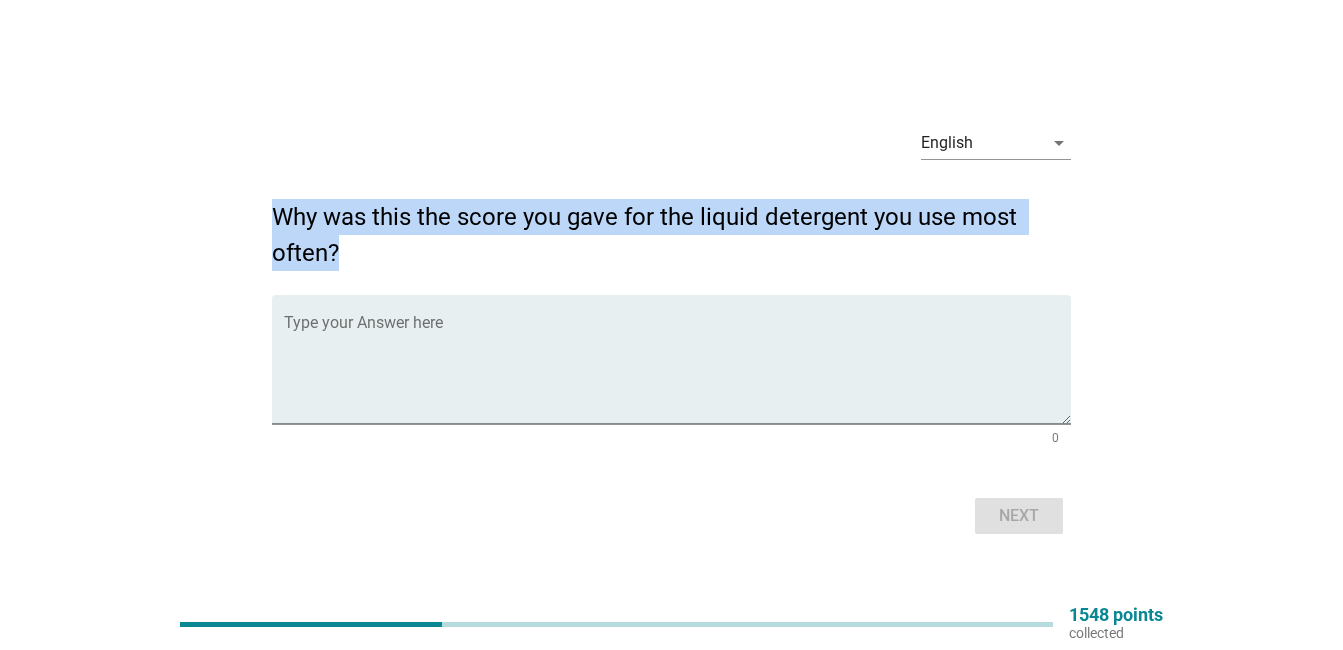 drag, startPoint x: 346, startPoint y: 261, endPoint x: 269, endPoint y: 212, distance: 91.26884 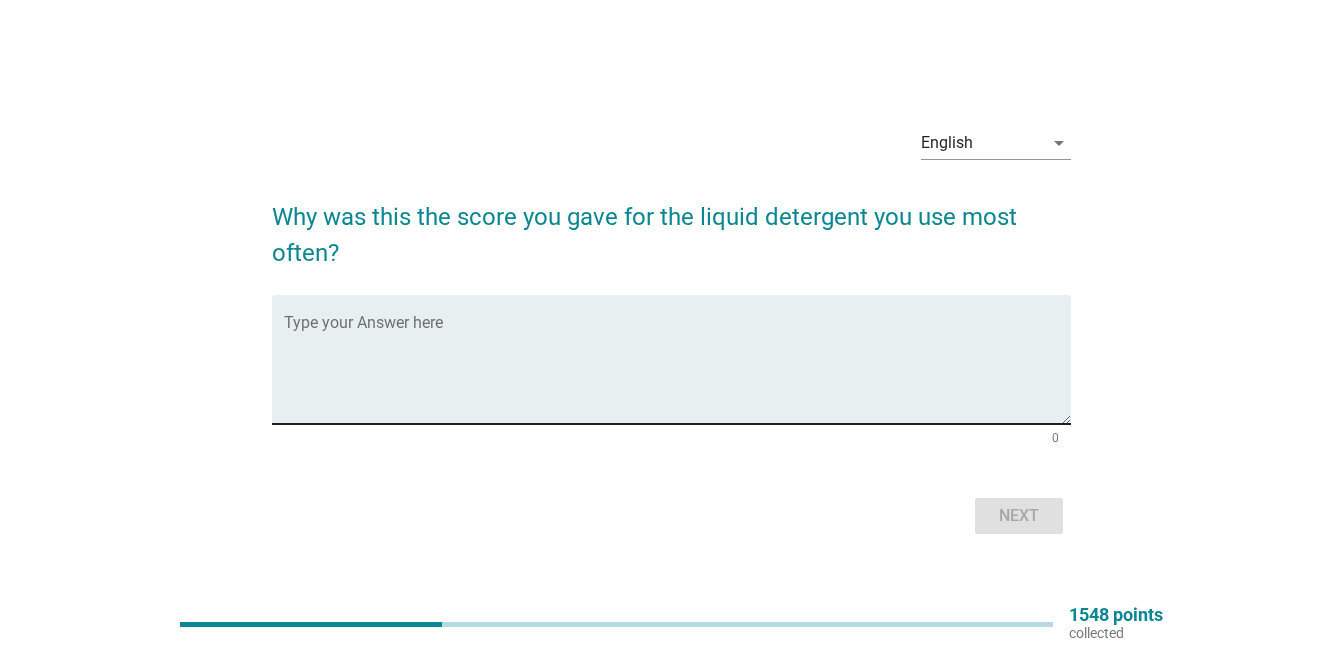 click at bounding box center [677, 371] 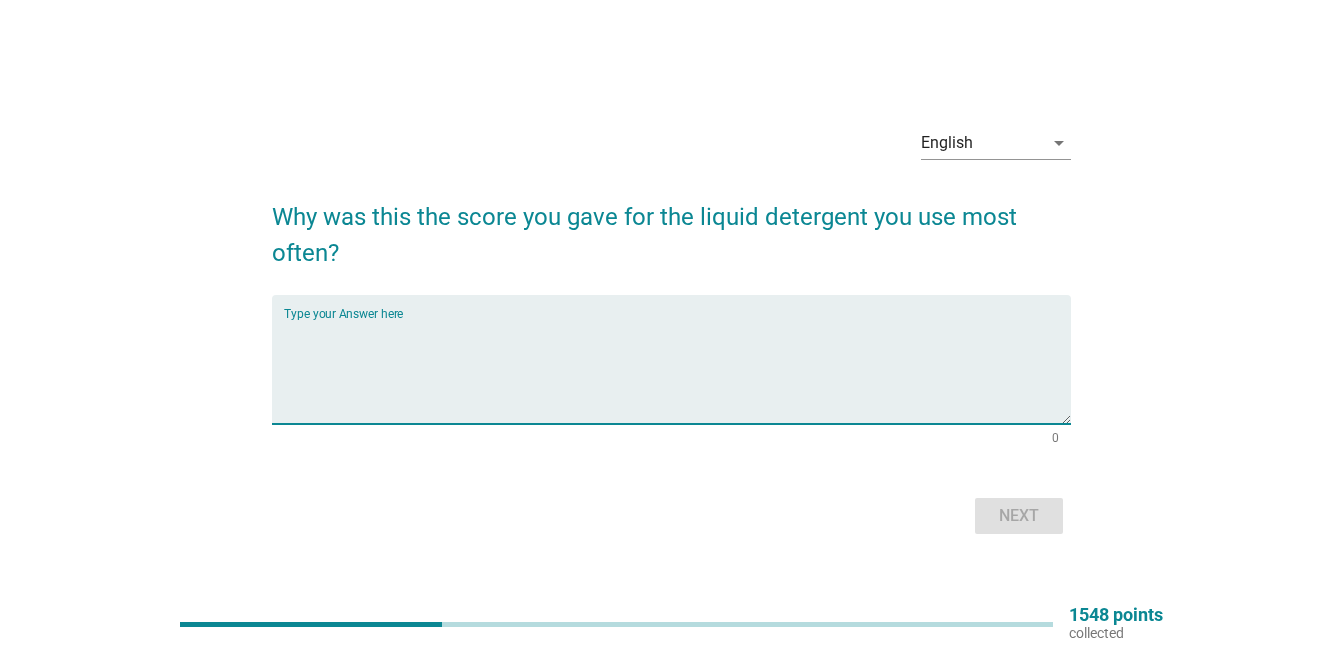 paste on "Inertia" 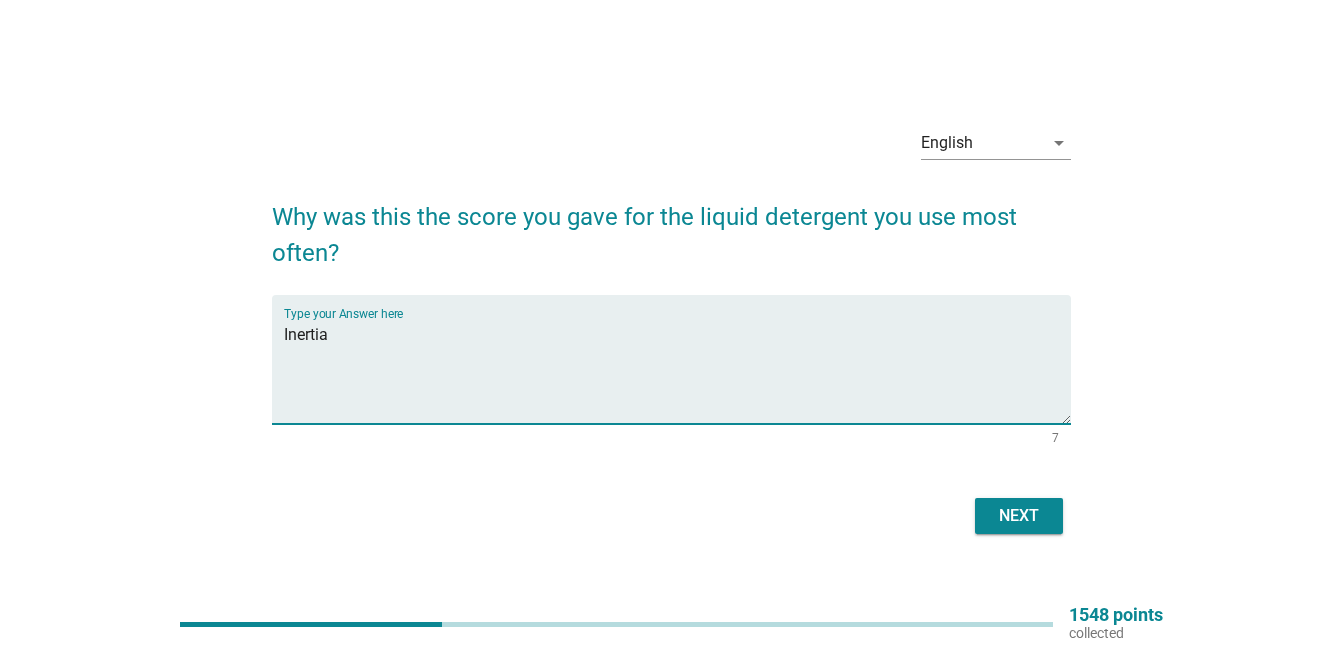 type on "Inertia" 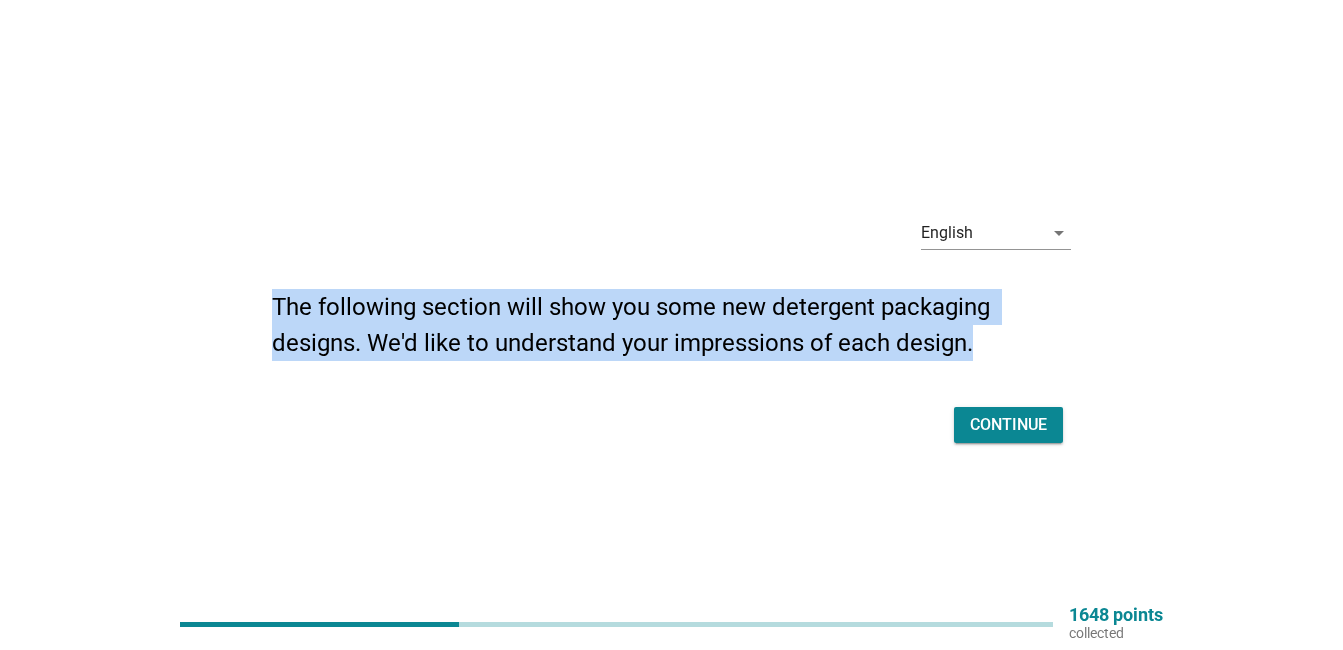 drag, startPoint x: 269, startPoint y: 301, endPoint x: 1054, endPoint y: 316, distance: 785.1433 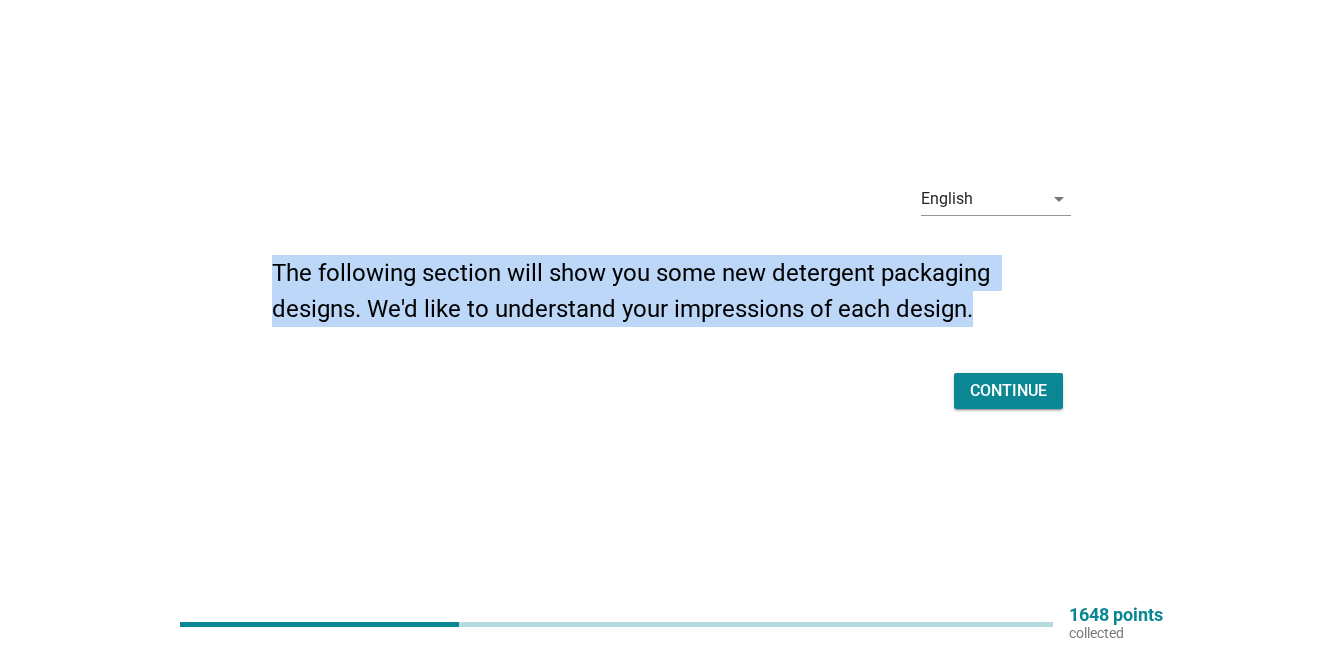 scroll, scrollTop: 52, scrollLeft: 0, axis: vertical 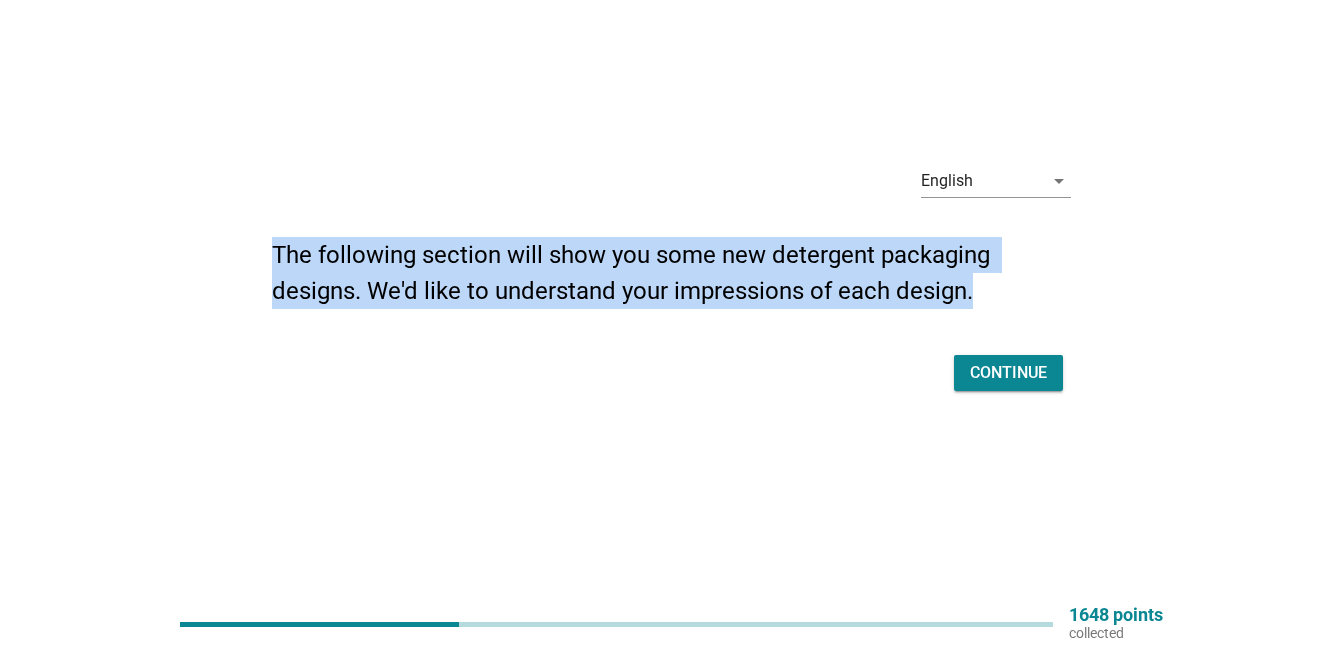 click on "Continue" at bounding box center [1008, 373] 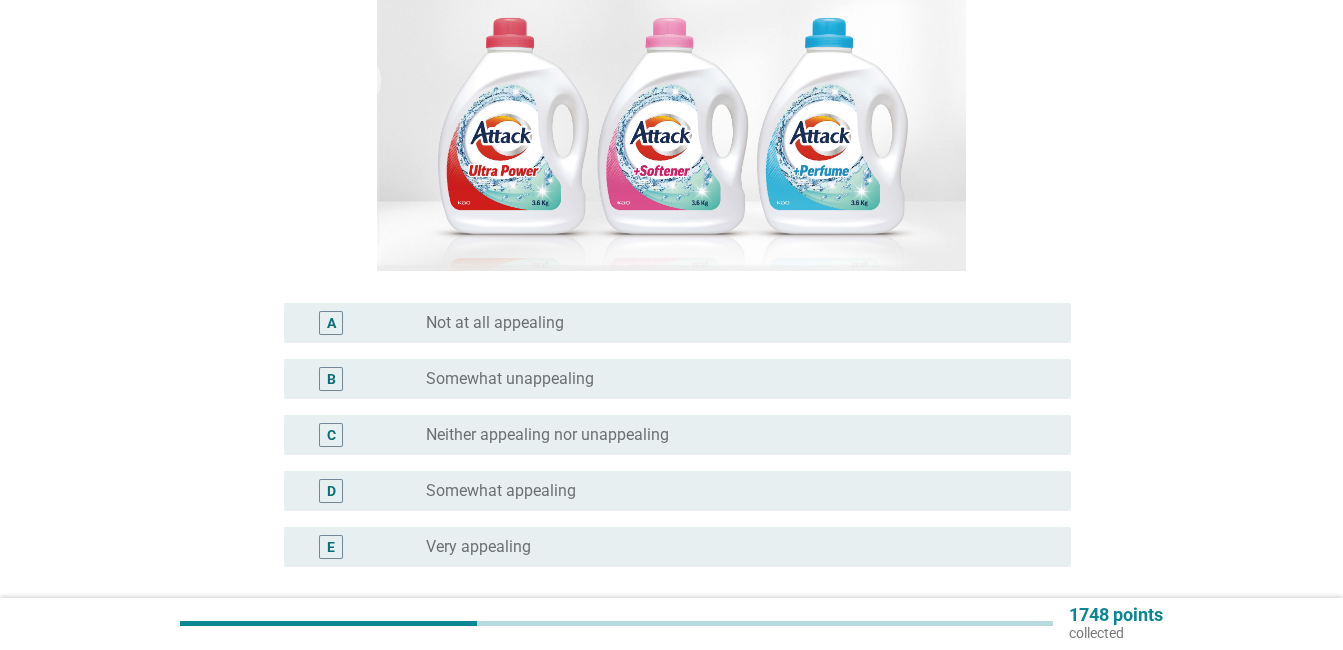 scroll, scrollTop: 333, scrollLeft: 0, axis: vertical 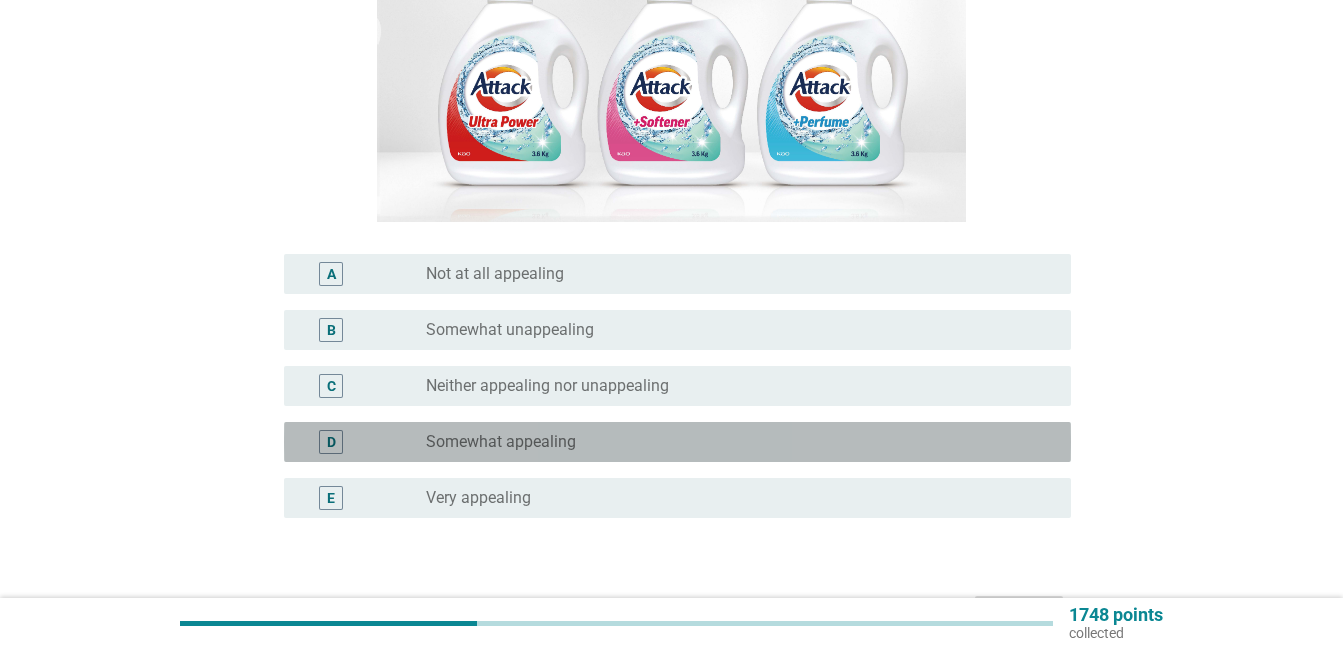 click on "radio_button_unchecked Somewhat appealing" at bounding box center (732, 442) 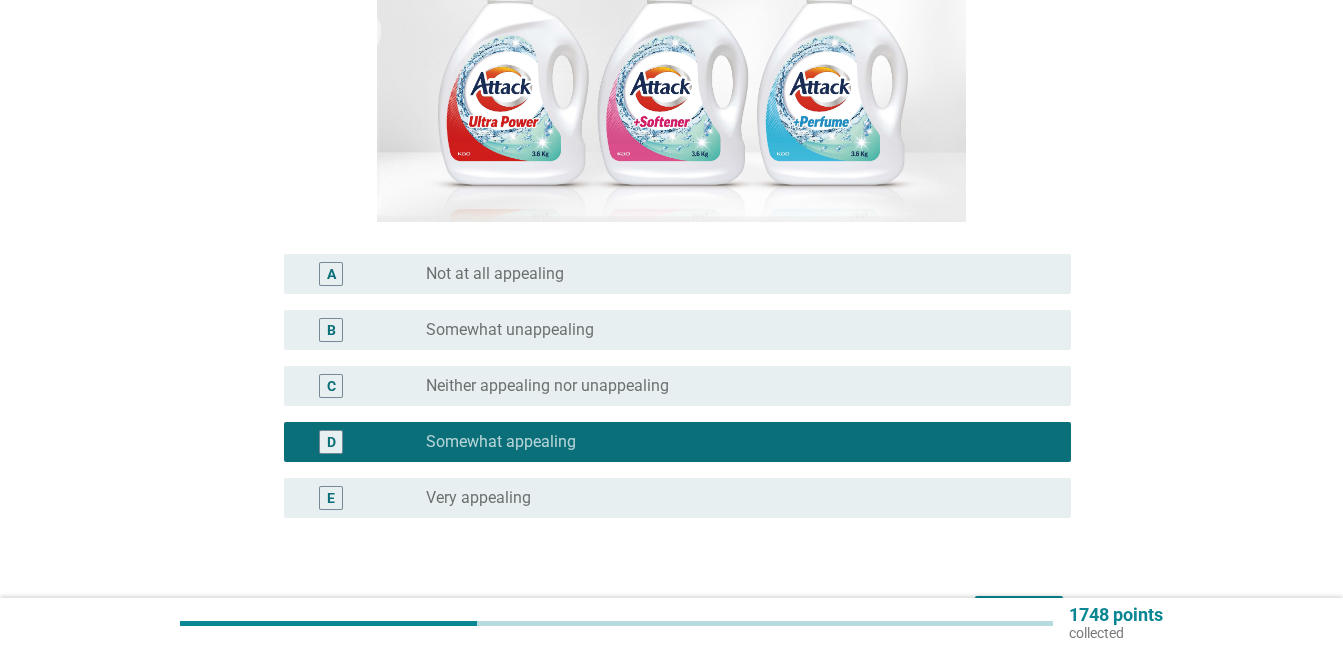 click on "B     radio_button_unchecked Somewhat unappealing" at bounding box center [671, 330] 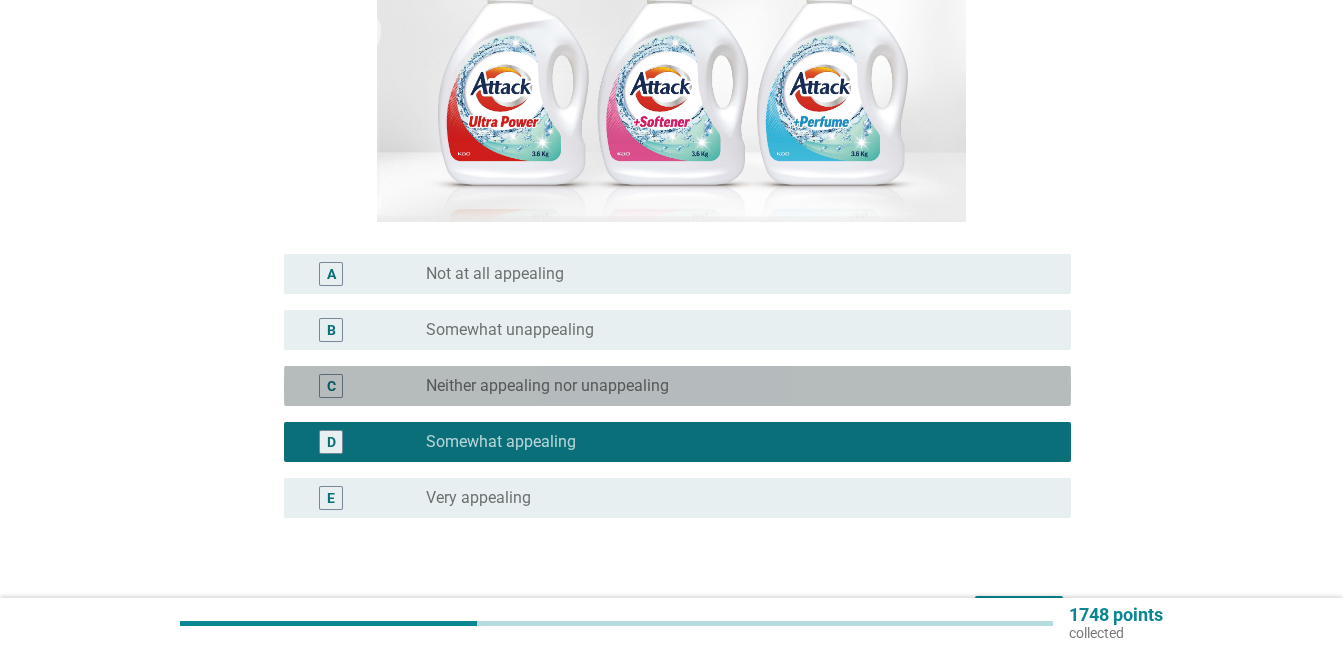 click on "radio_button_unchecked Neither appealing nor unappealing" at bounding box center [740, 386] 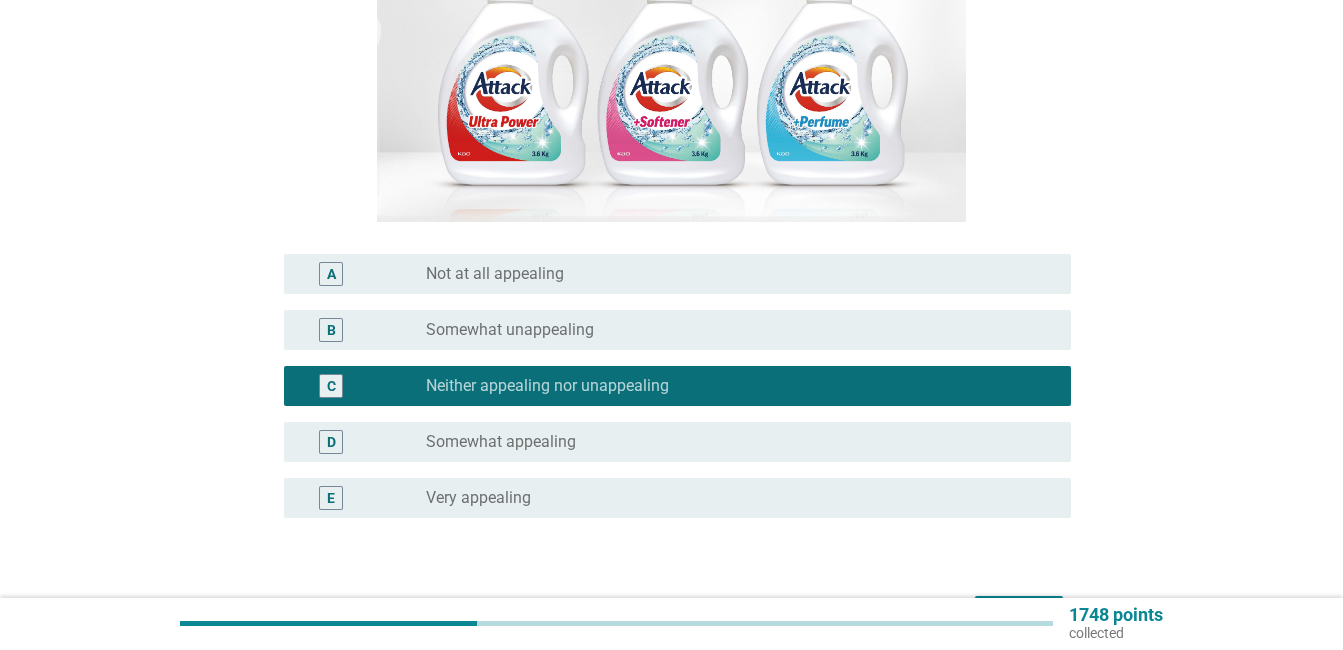 scroll, scrollTop: 463, scrollLeft: 0, axis: vertical 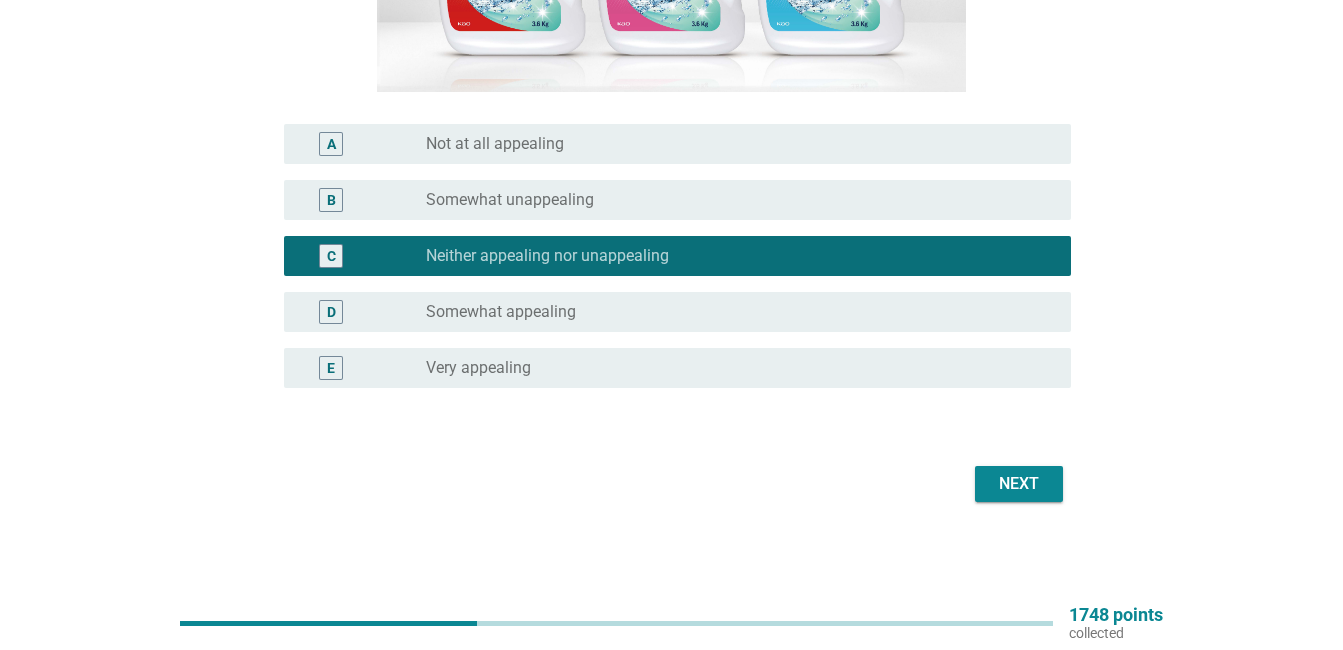 click on "Next" at bounding box center (1019, 484) 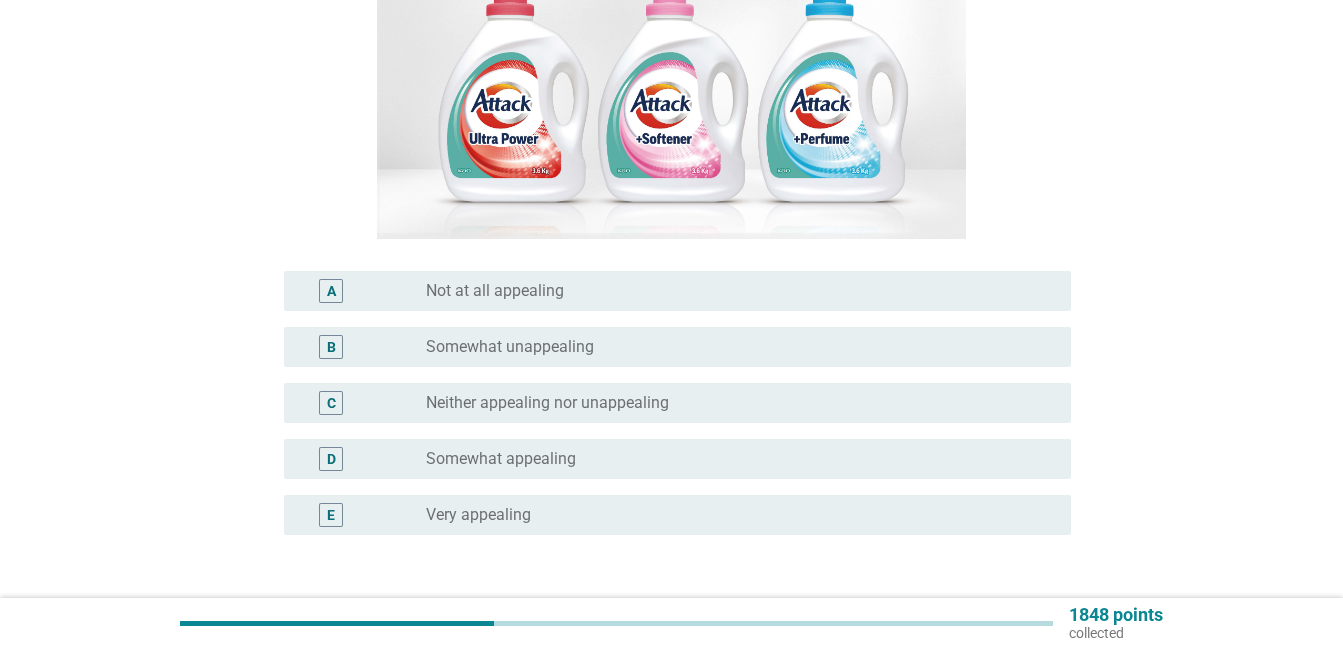 scroll, scrollTop: 333, scrollLeft: 0, axis: vertical 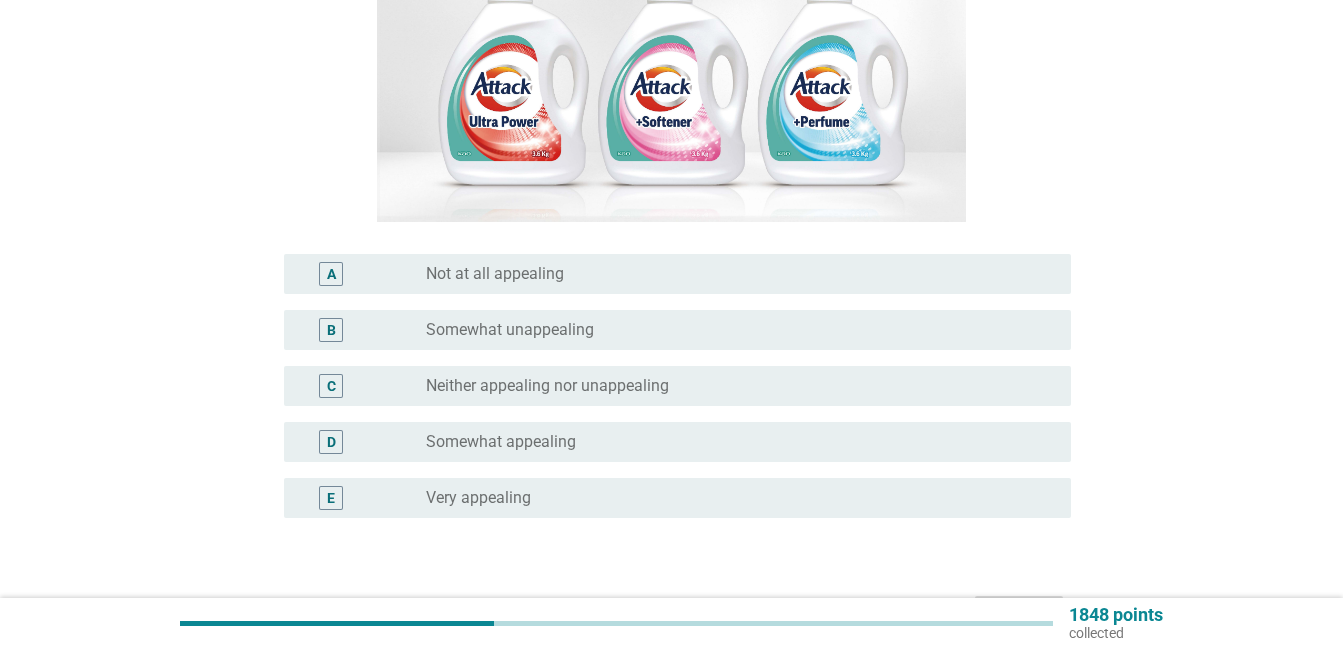click on "radio_button_unchecked Somewhat appealing" at bounding box center [732, 442] 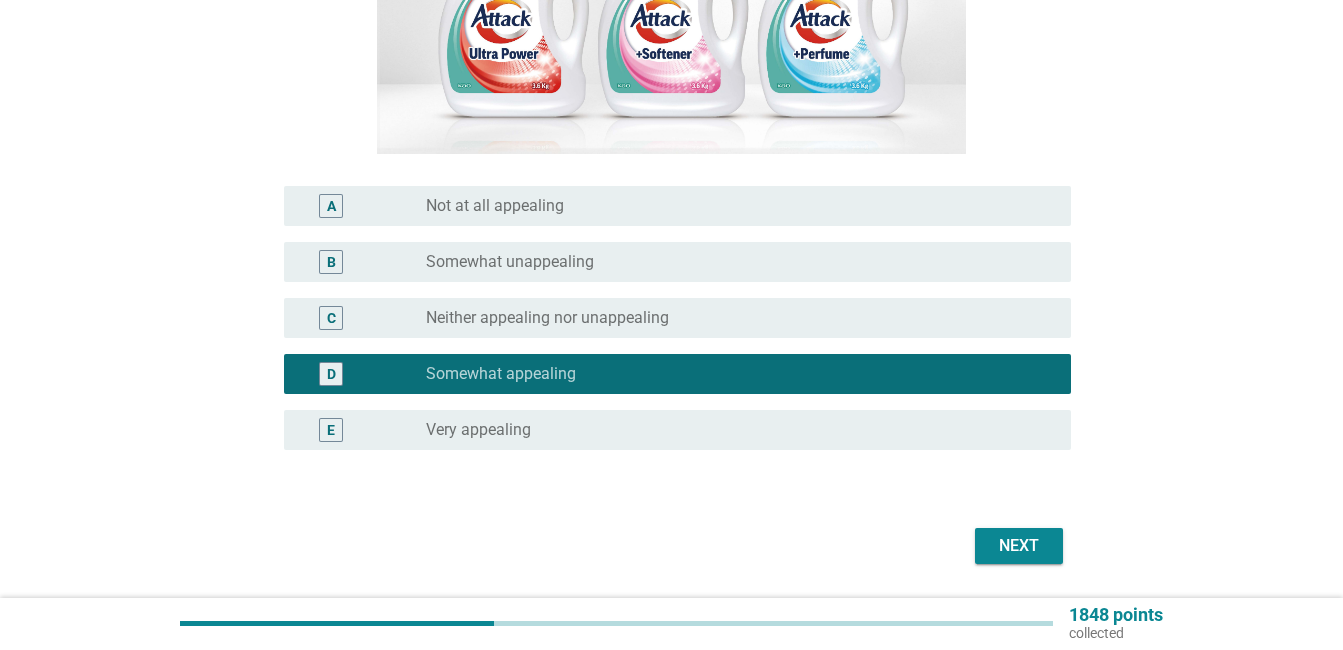 scroll, scrollTop: 463, scrollLeft: 0, axis: vertical 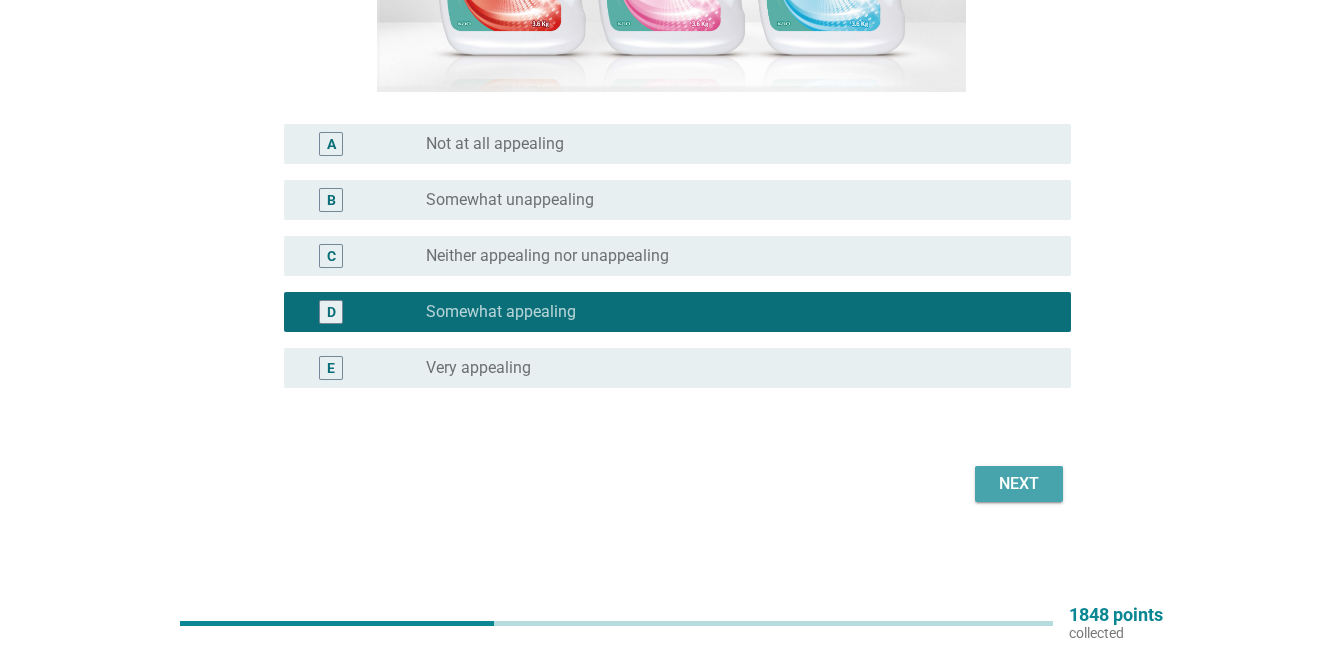 click on "Next" at bounding box center (1019, 484) 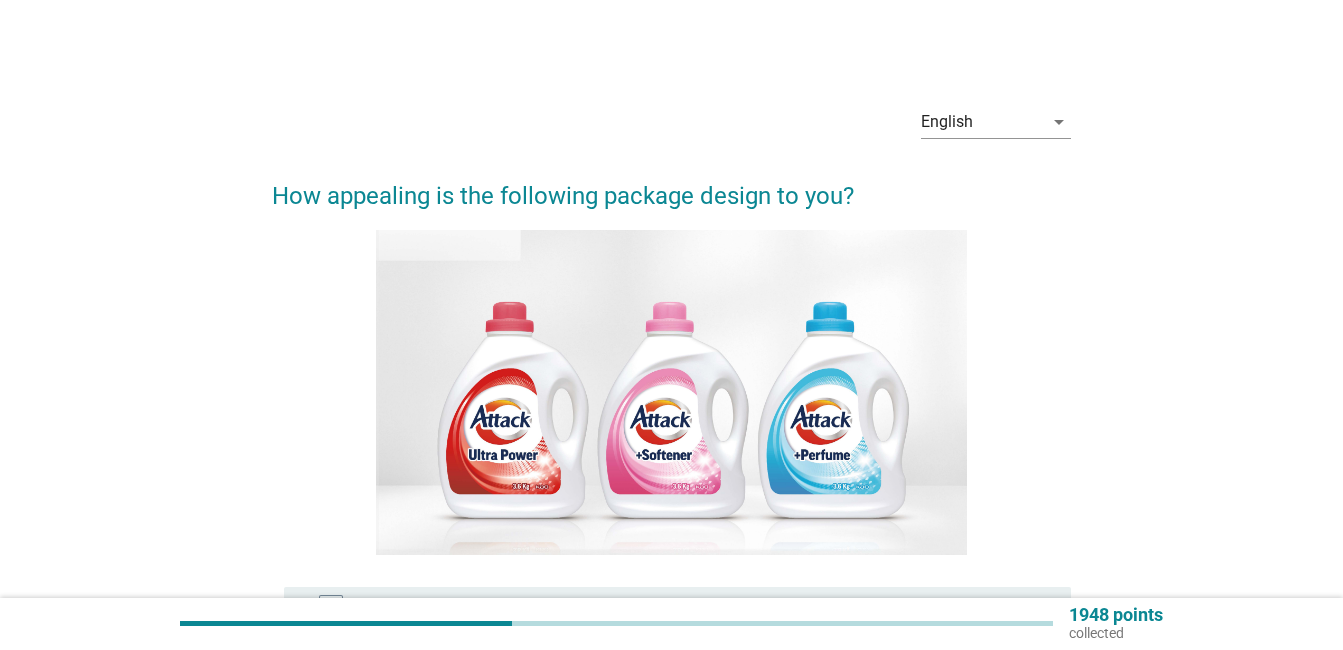 scroll, scrollTop: 333, scrollLeft: 0, axis: vertical 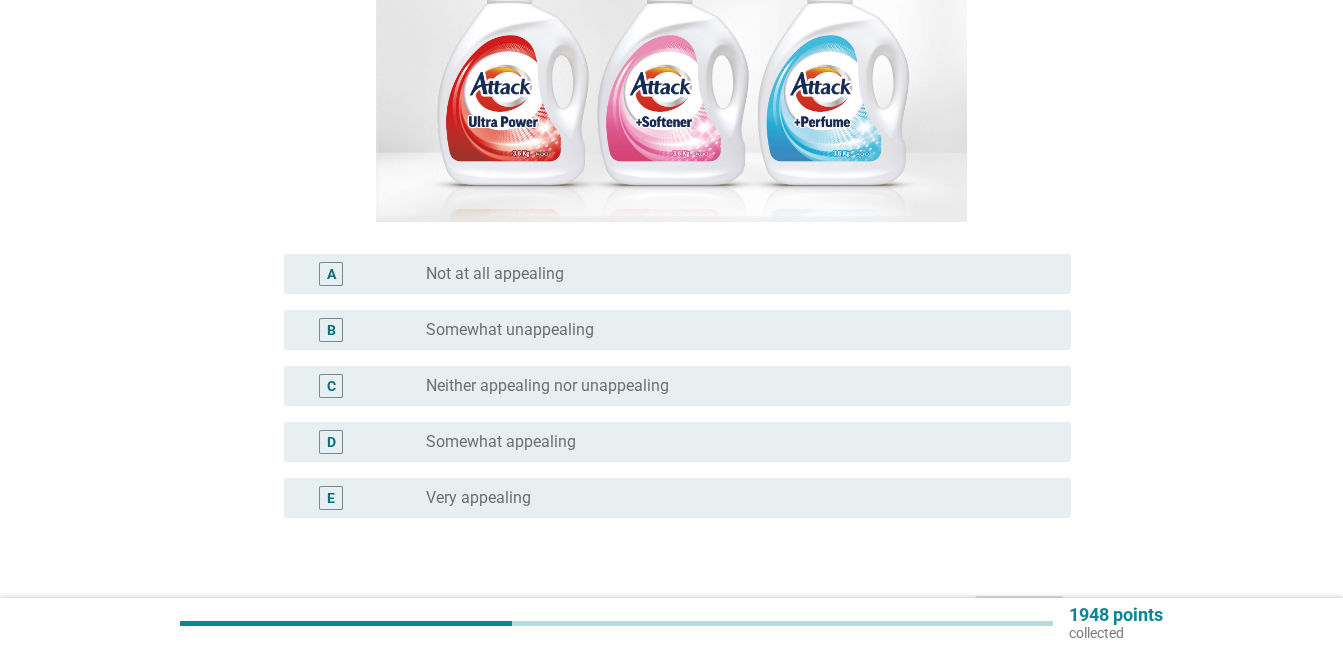 click on "radio_button_unchecked Somewhat appealing" at bounding box center (732, 442) 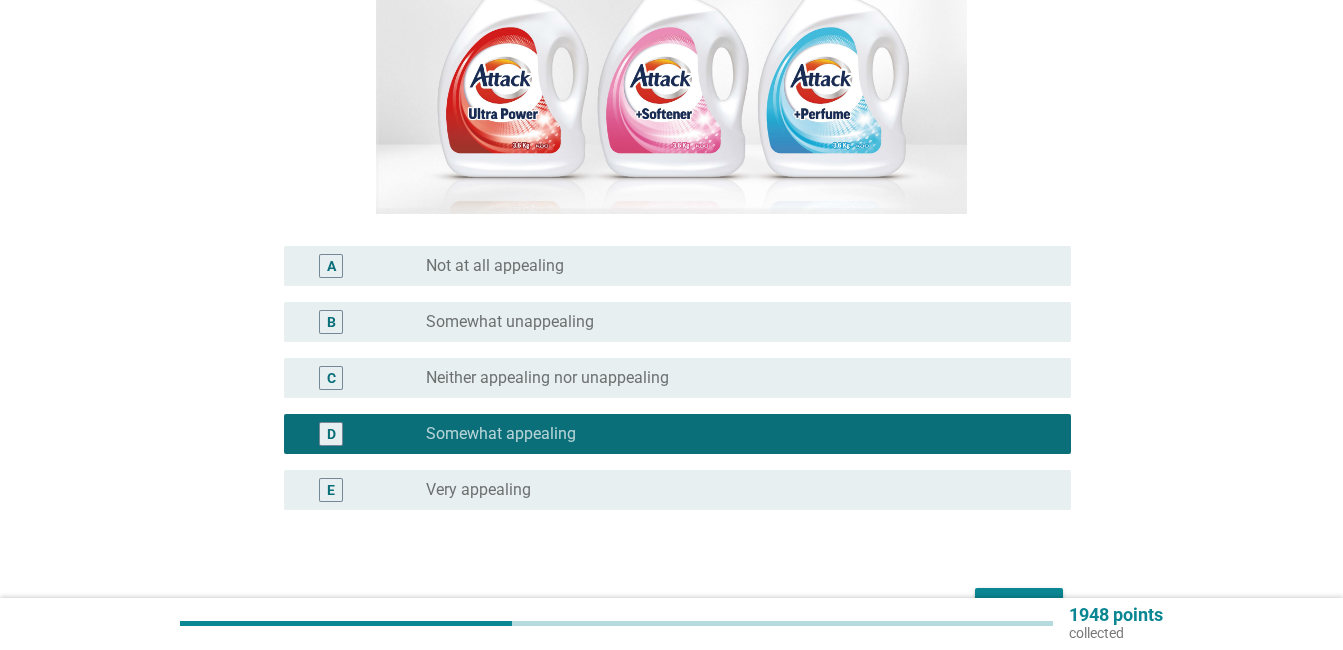 scroll, scrollTop: 463, scrollLeft: 0, axis: vertical 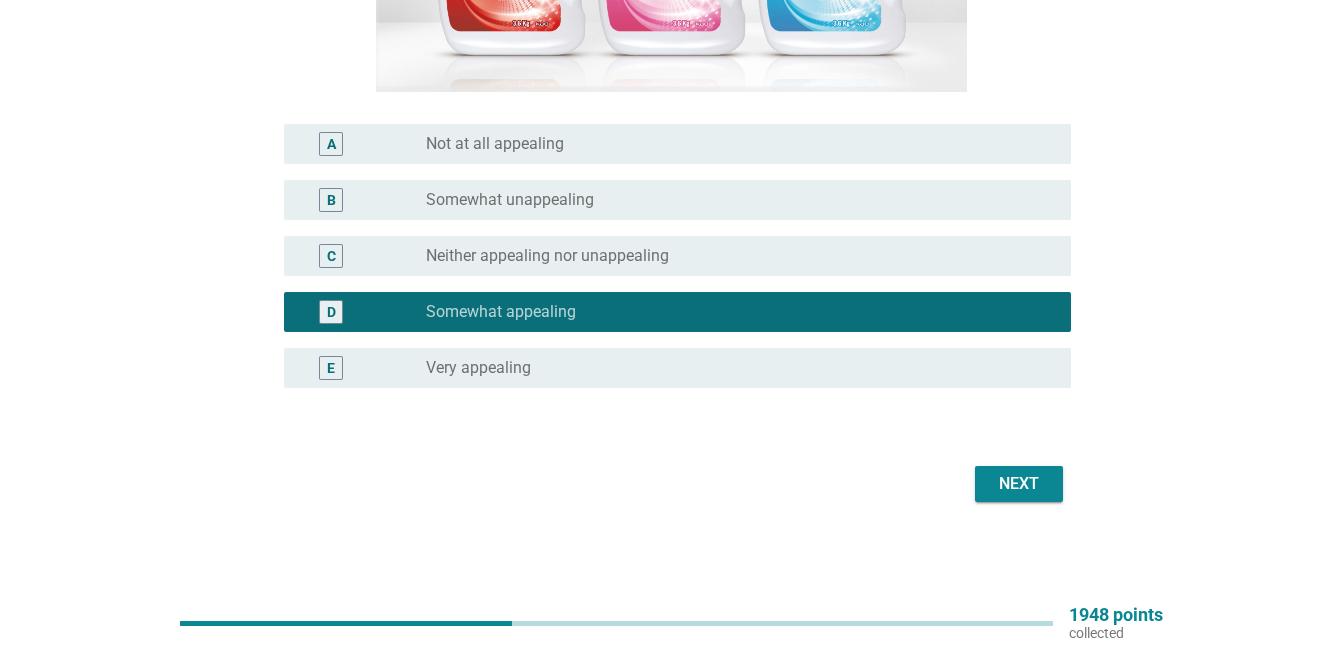 click on "Next" at bounding box center (1019, 484) 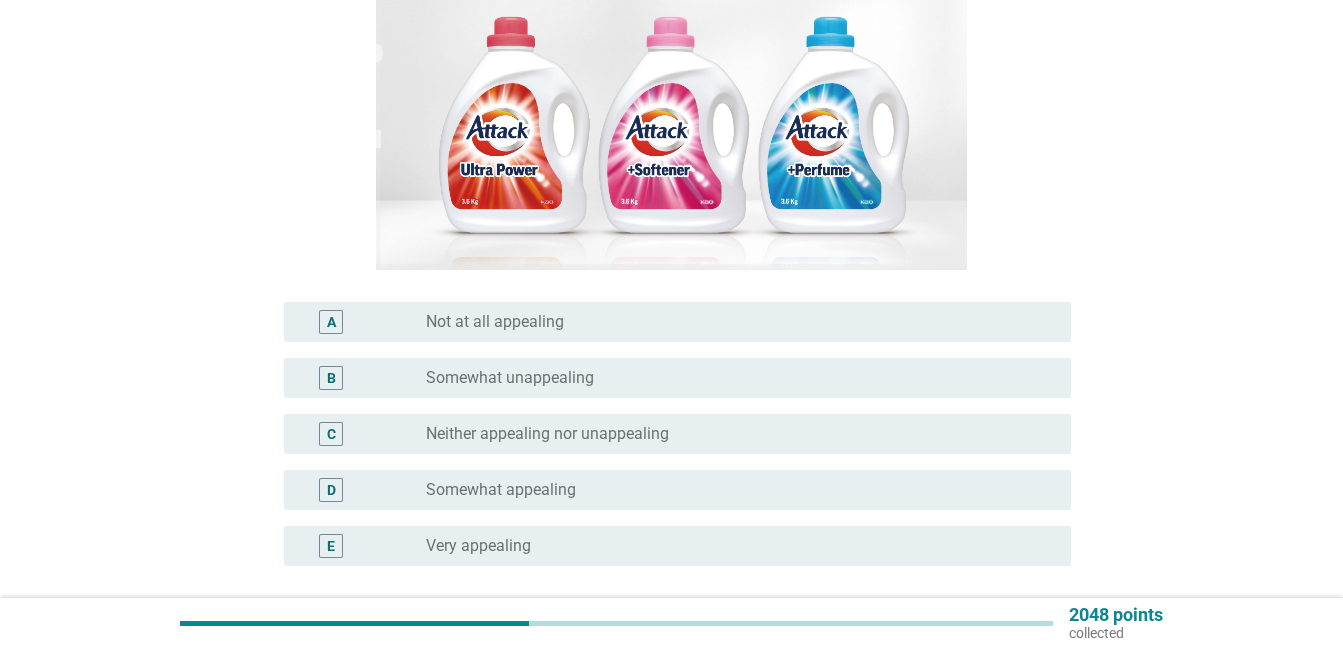 scroll, scrollTop: 333, scrollLeft: 0, axis: vertical 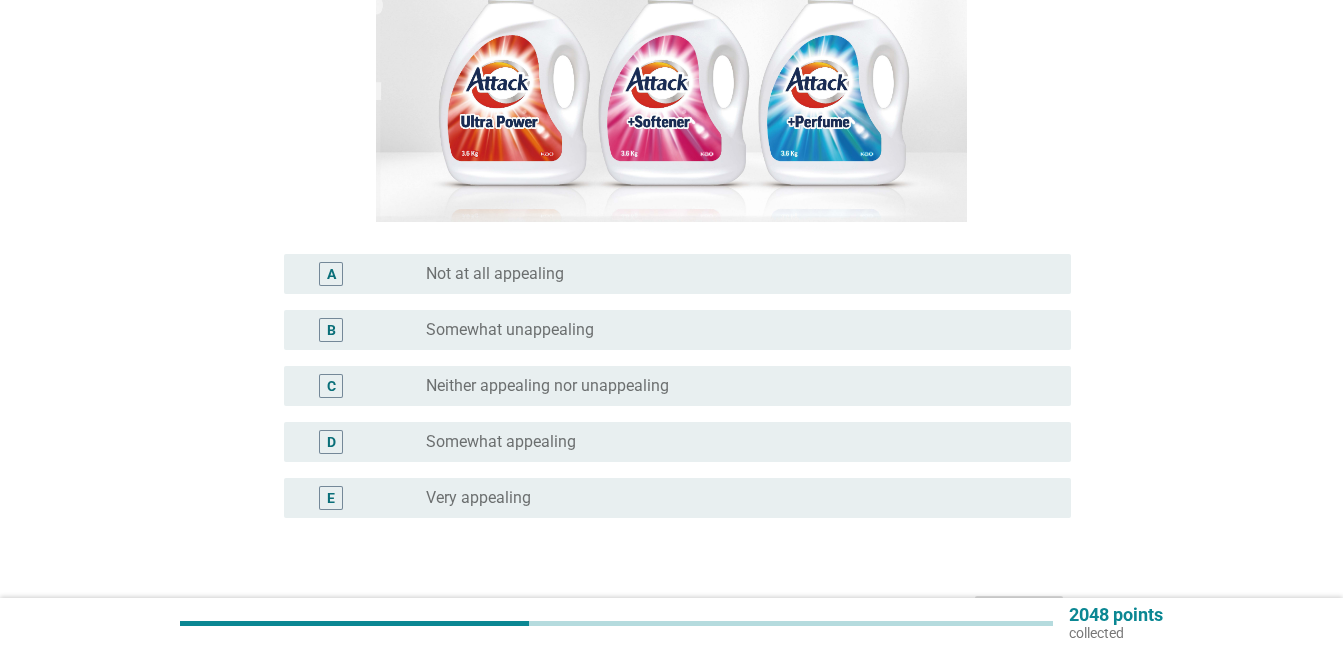 click on "radio_button_unchecked Very appealing" at bounding box center [732, 498] 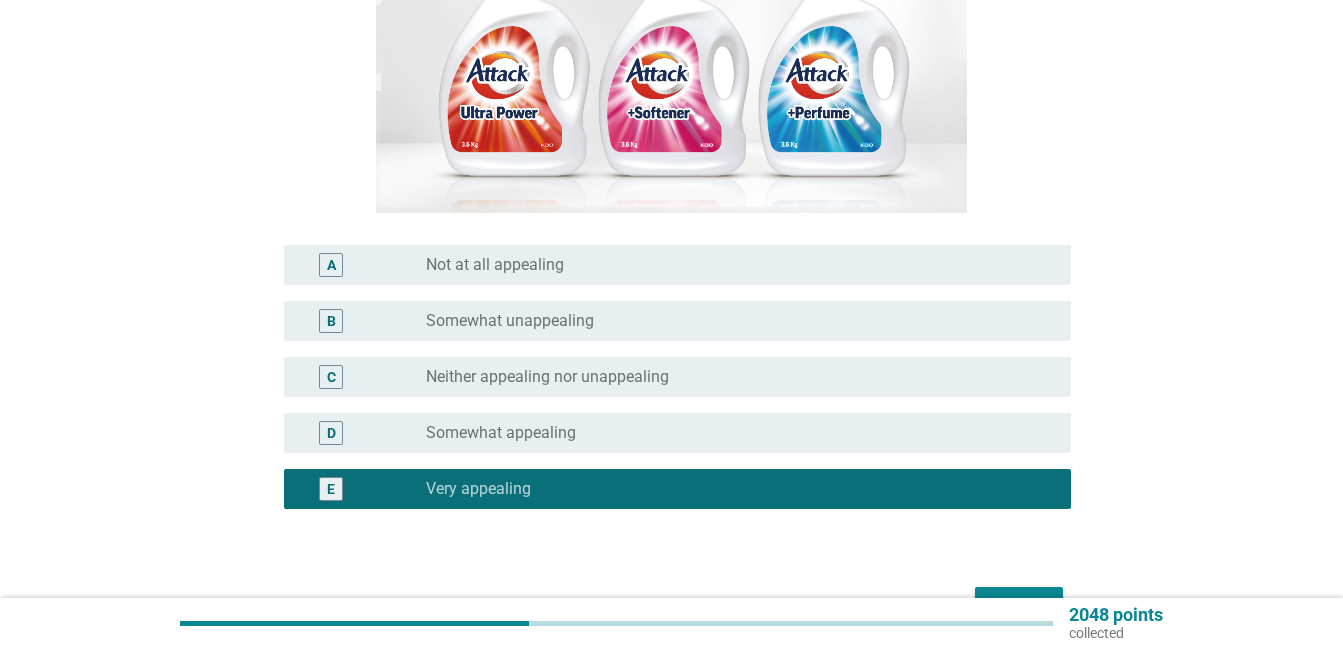 scroll, scrollTop: 463, scrollLeft: 0, axis: vertical 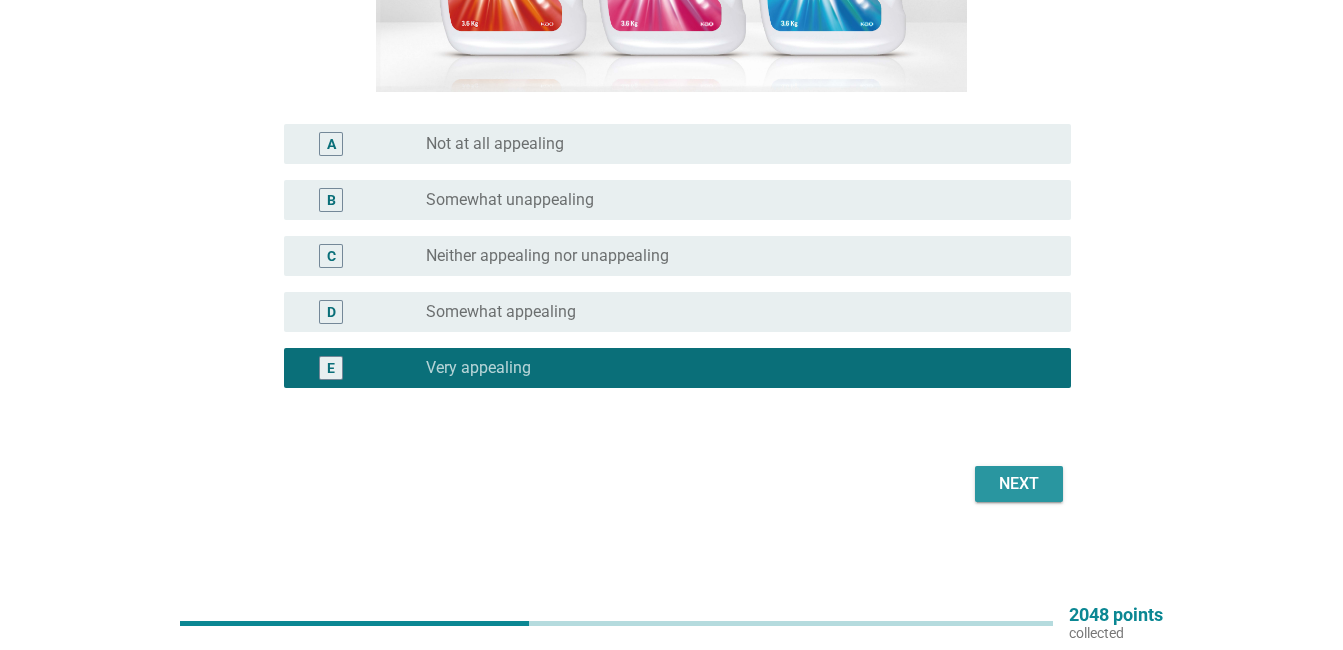 drag, startPoint x: 1002, startPoint y: 477, endPoint x: 1002, endPoint y: 489, distance: 12 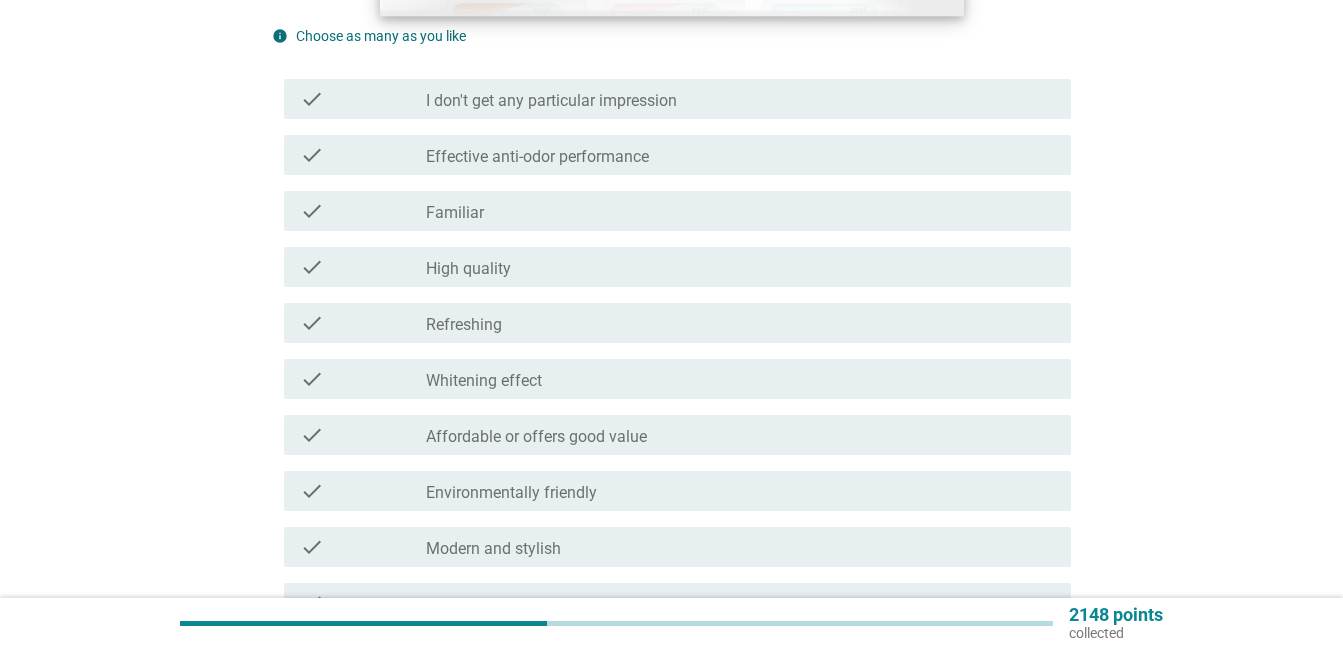 scroll, scrollTop: 667, scrollLeft: 0, axis: vertical 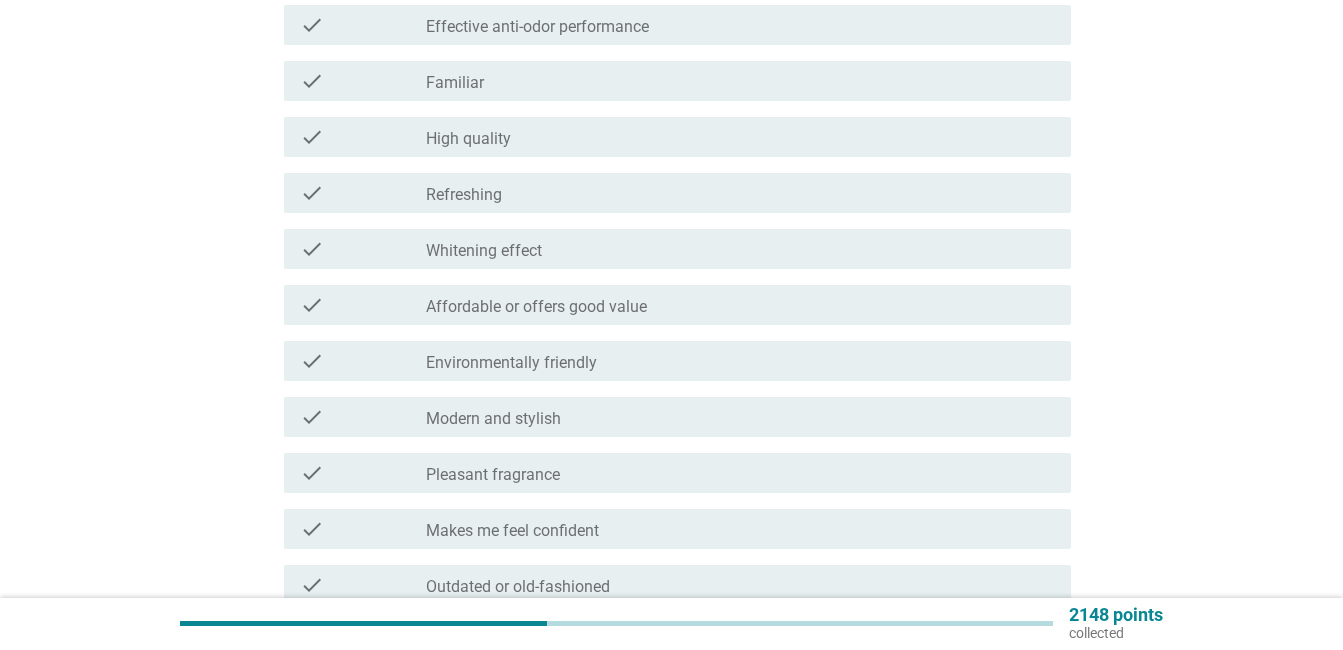 click on "check_box_outline_blank Refreshing" at bounding box center [740, 193] 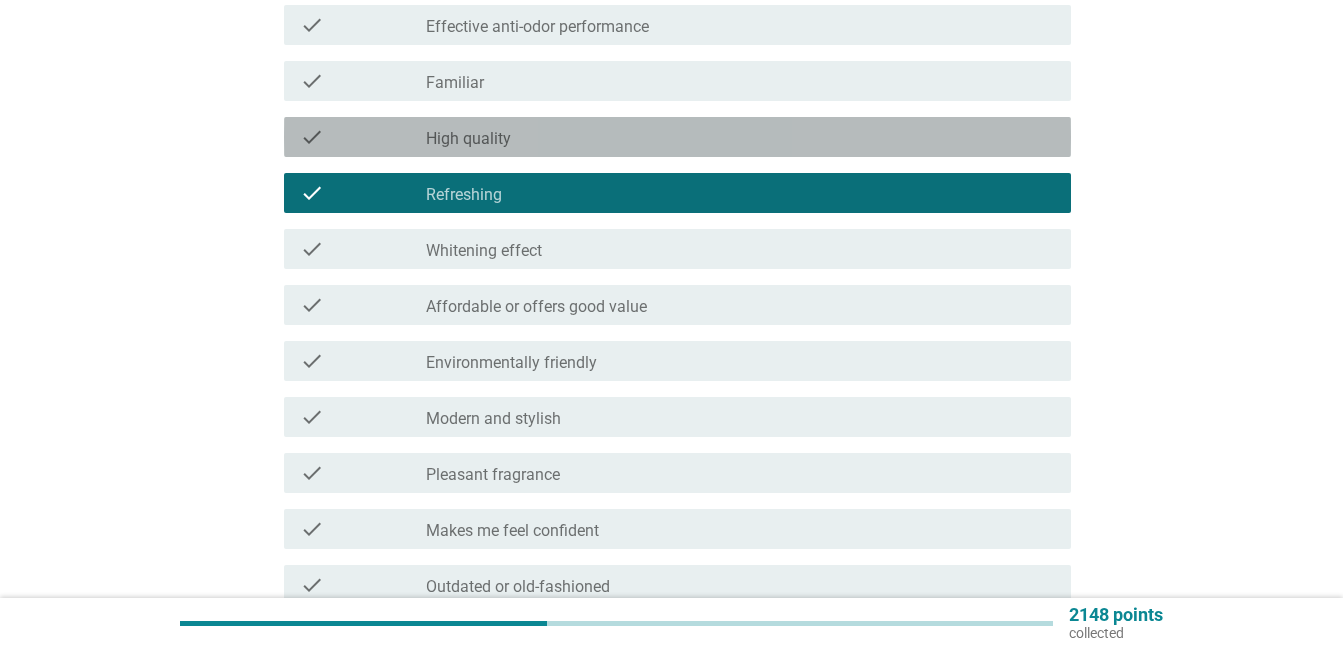 click on "check_box_outline_blank High quality" at bounding box center (740, 137) 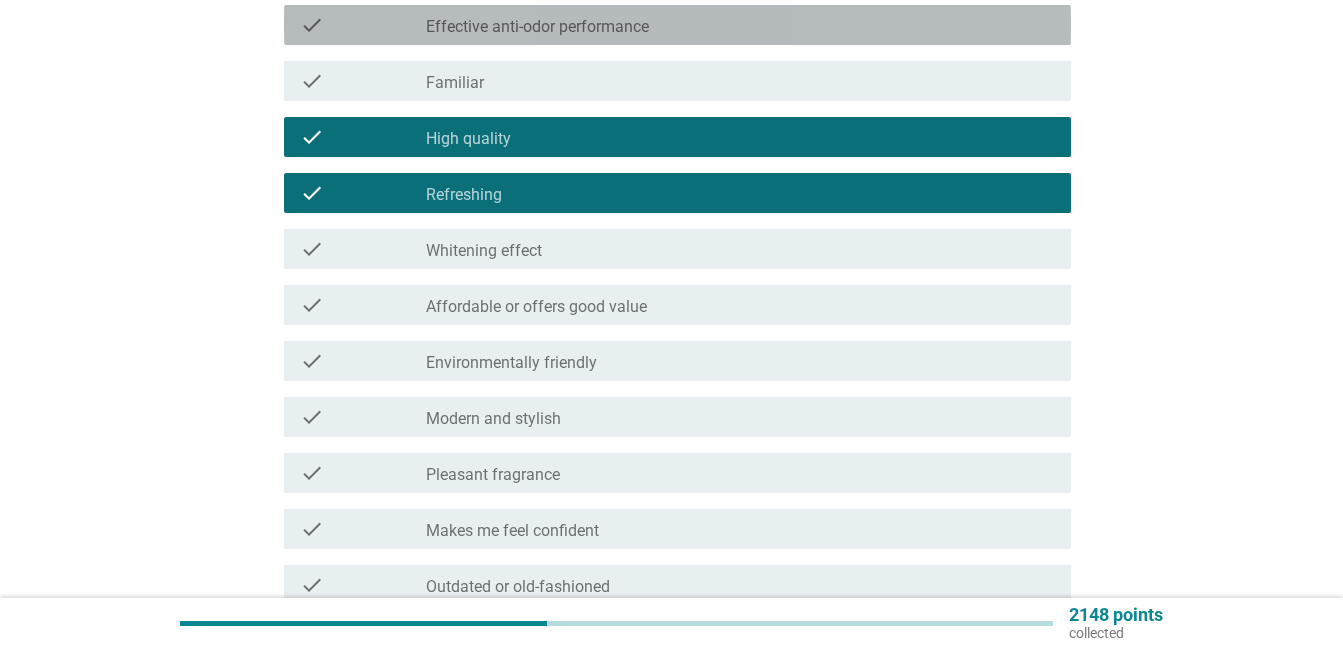 click on "Effective anti-odor performance" at bounding box center [537, 27] 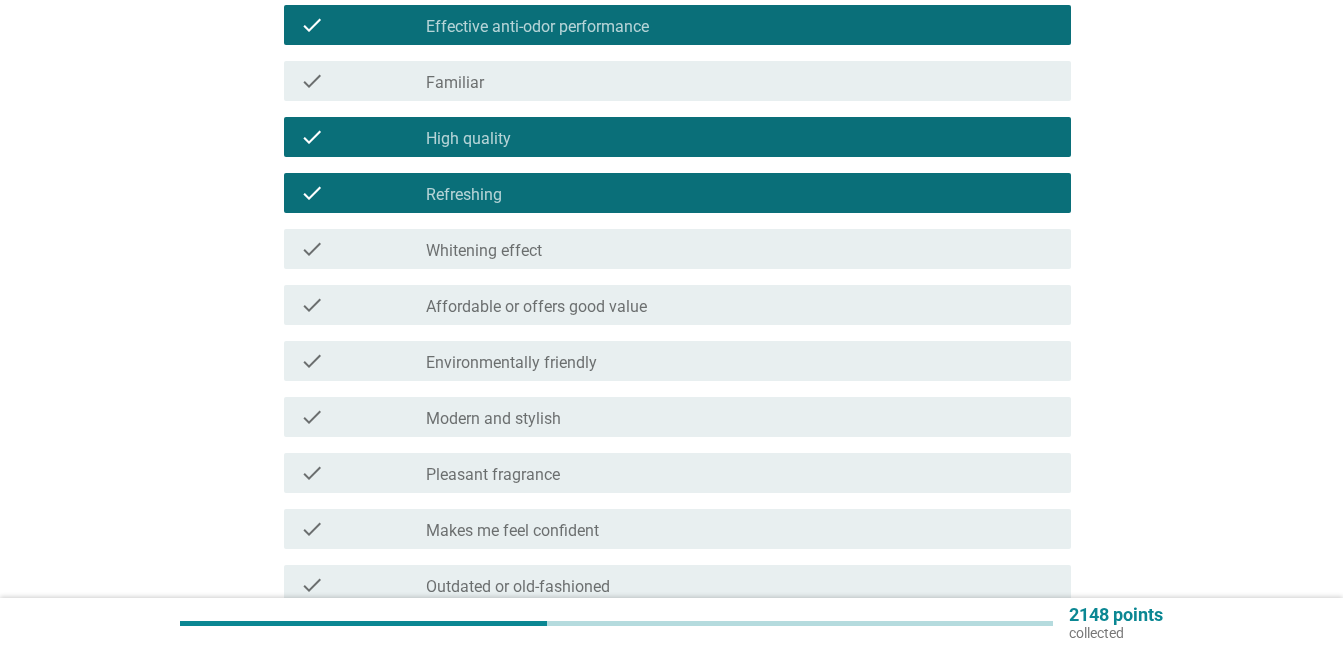 click on "check_box_outline_blank Makes me feel confident" at bounding box center (740, 529) 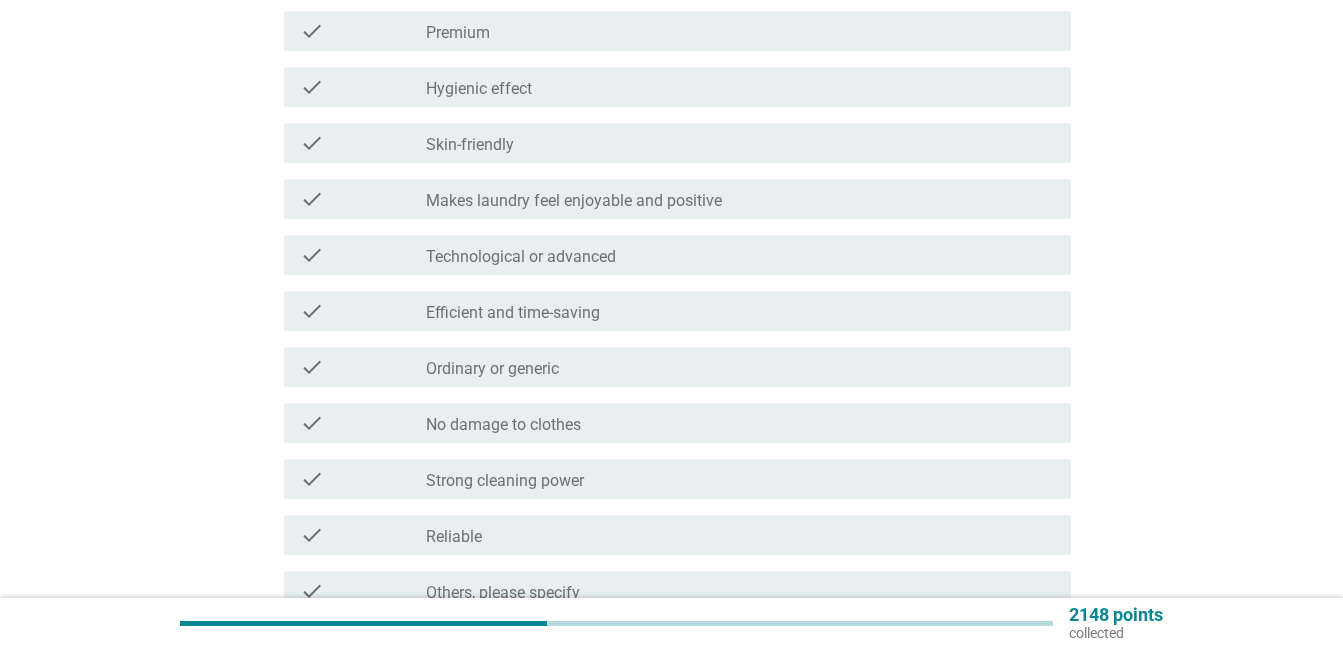 scroll, scrollTop: 1532, scrollLeft: 0, axis: vertical 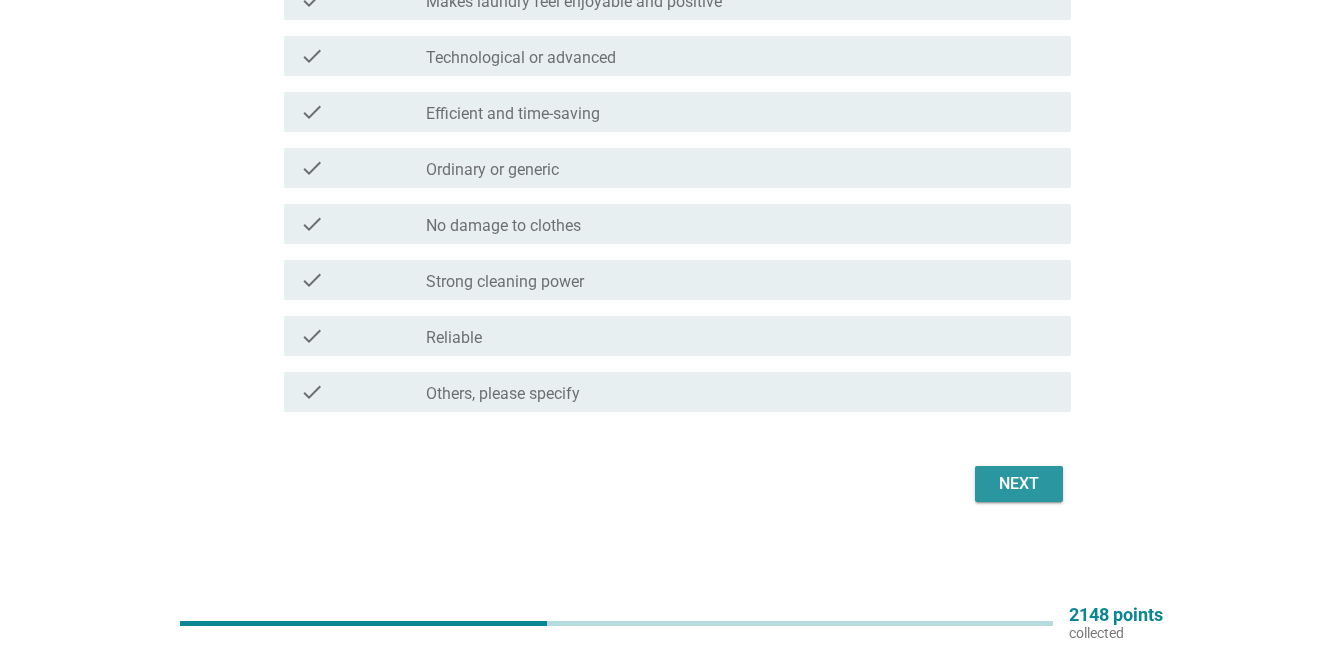click on "Next" at bounding box center (1019, 484) 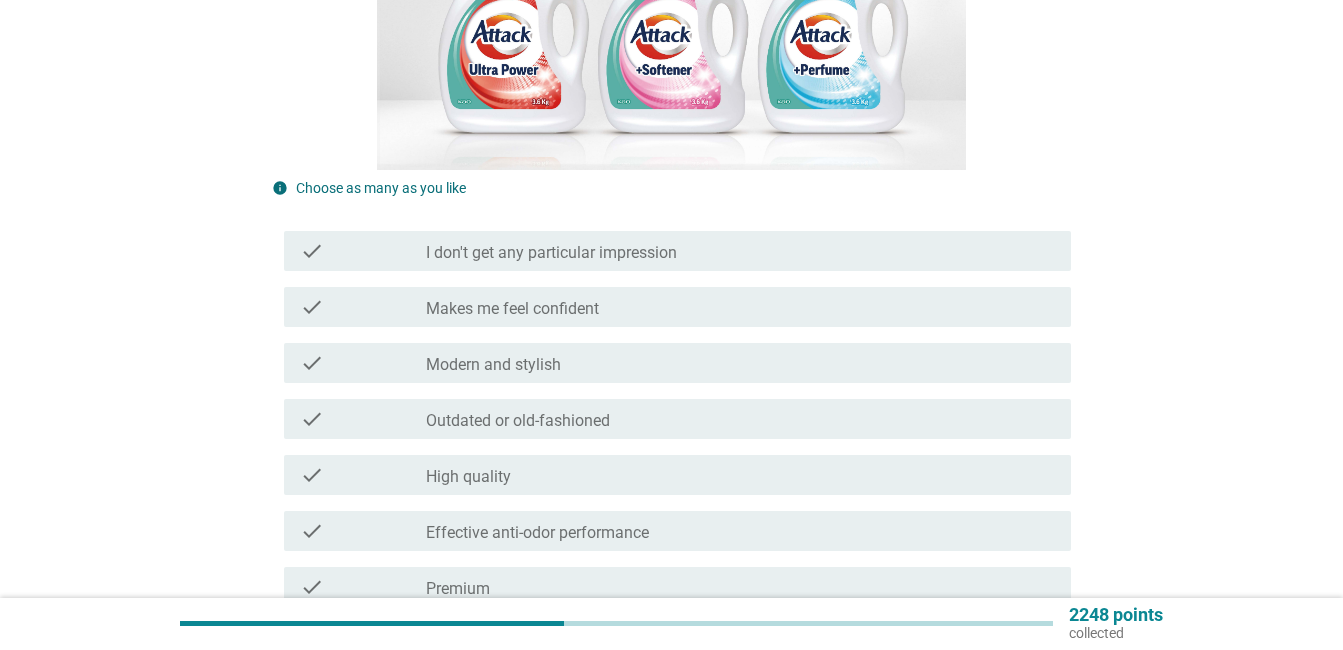 scroll, scrollTop: 333, scrollLeft: 0, axis: vertical 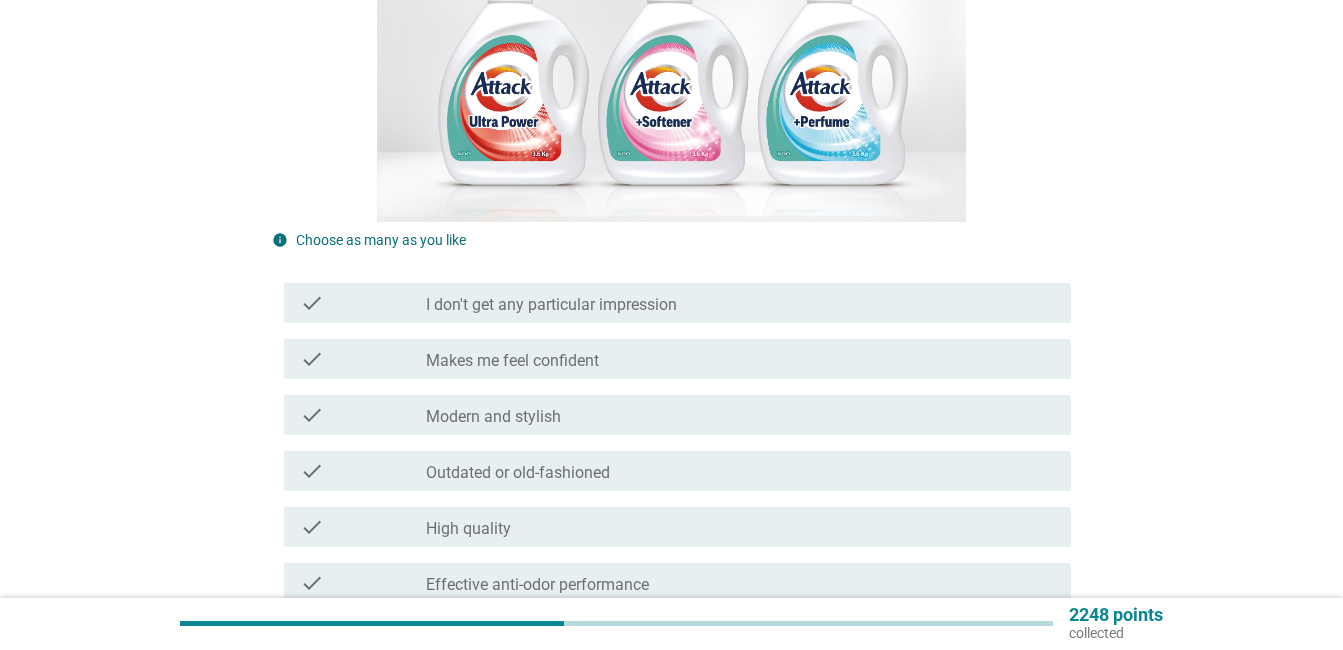 click on "I don't get any particular impression" at bounding box center (551, 305) 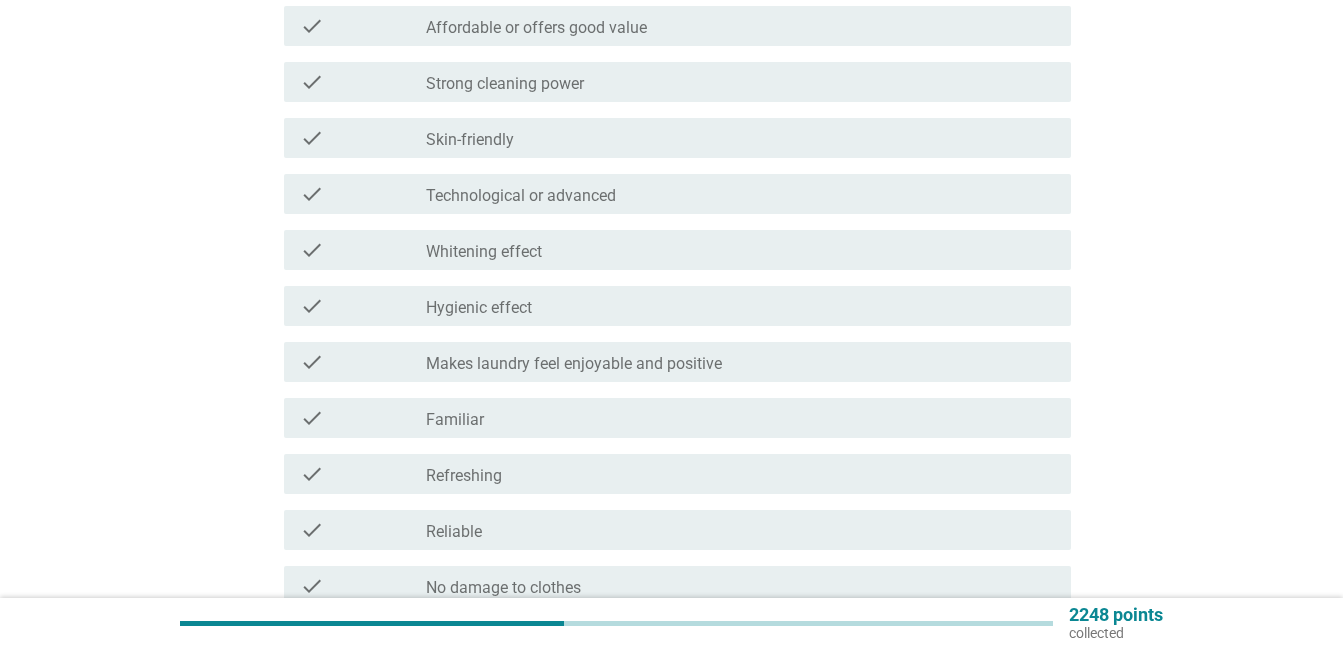 scroll, scrollTop: 1532, scrollLeft: 0, axis: vertical 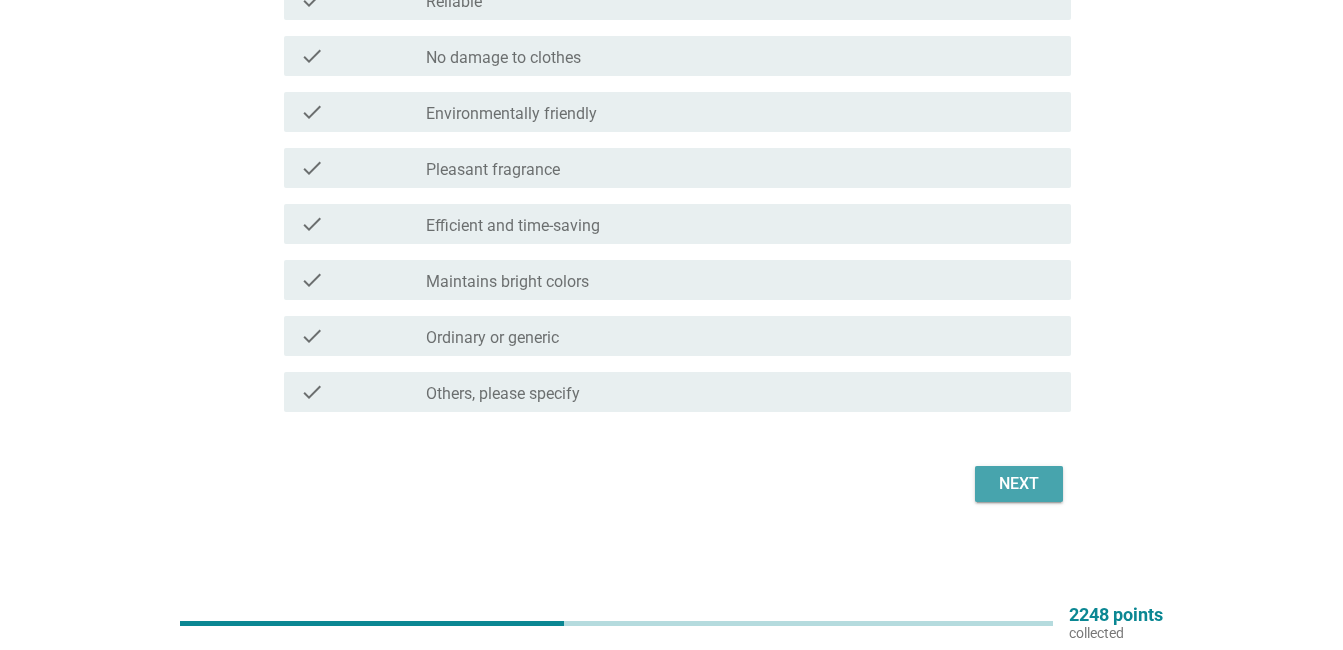 click on "Next" at bounding box center [1019, 484] 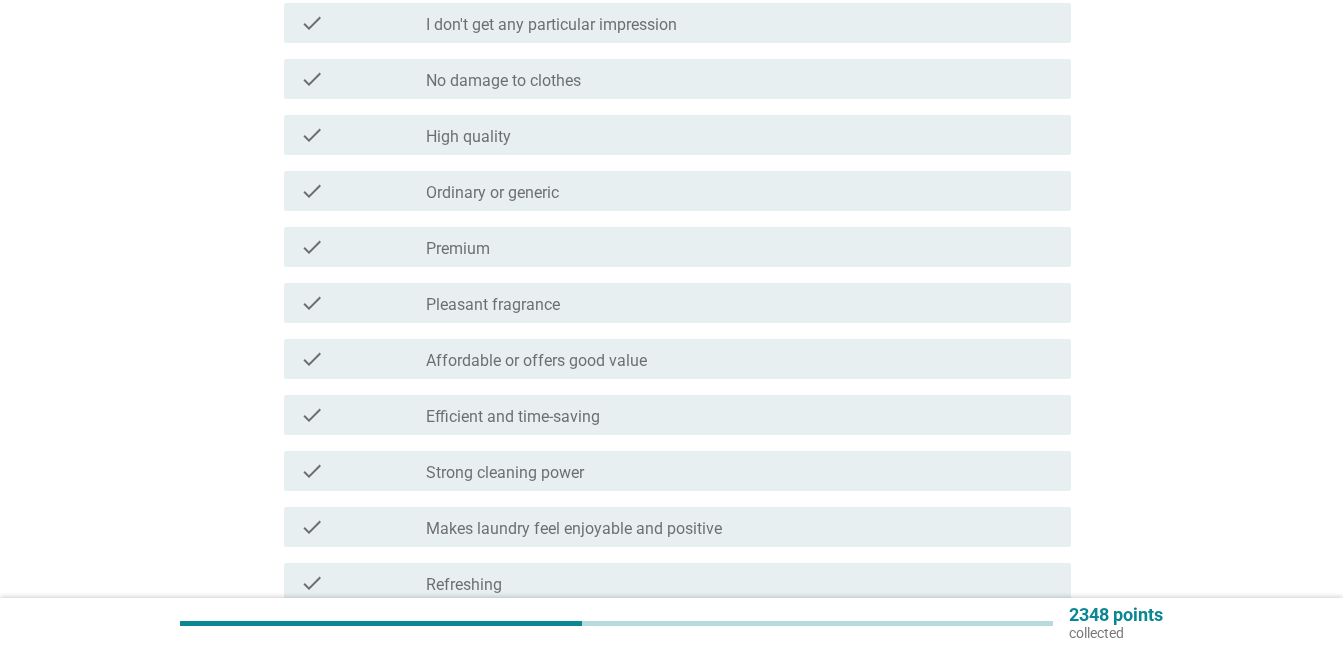 scroll, scrollTop: 667, scrollLeft: 0, axis: vertical 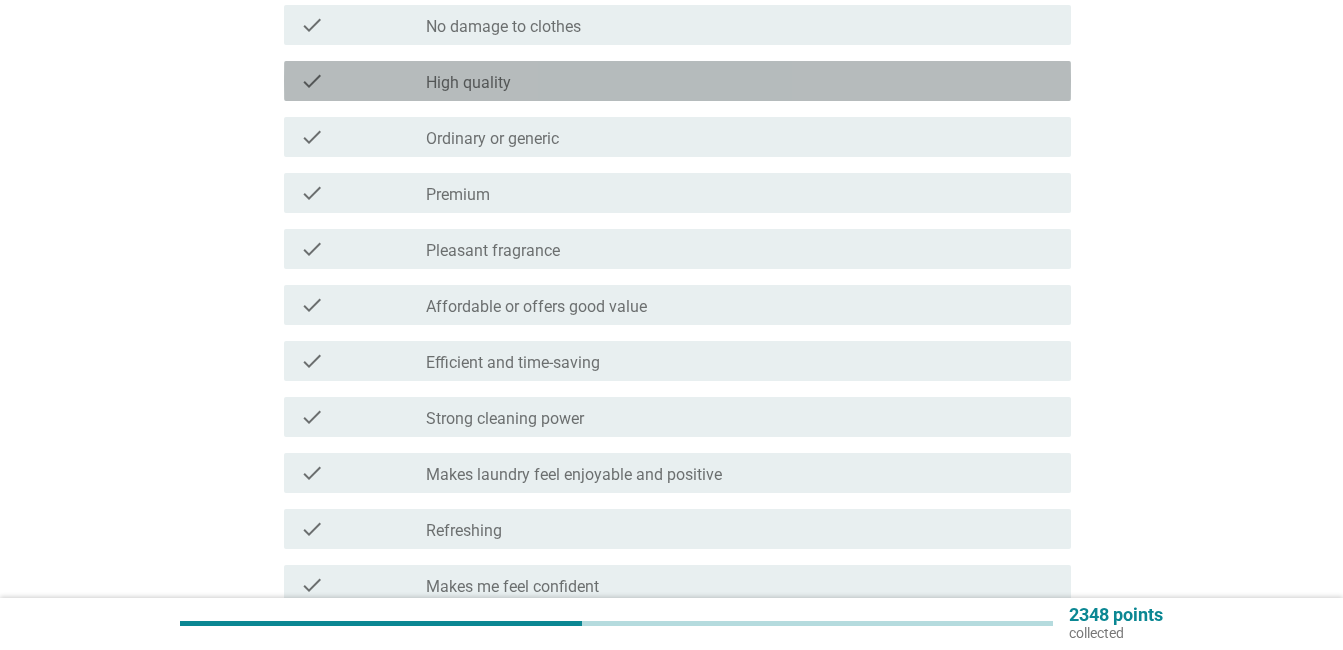 click on "check_box_outline_blank High quality" at bounding box center (740, 81) 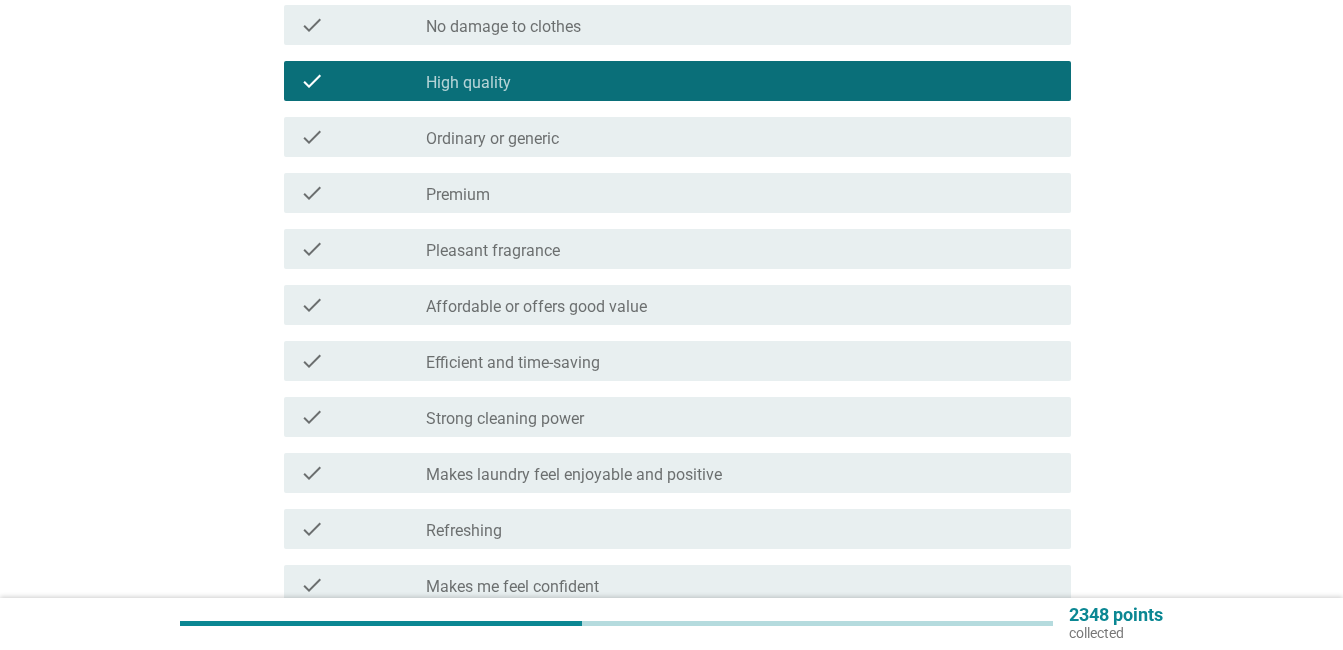 click on "No damage to clothes" at bounding box center [503, 27] 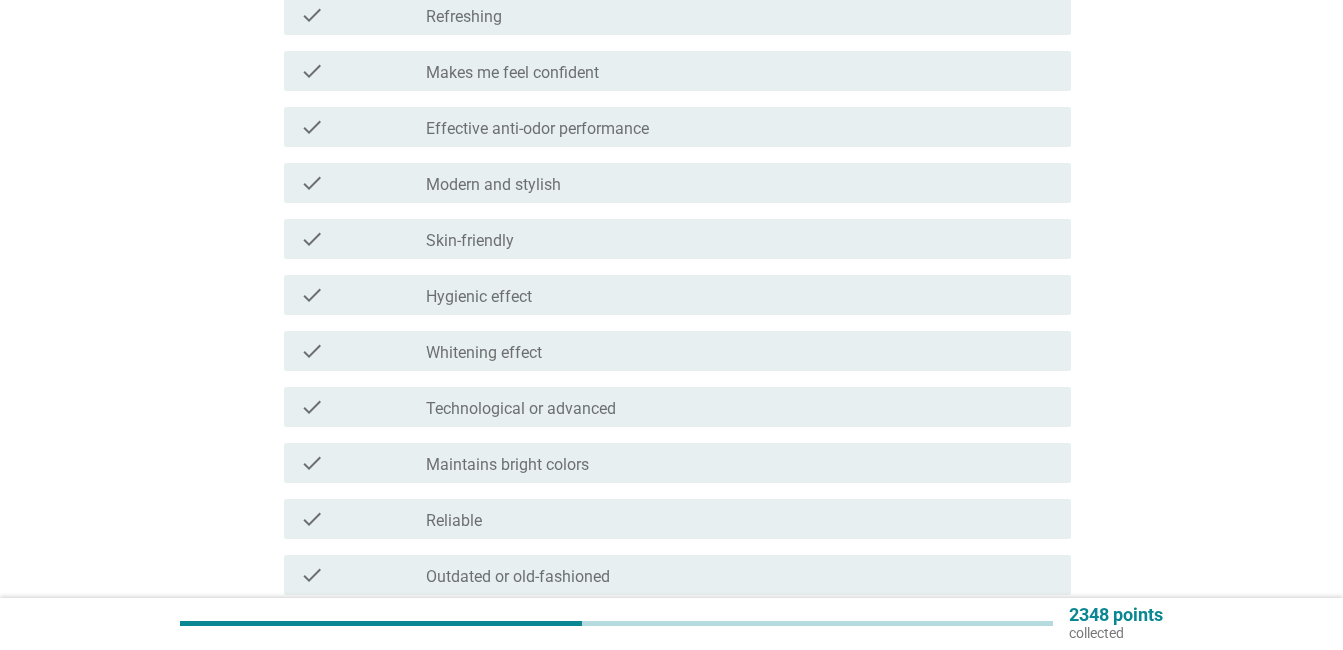scroll, scrollTop: 1532, scrollLeft: 0, axis: vertical 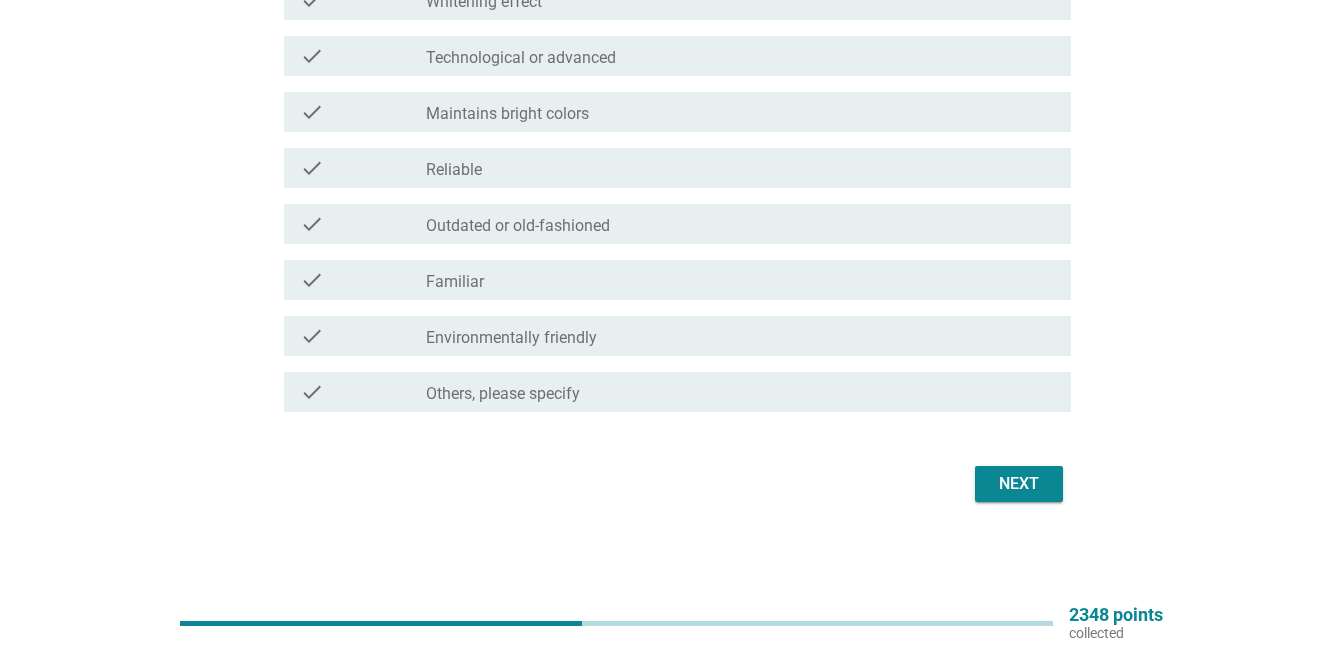 click on "Next" at bounding box center [1019, 484] 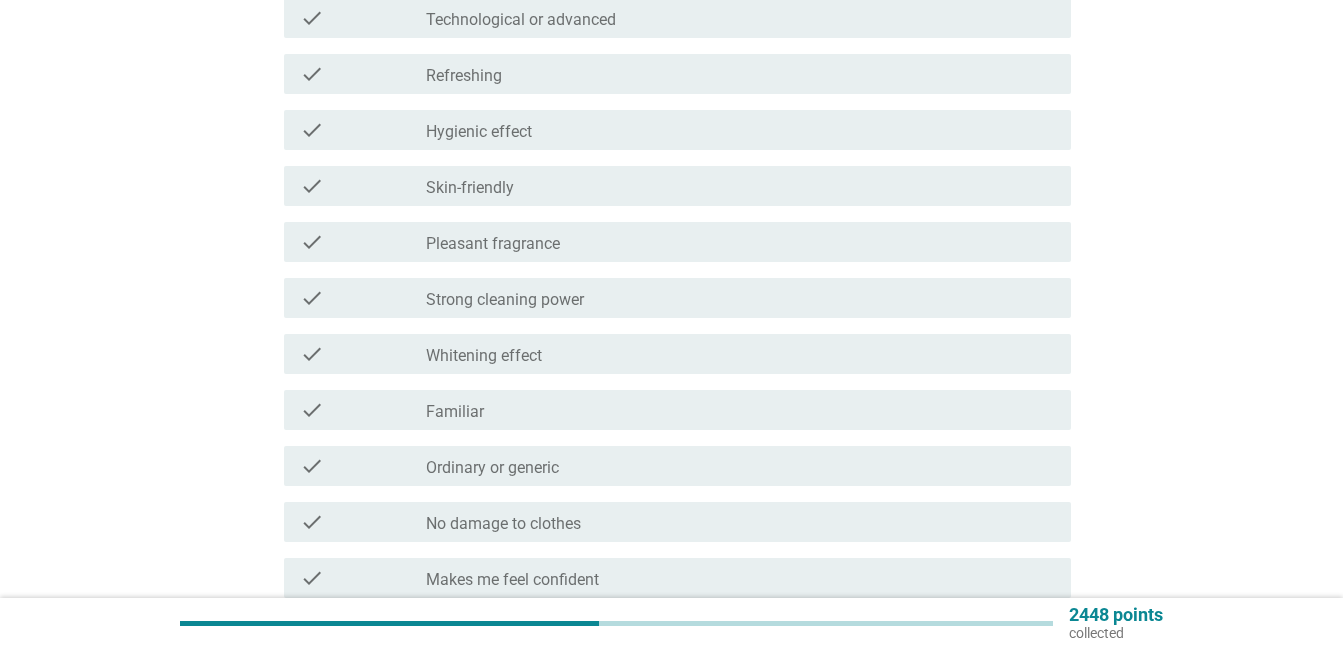 scroll, scrollTop: 1000, scrollLeft: 0, axis: vertical 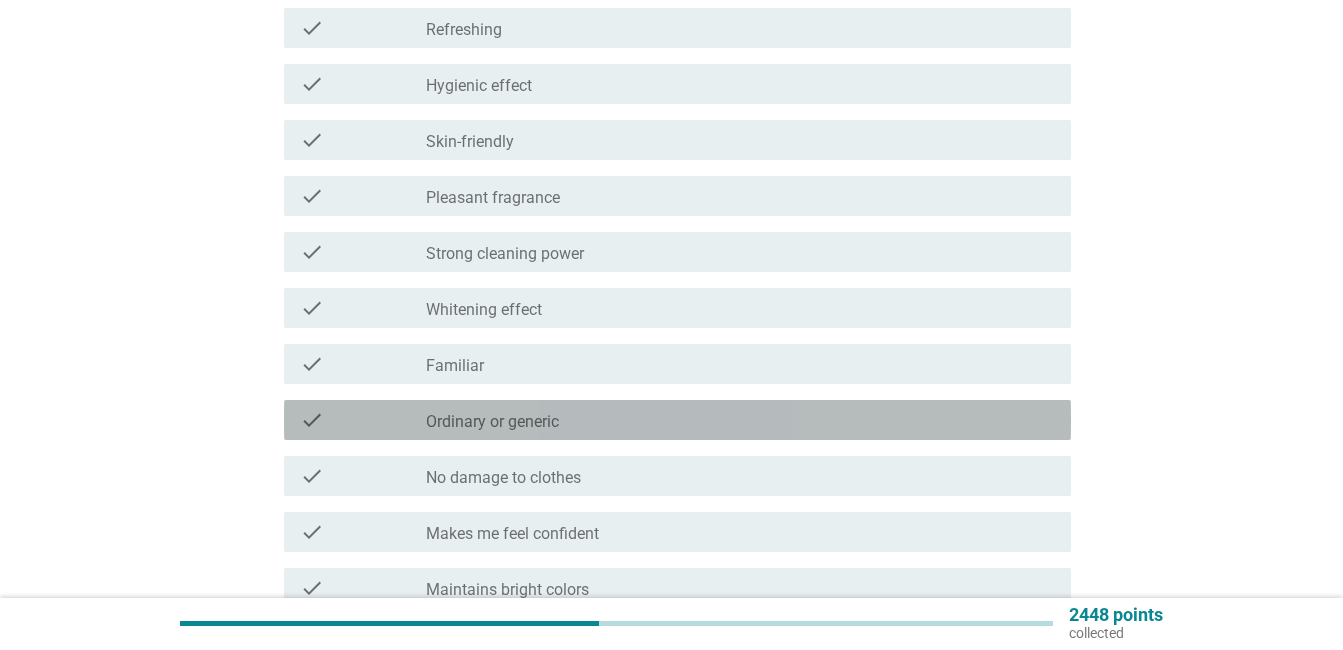 click on "Ordinary or generic" at bounding box center [492, 422] 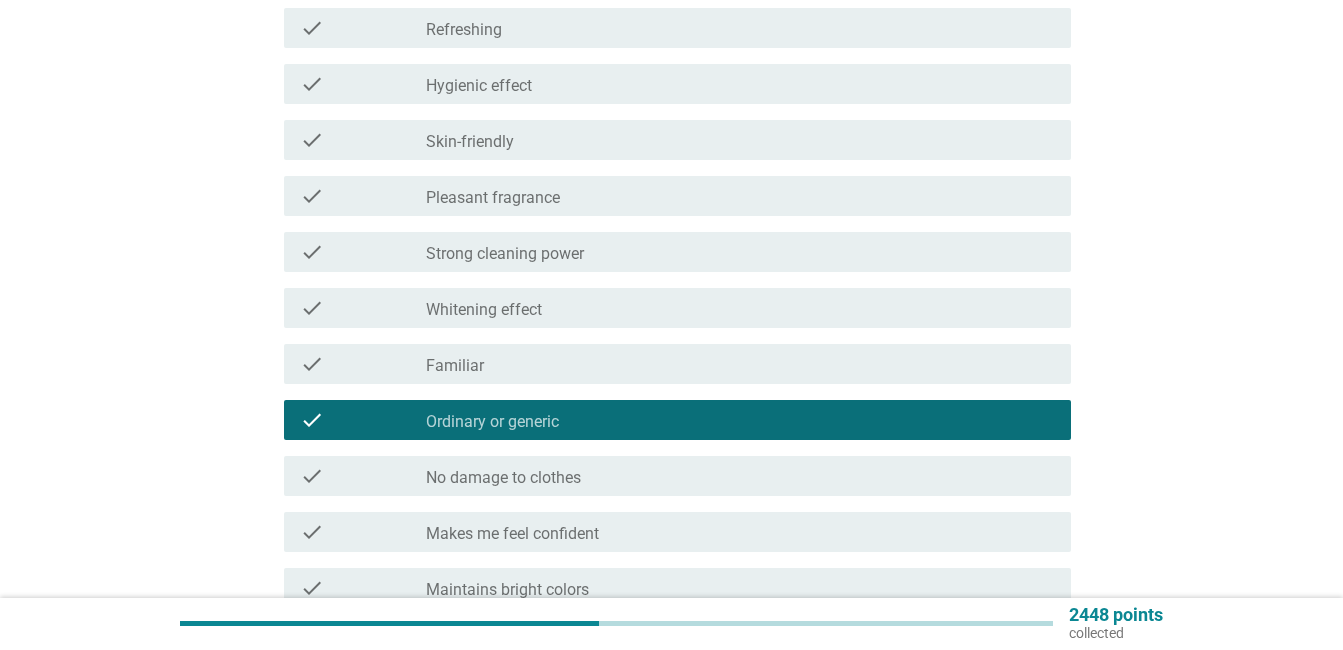 click on "check     check_box_outline_blank No damage to clothes" at bounding box center (677, 476) 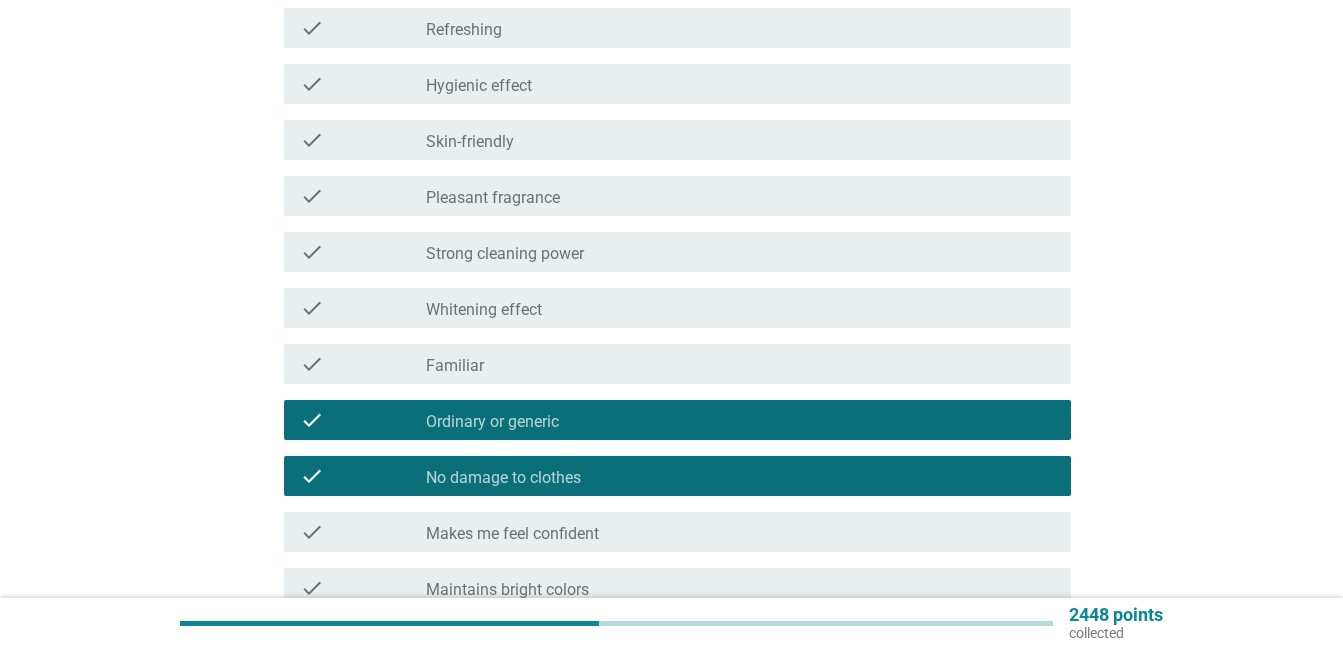 click on "check     check_box_outline_blank Makes me feel confident" at bounding box center (677, 532) 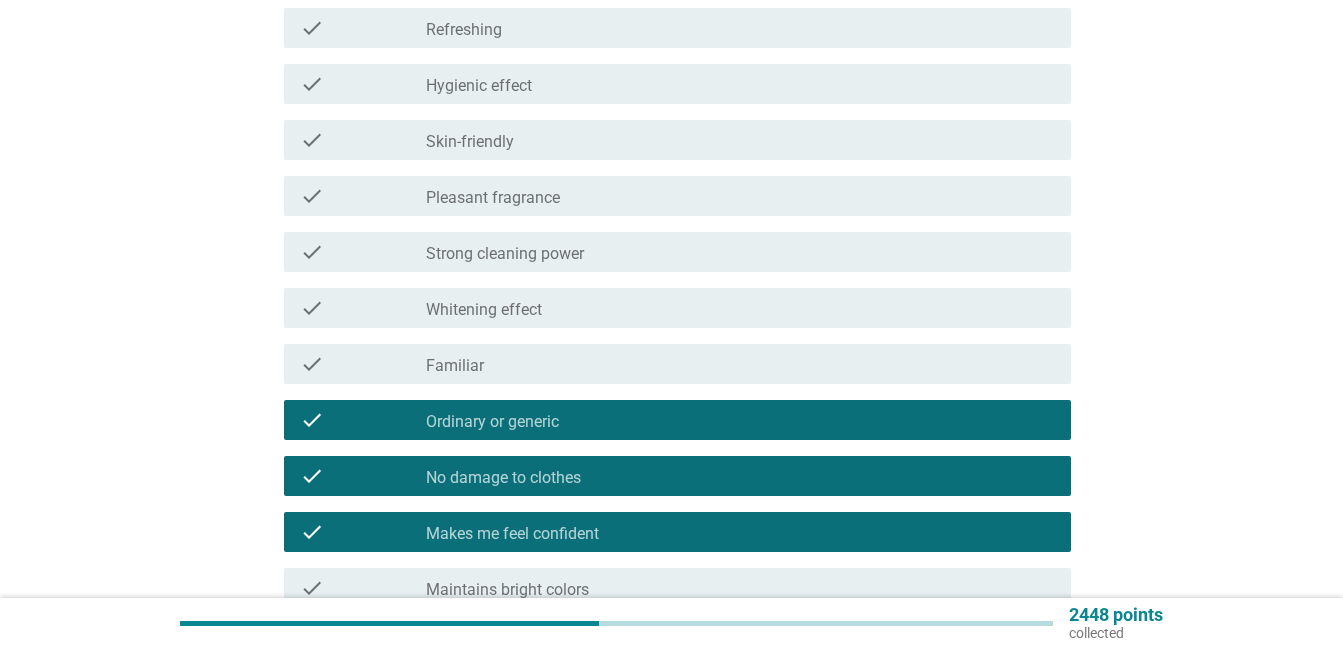 click on "check_box_outline_blank Hygienic effect" at bounding box center [740, 84] 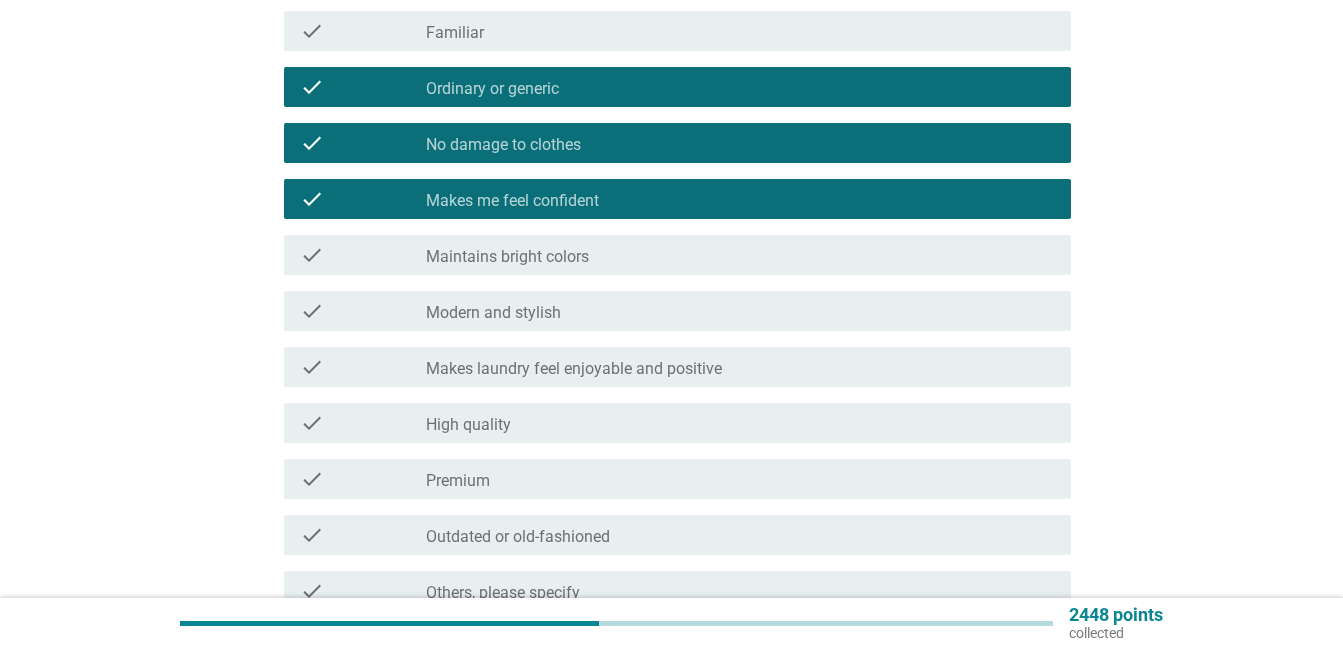 scroll, scrollTop: 1532, scrollLeft: 0, axis: vertical 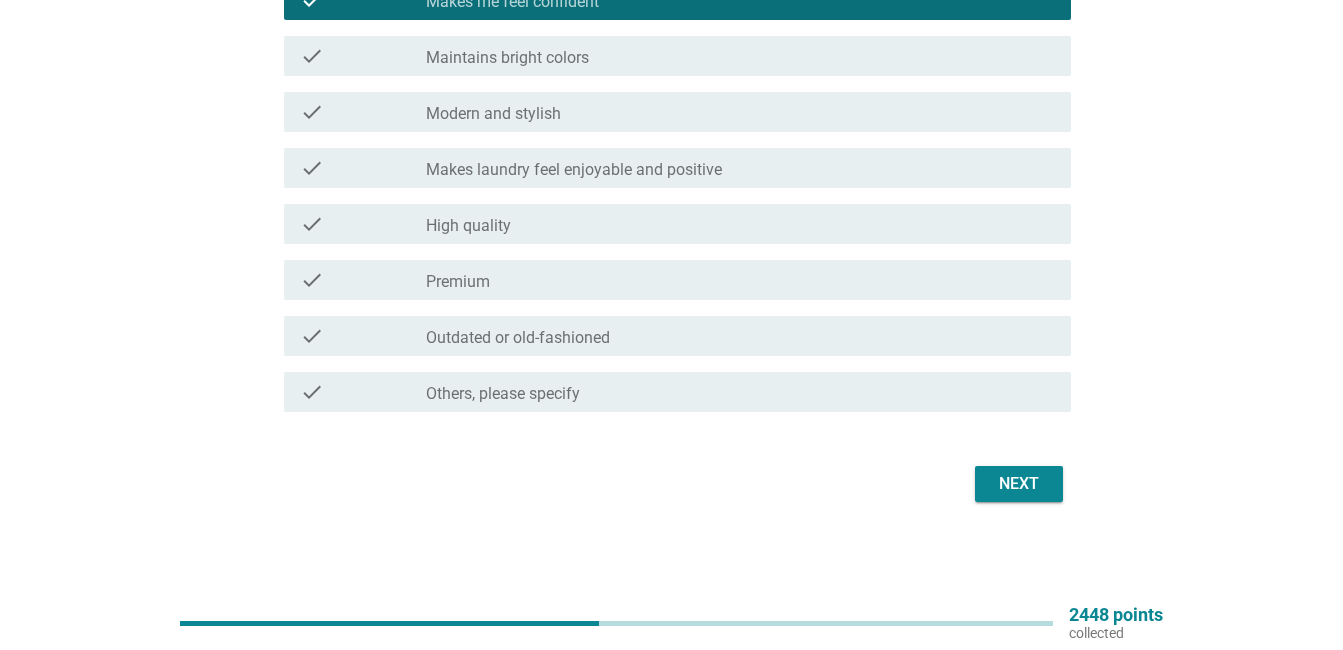 click on "Next" at bounding box center [1019, 484] 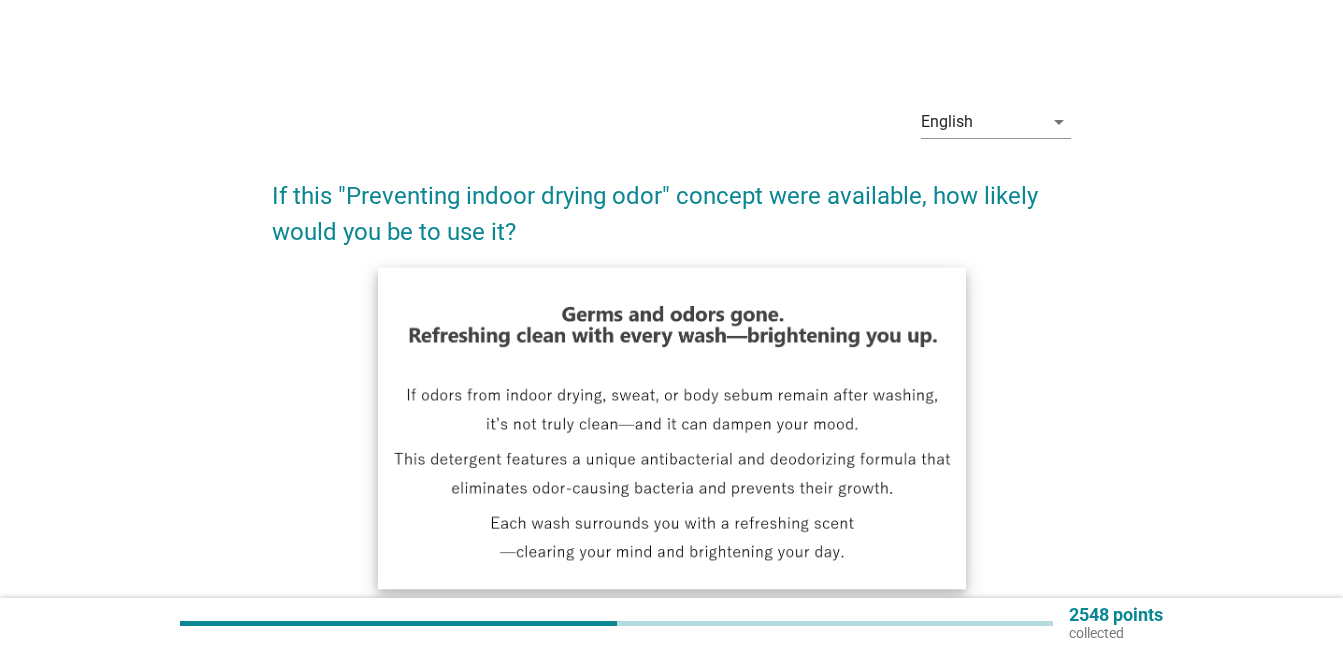 scroll, scrollTop: 333, scrollLeft: 0, axis: vertical 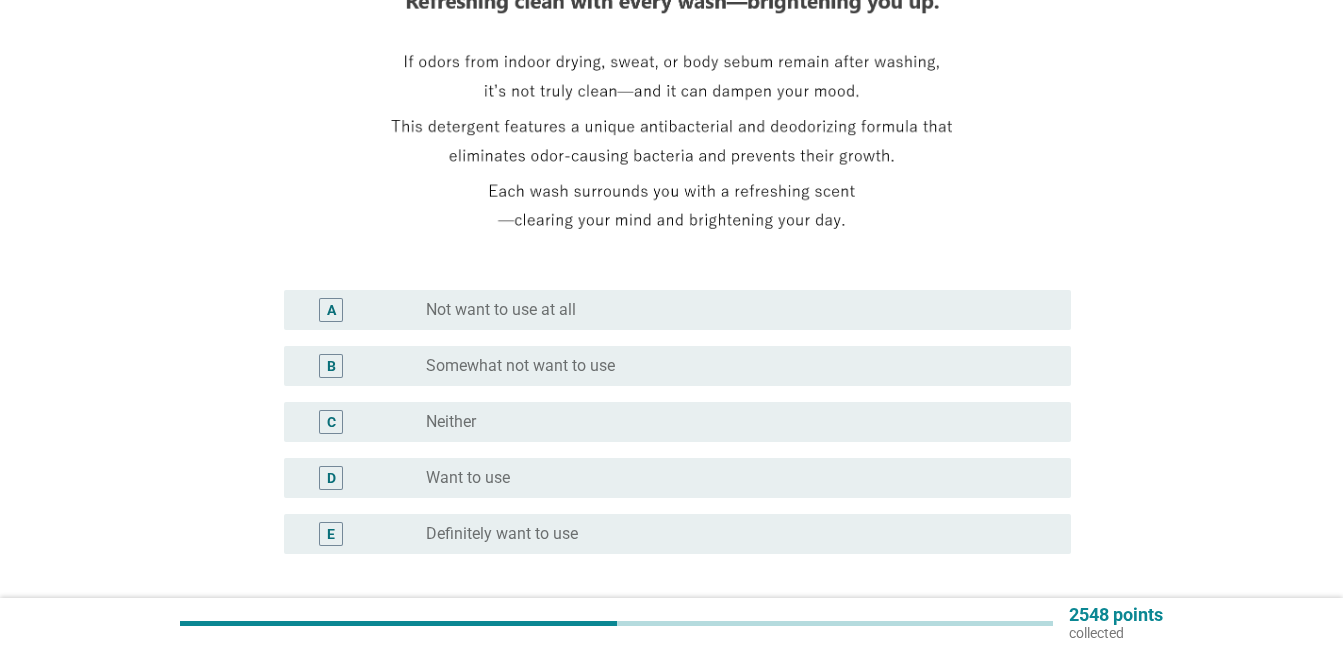 click on "radio_button_unchecked Want to use" at bounding box center [732, 478] 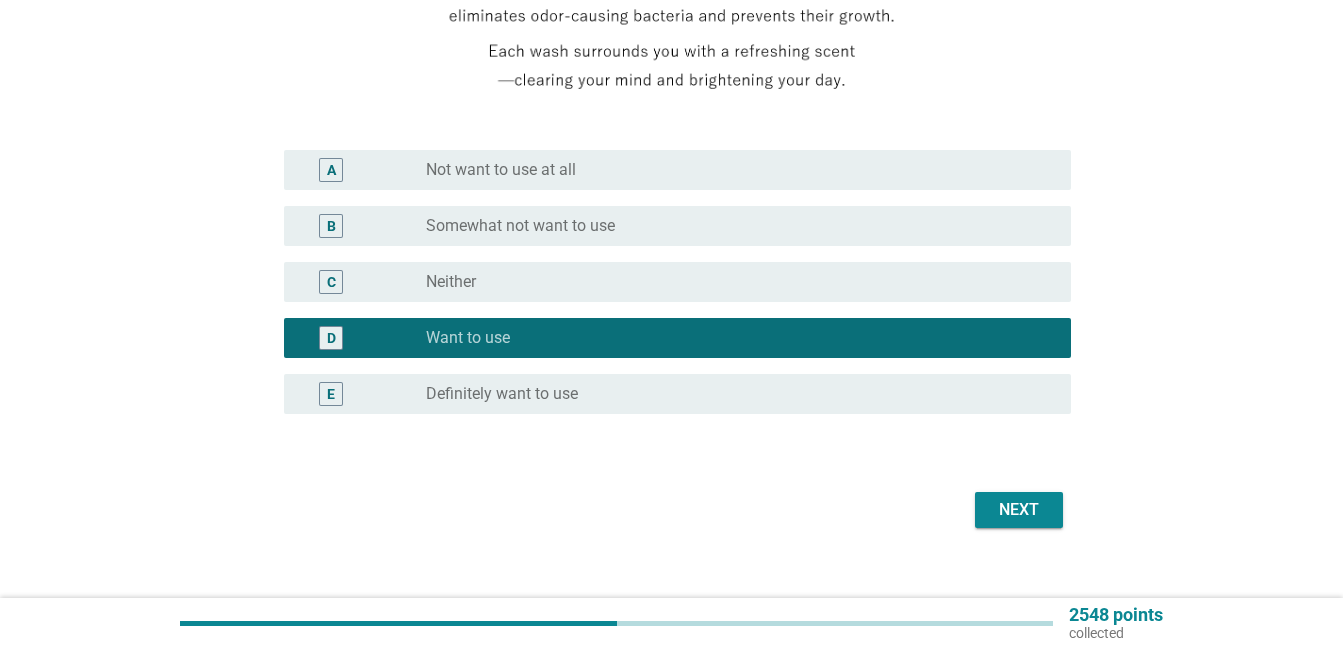 scroll, scrollTop: 499, scrollLeft: 0, axis: vertical 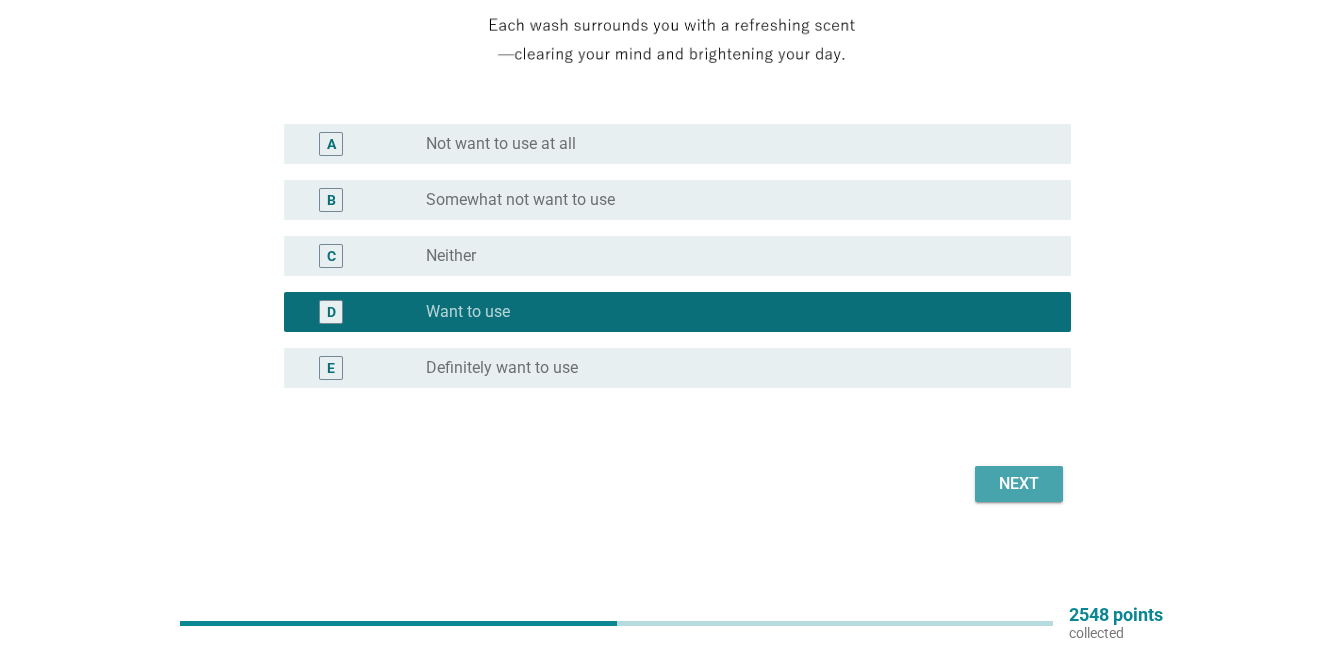 click on "Next" at bounding box center [1019, 484] 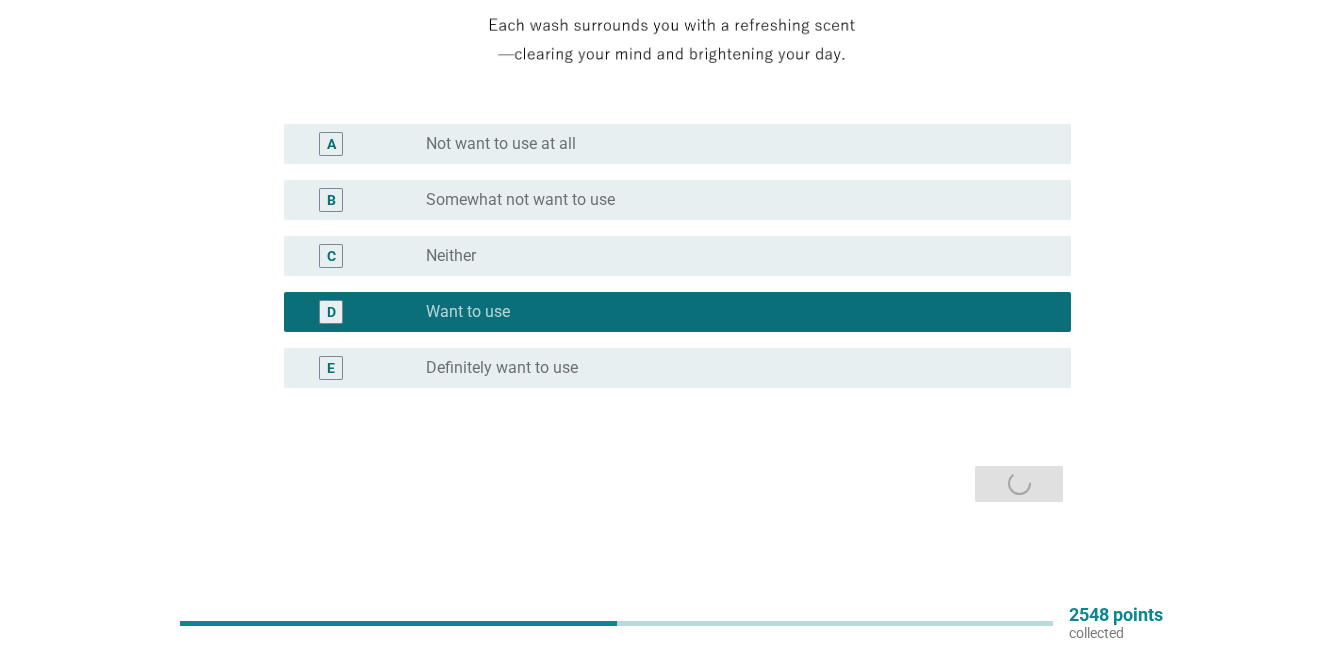 scroll, scrollTop: 0, scrollLeft: 0, axis: both 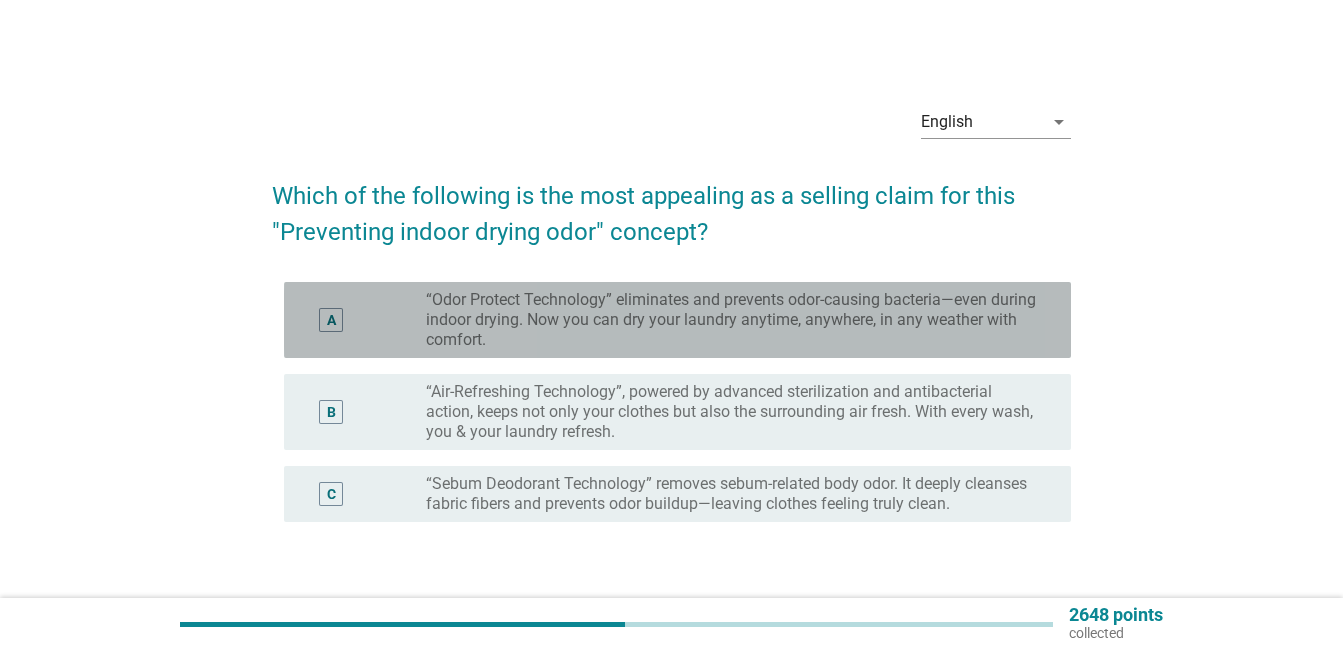 click on "“Odor Protect Technology” eliminates and prevents odor-causing bacteria—even during indoor drying. Now you can dry your laundry anytime, anywhere, in any weather with comfort." at bounding box center [732, 320] 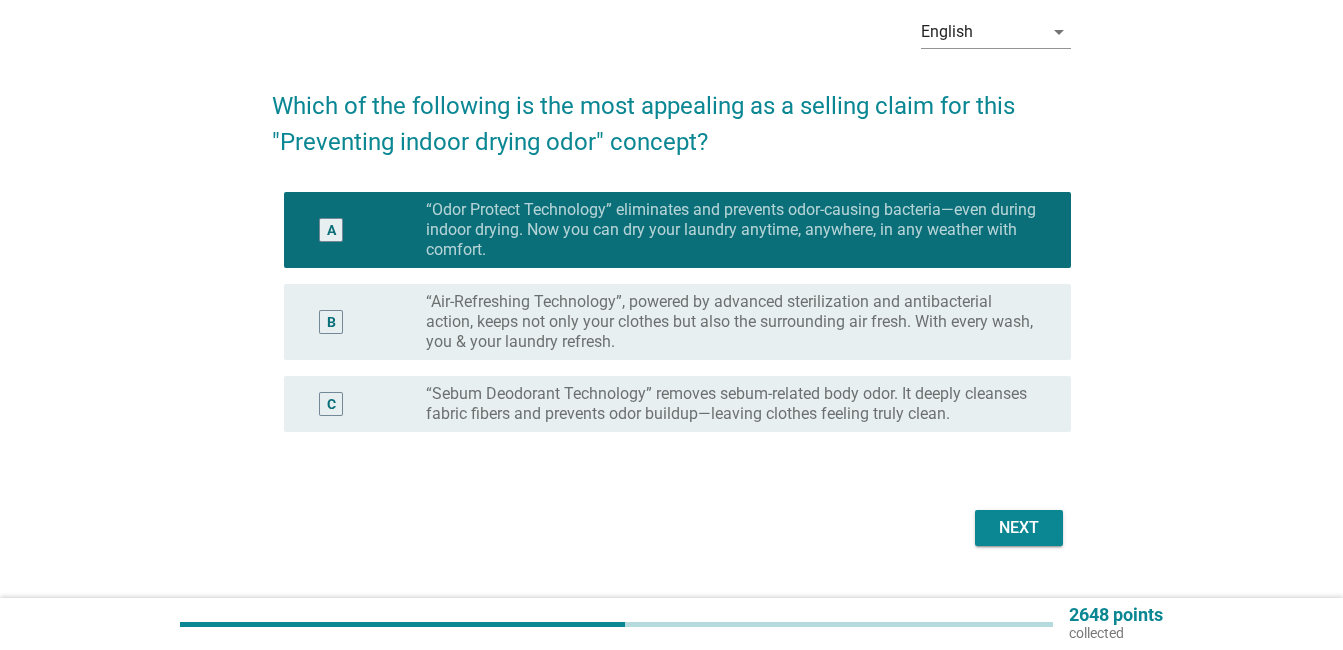 scroll, scrollTop: 134, scrollLeft: 0, axis: vertical 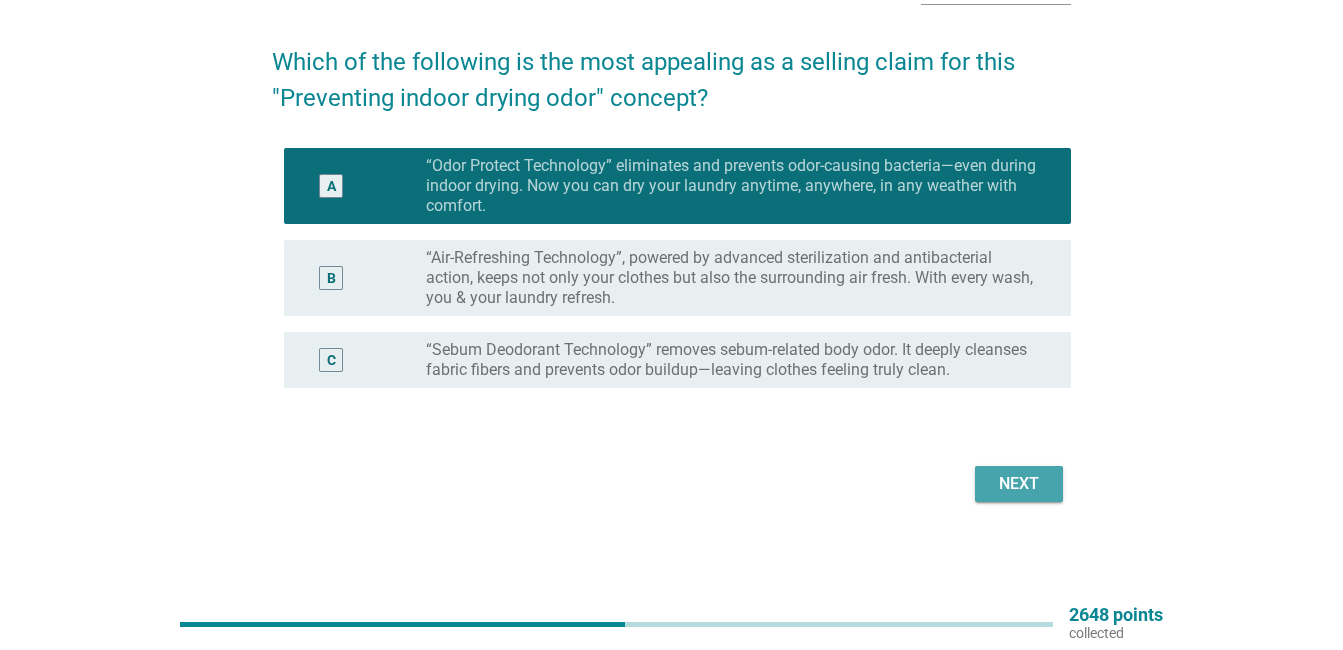 click on "Next" at bounding box center [1019, 484] 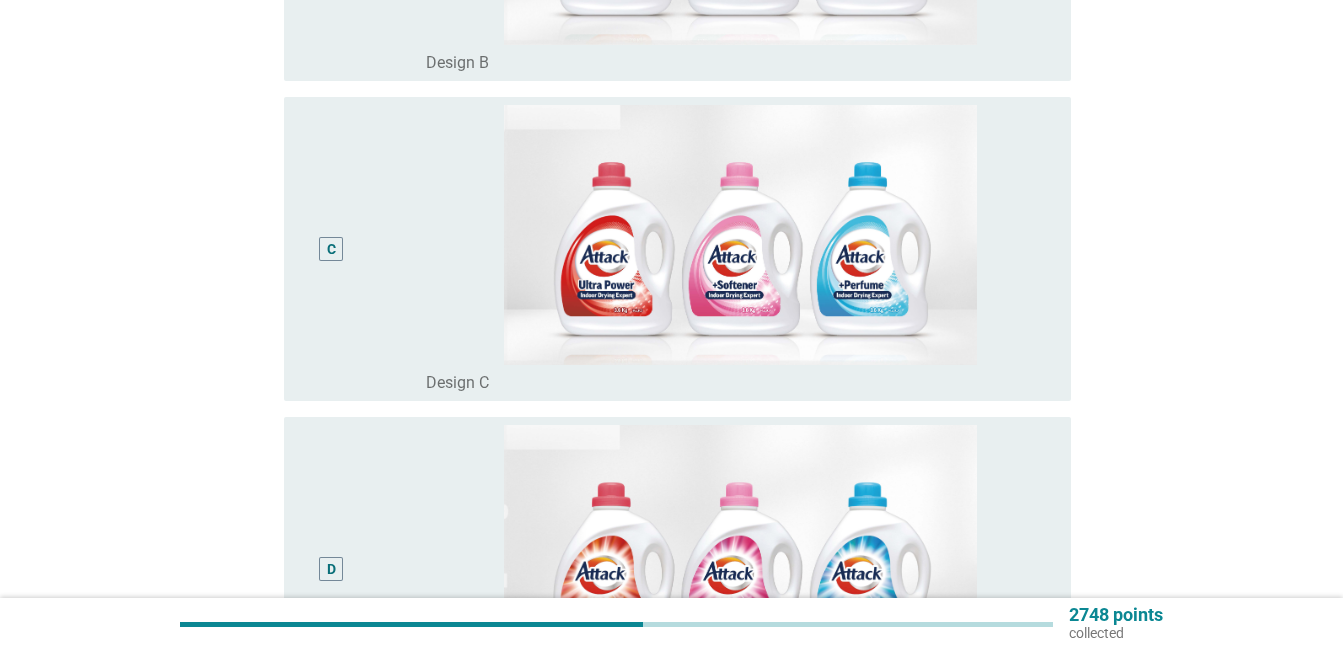 scroll, scrollTop: 1158, scrollLeft: 0, axis: vertical 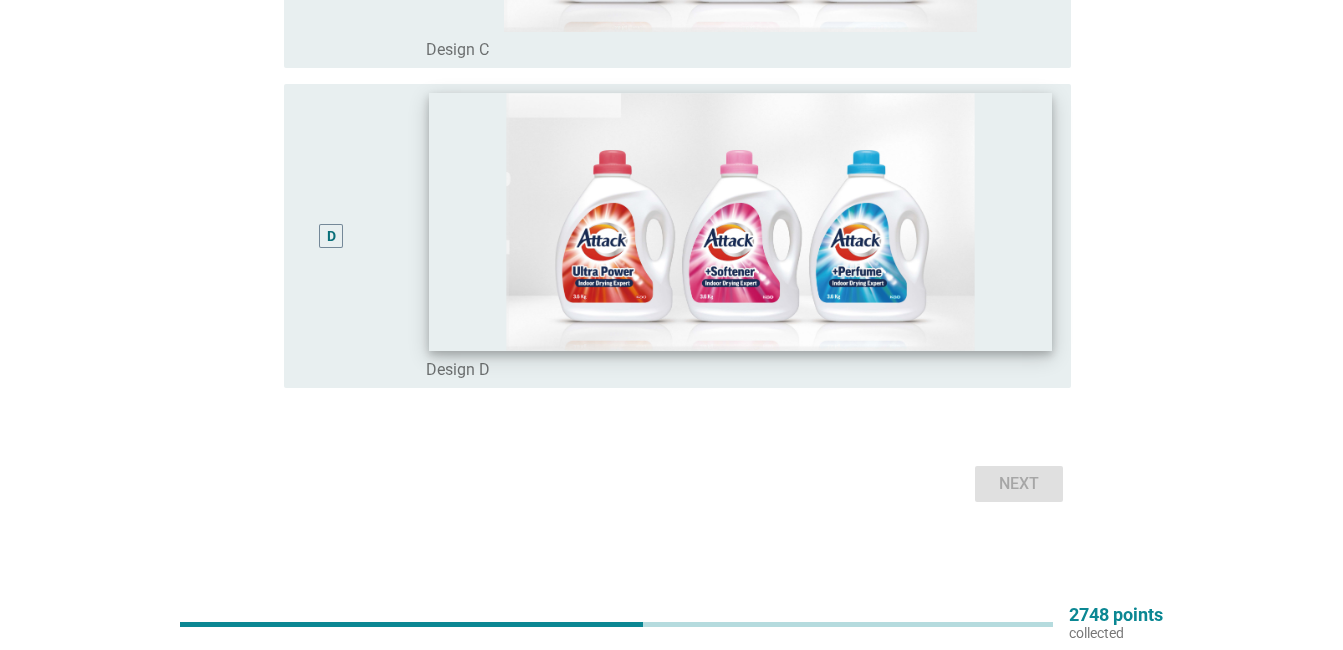 click at bounding box center [740, 221] 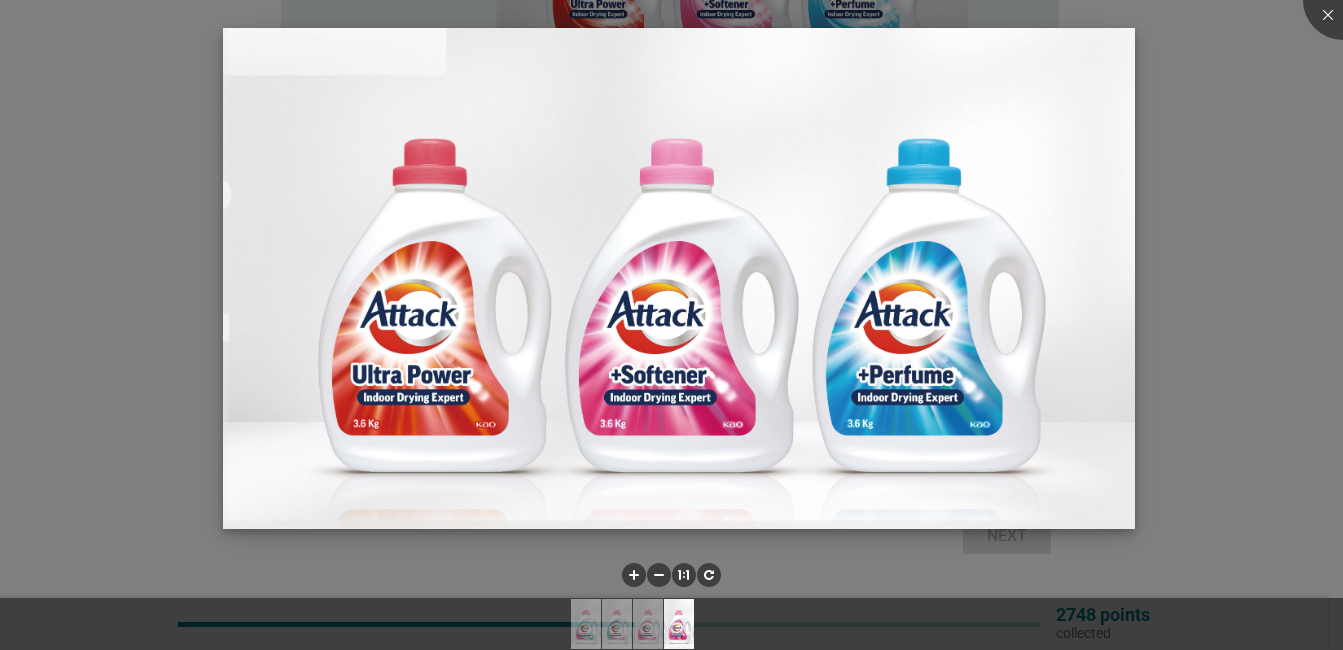 click at bounding box center (678, 278) 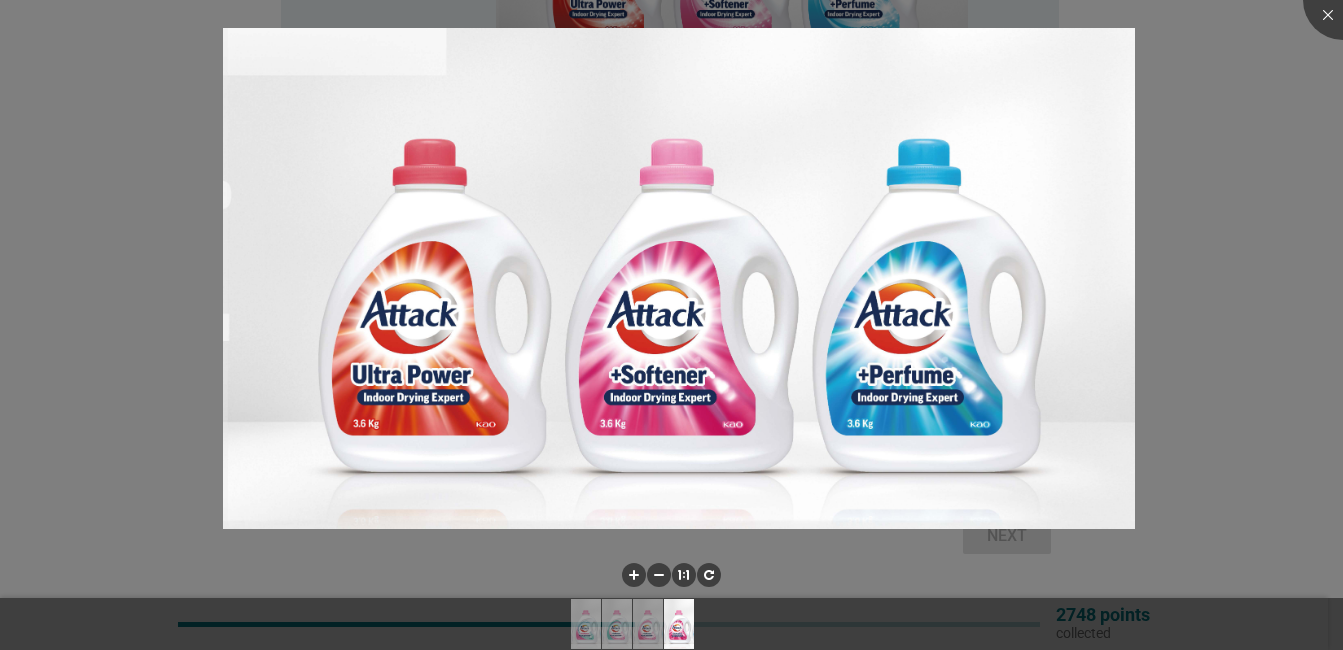 click at bounding box center [671, 325] 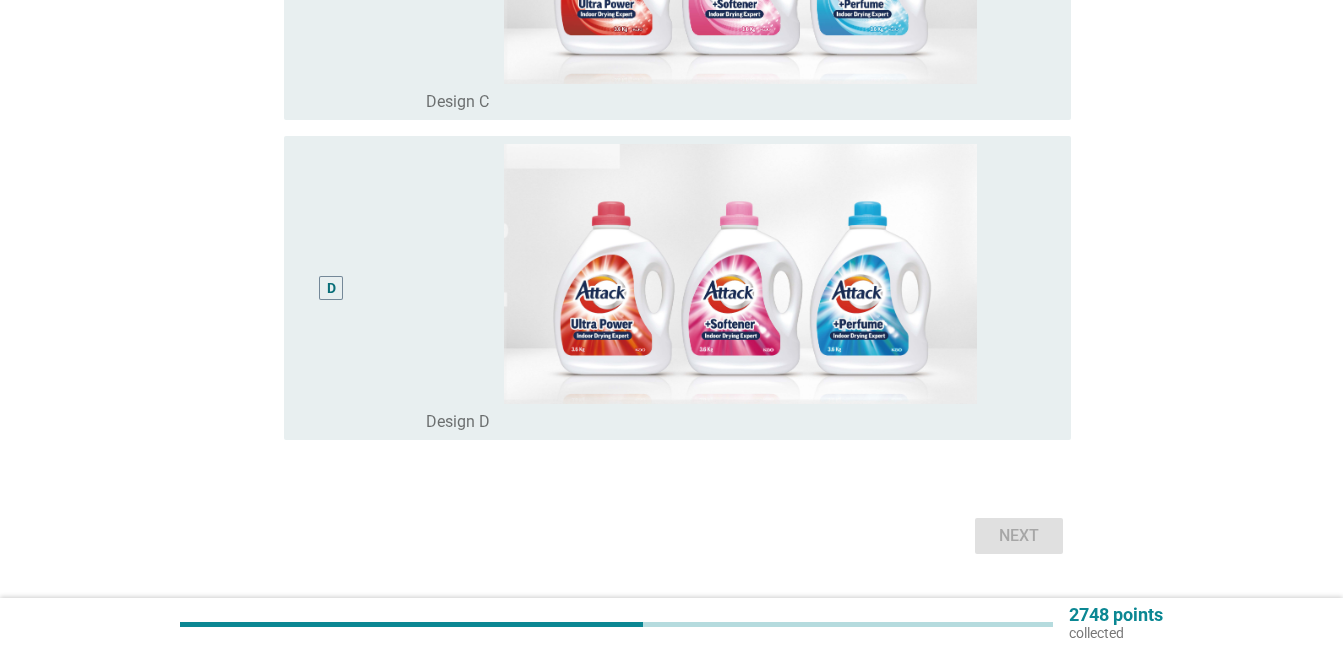 click on "D" at bounding box center (331, 288) 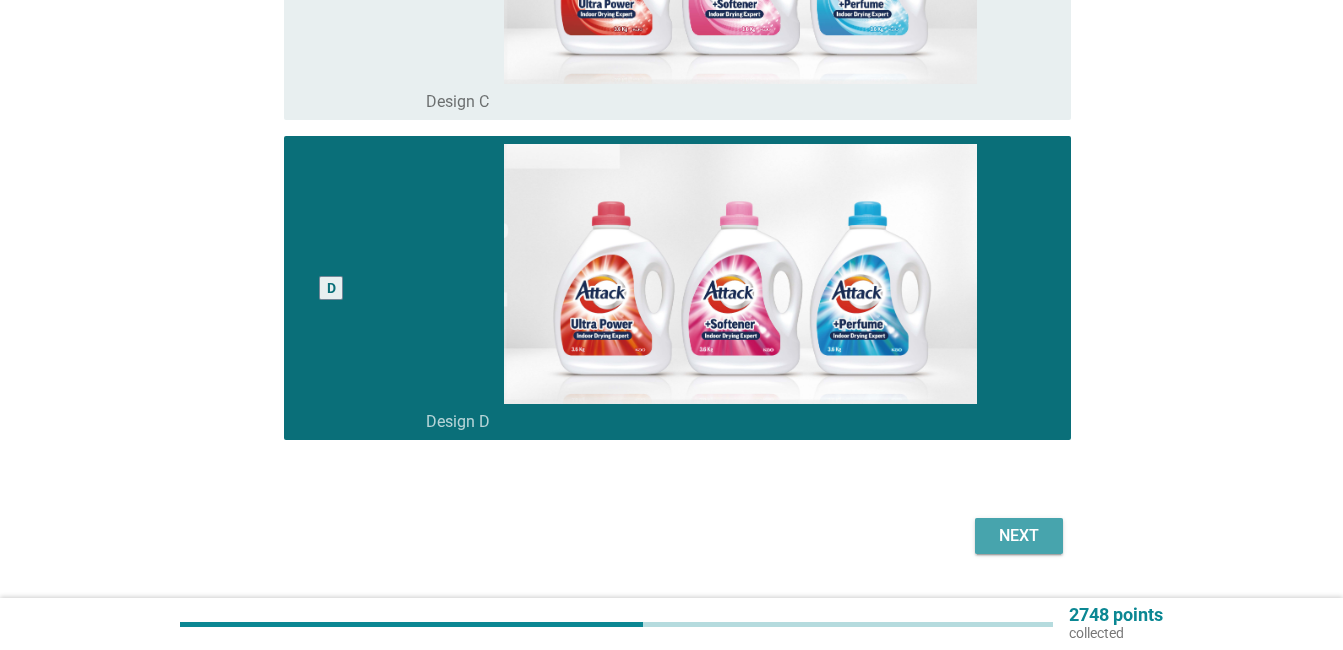 click on "Next" at bounding box center [1019, 536] 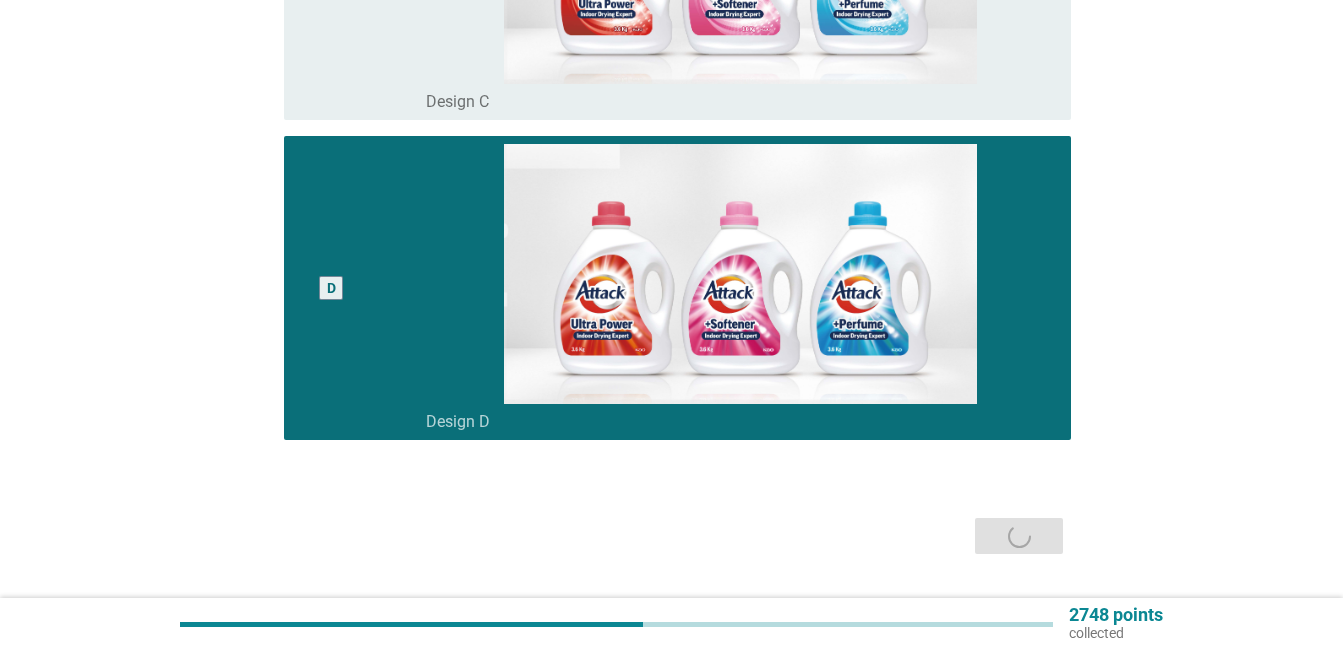 scroll, scrollTop: 0, scrollLeft: 0, axis: both 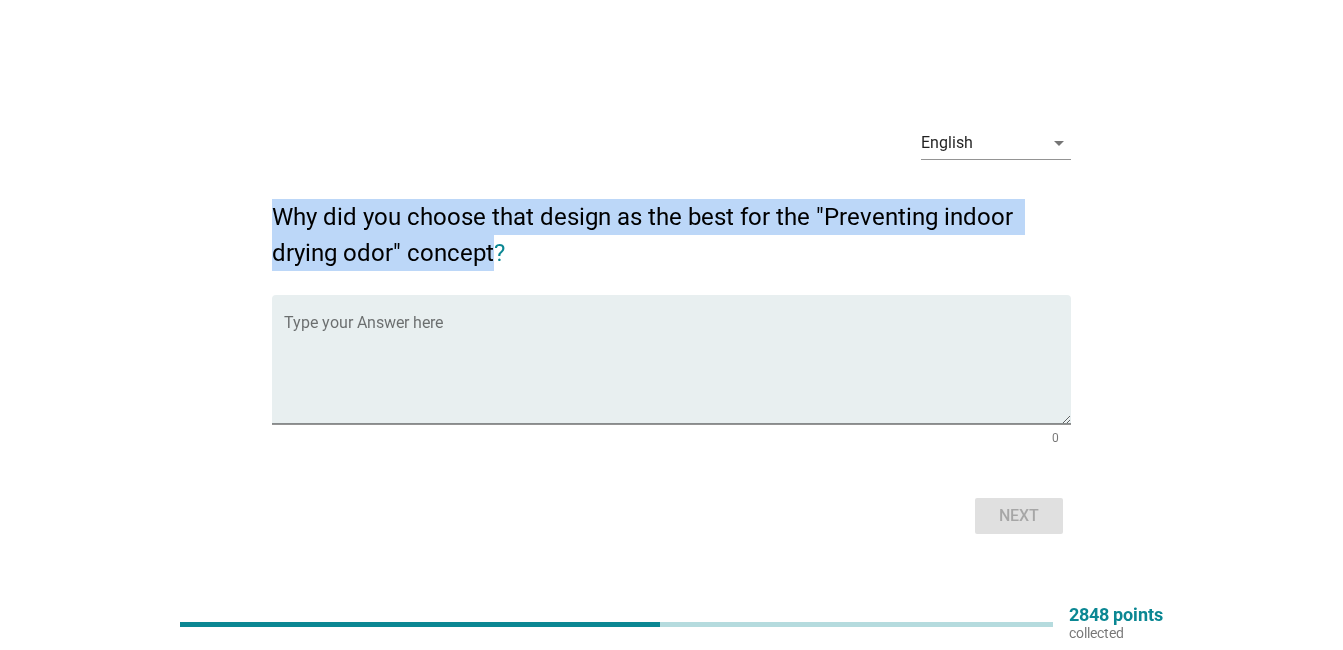 drag, startPoint x: 492, startPoint y: 250, endPoint x: 249, endPoint y: 205, distance: 247.13155 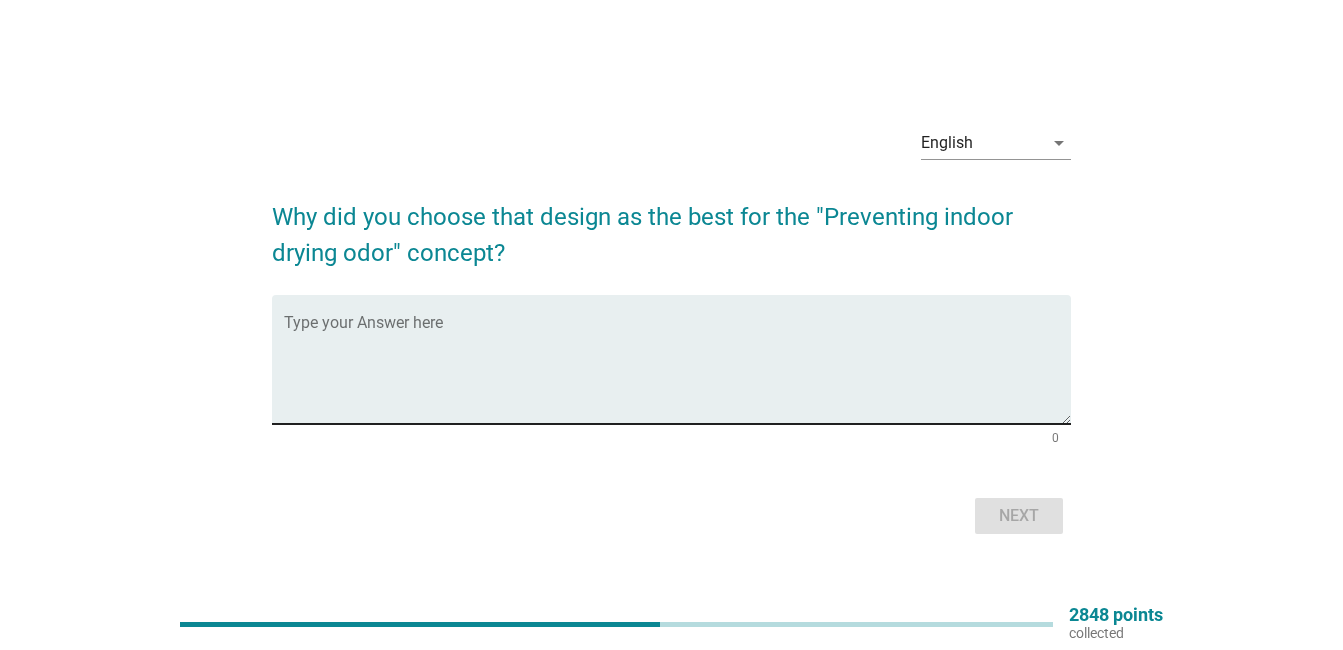 drag, startPoint x: 249, startPoint y: 205, endPoint x: 386, endPoint y: 371, distance: 215.23244 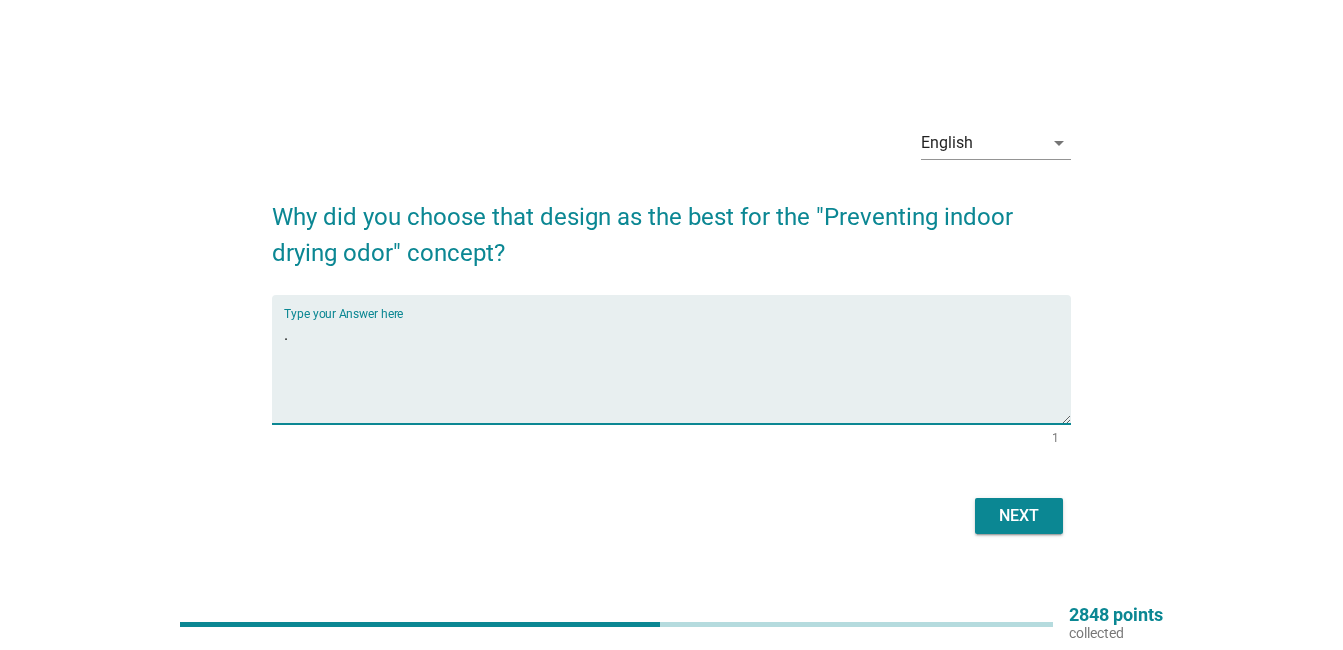 type on "." 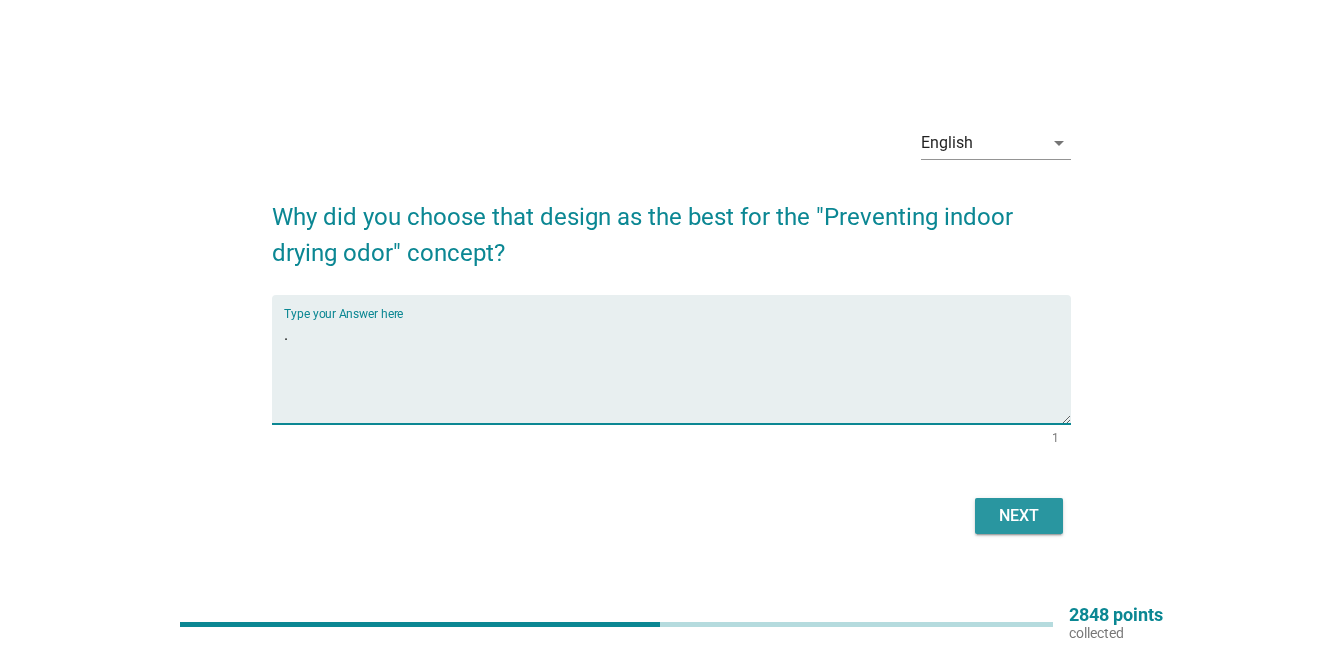 drag, startPoint x: 1015, startPoint y: 515, endPoint x: 1016, endPoint y: 526, distance: 11.045361 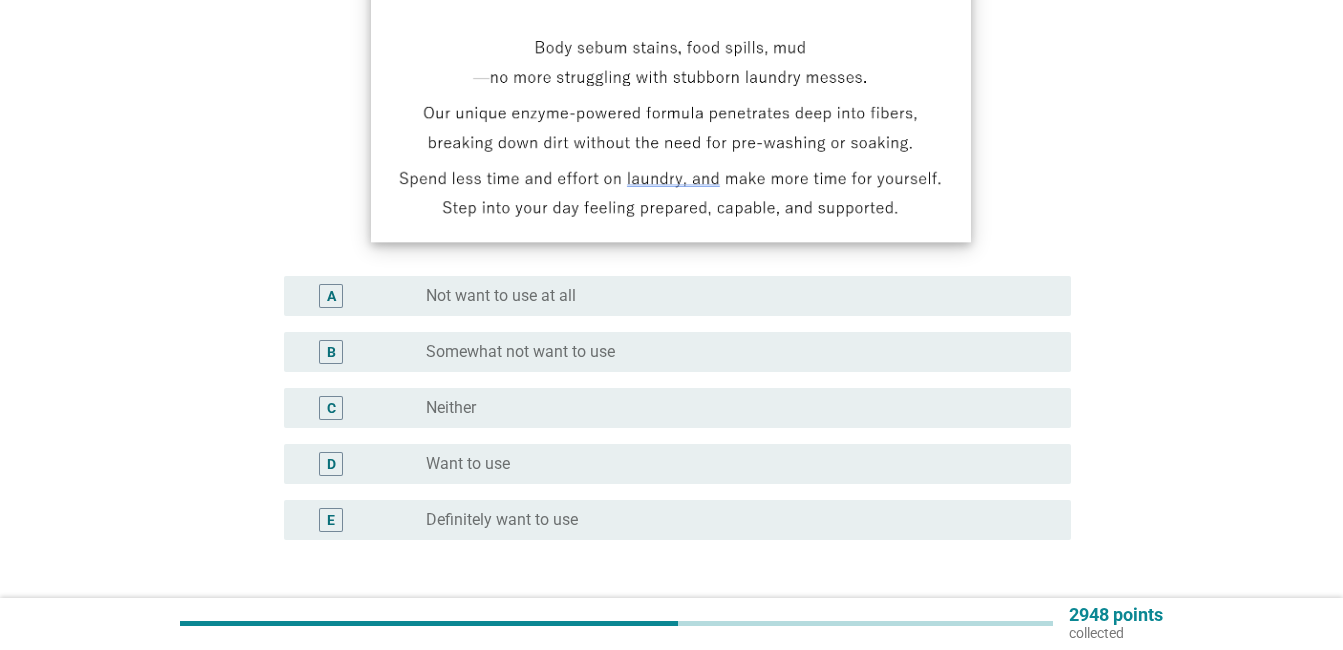 scroll, scrollTop: 499, scrollLeft: 0, axis: vertical 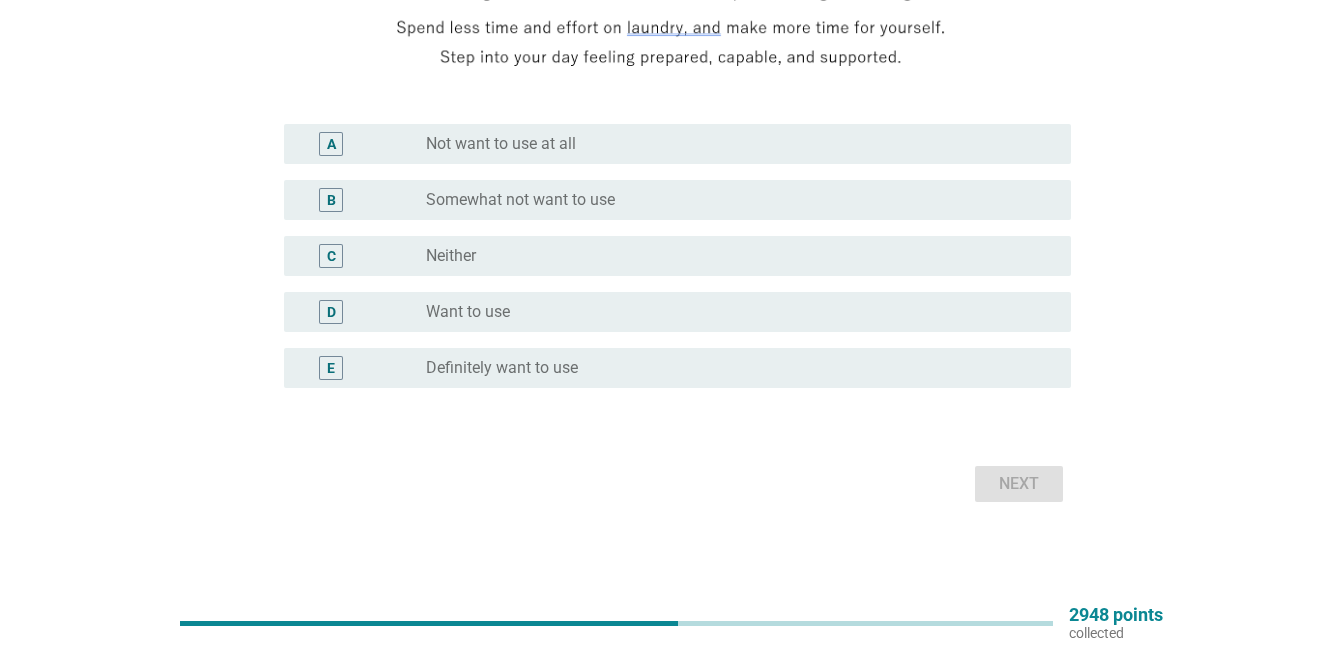 click on "radio_button_unchecked Neither" at bounding box center (732, 256) 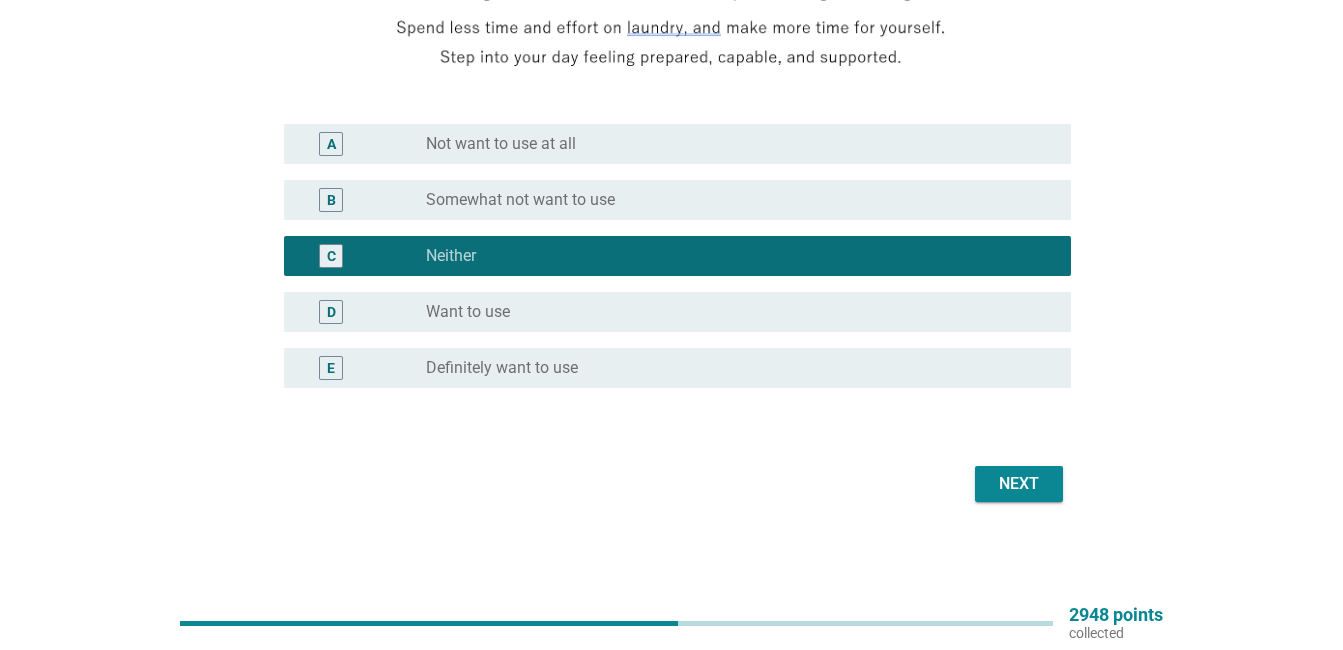 click on "Next" at bounding box center (1019, 484) 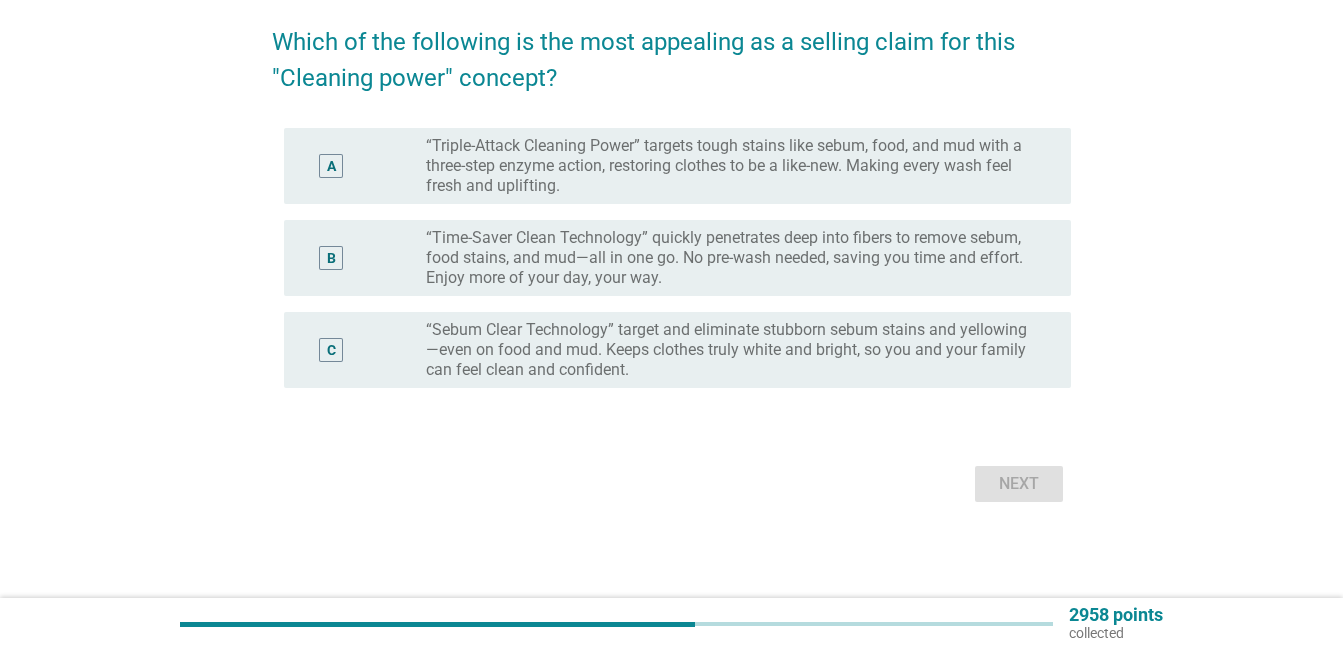 scroll, scrollTop: 0, scrollLeft: 0, axis: both 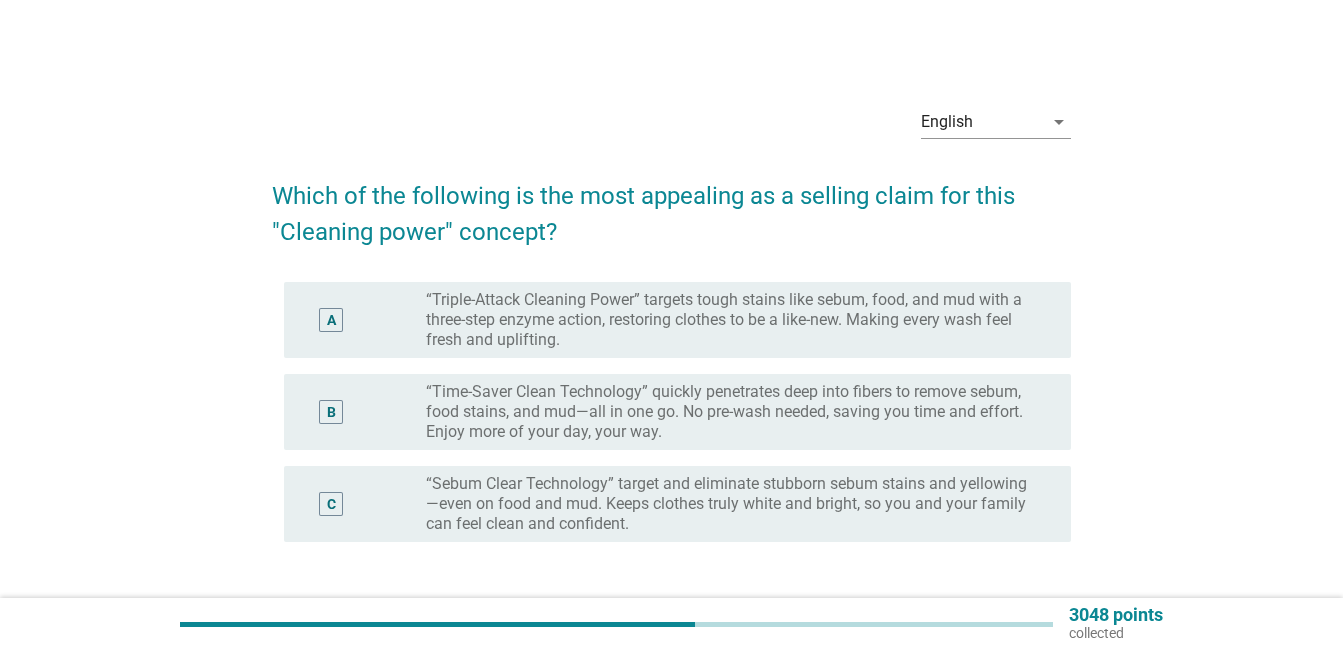 click on "“Triple-Attack Cleaning Power” targets tough stains like sebum, food, and mud with a three-step enzyme action, restoring clothes to be a like-new. Making every wash feel fresh and uplifting." at bounding box center [732, 320] 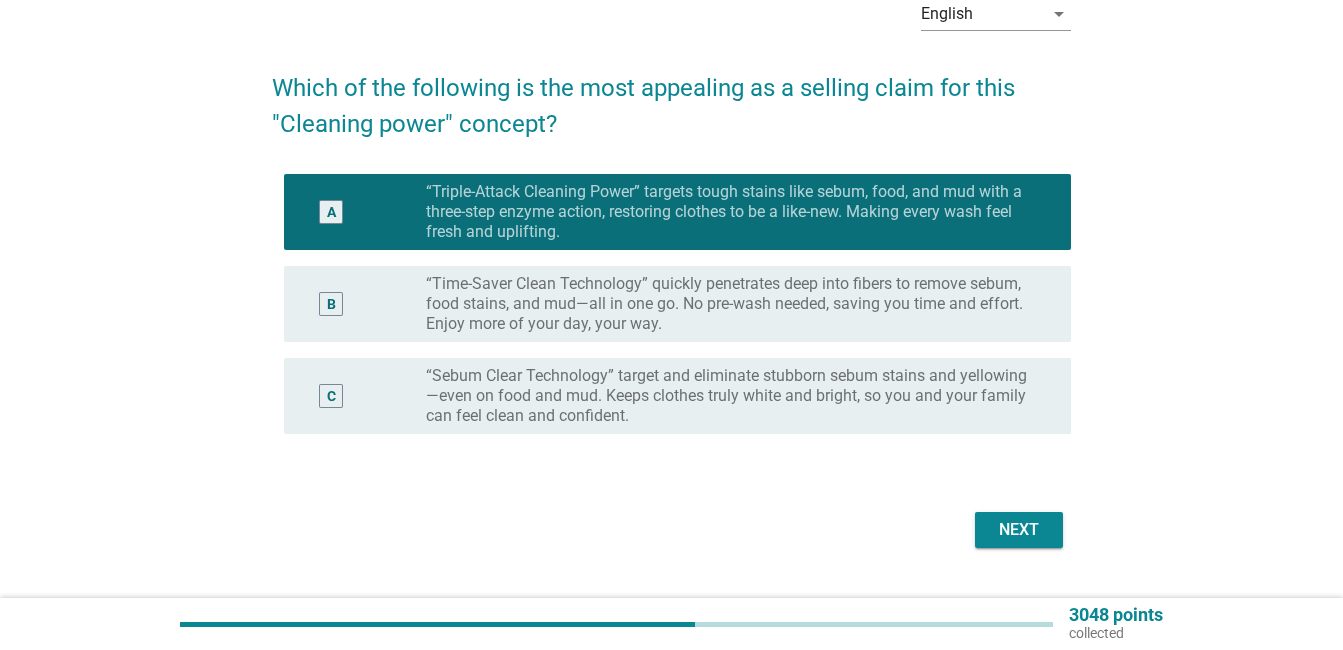 scroll, scrollTop: 154, scrollLeft: 0, axis: vertical 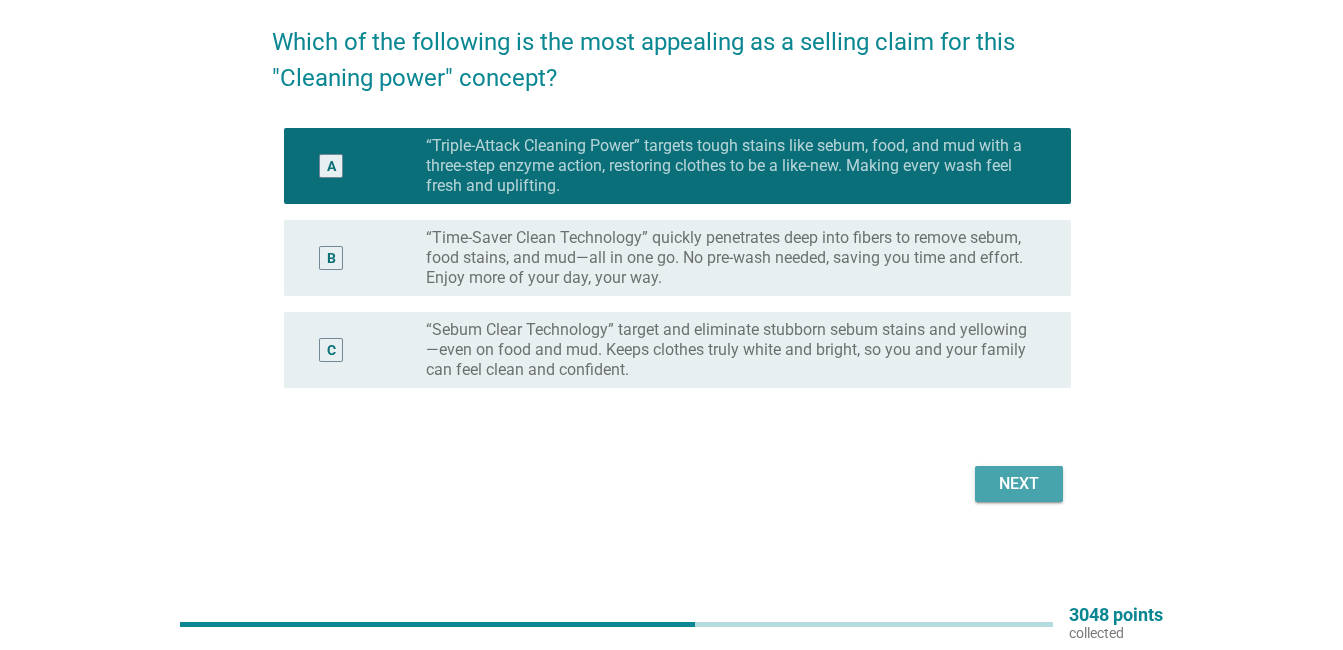click on "Next" at bounding box center [1019, 484] 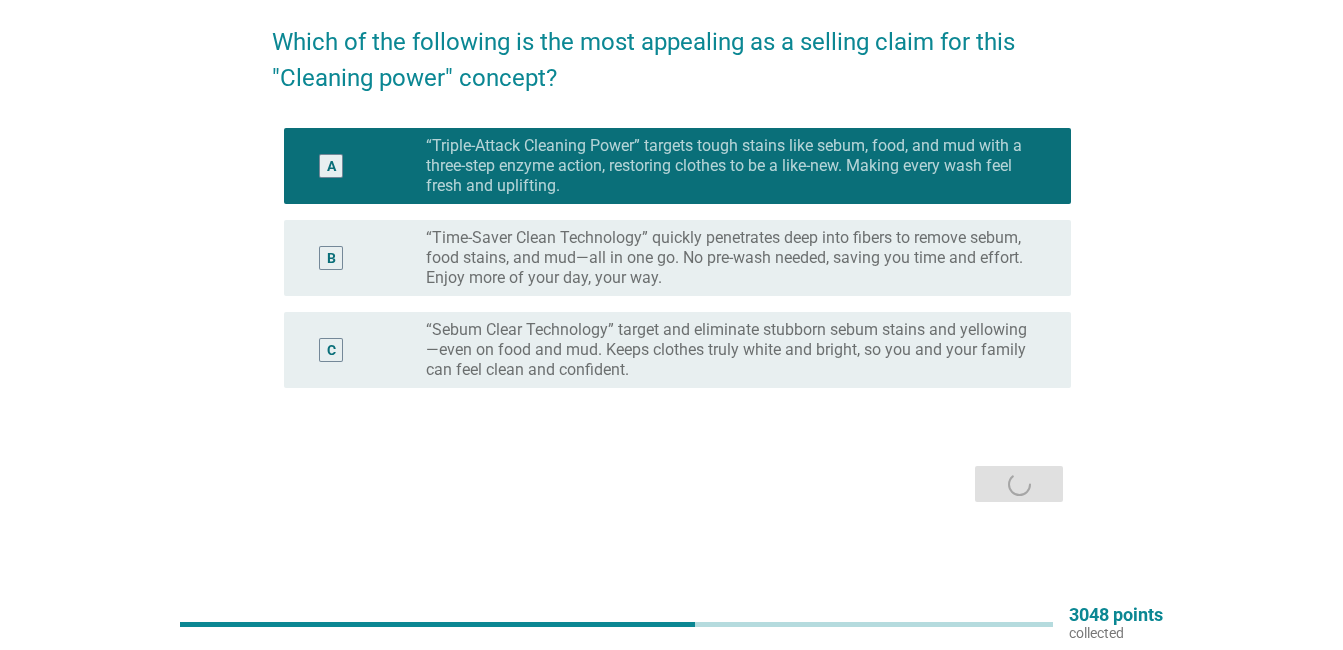 scroll, scrollTop: 0, scrollLeft: 0, axis: both 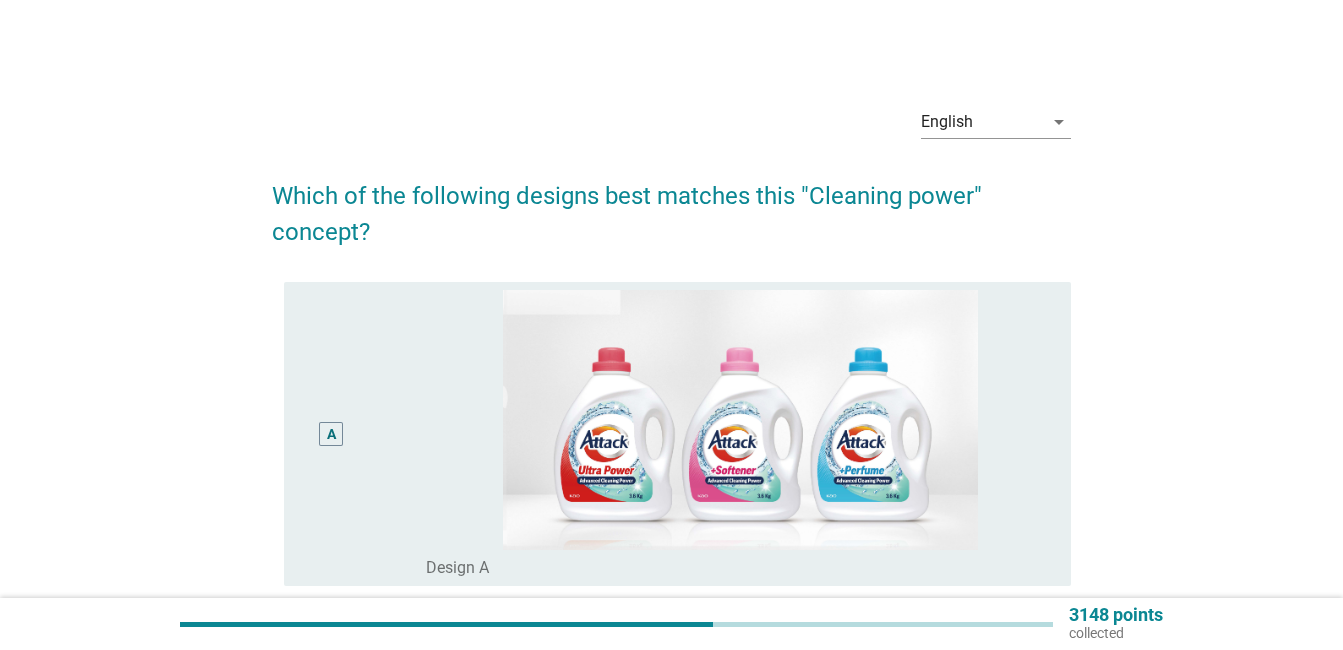 click on "A" at bounding box center (331, 434) 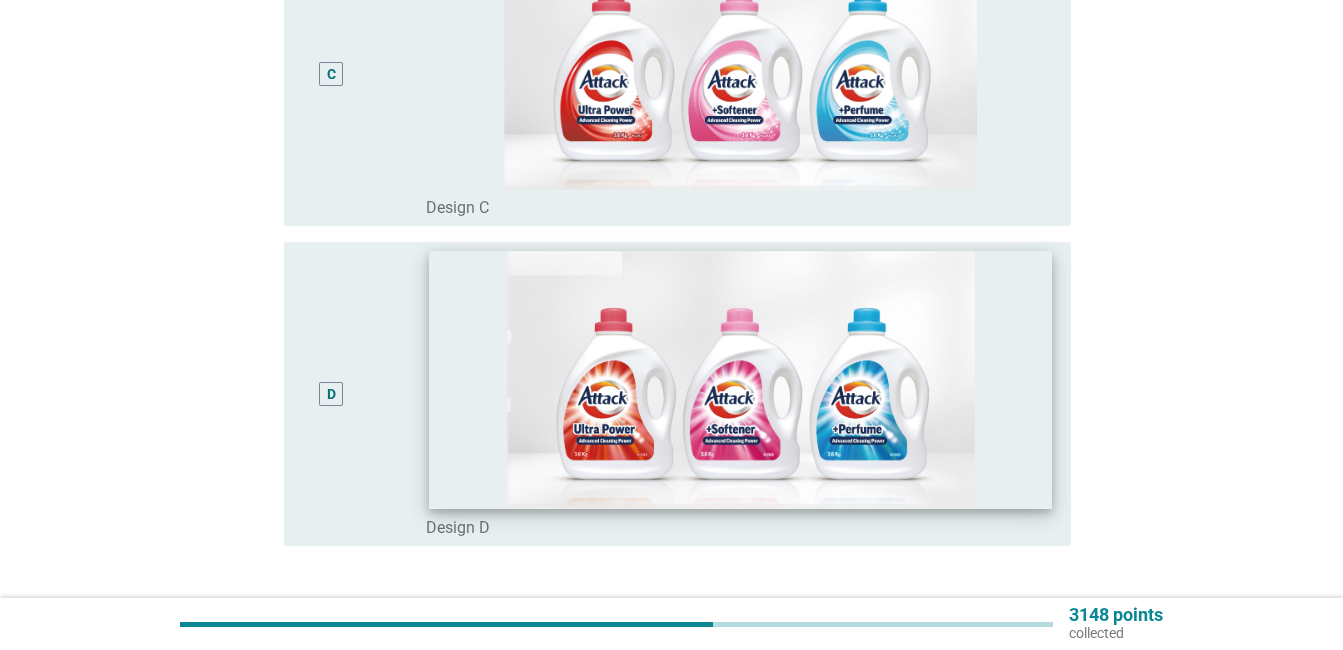 scroll, scrollTop: 1158, scrollLeft: 0, axis: vertical 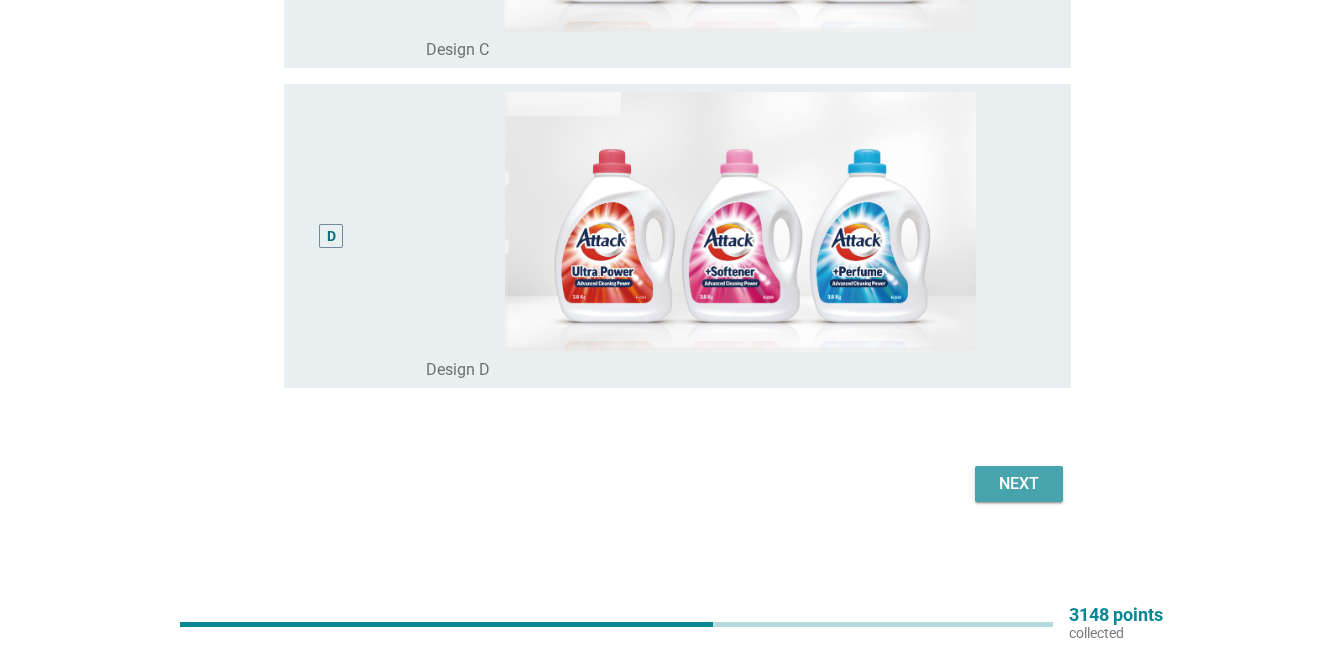 click on "Next" at bounding box center (1019, 484) 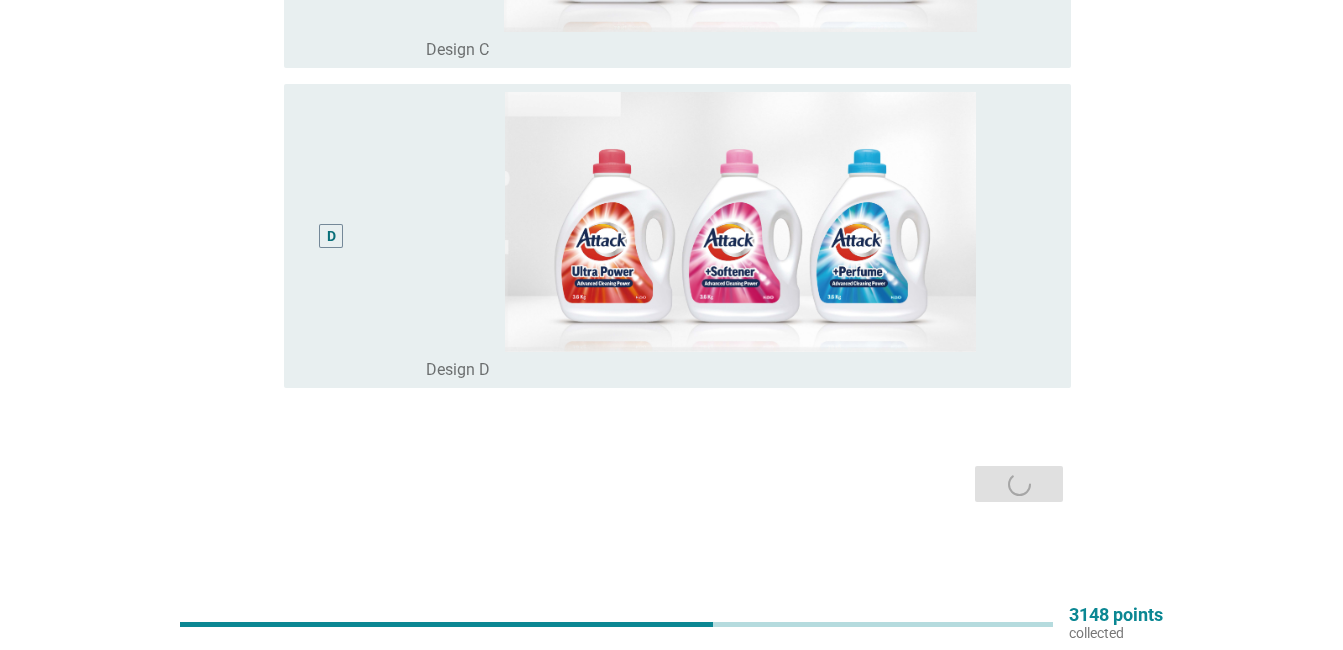 scroll, scrollTop: 0, scrollLeft: 0, axis: both 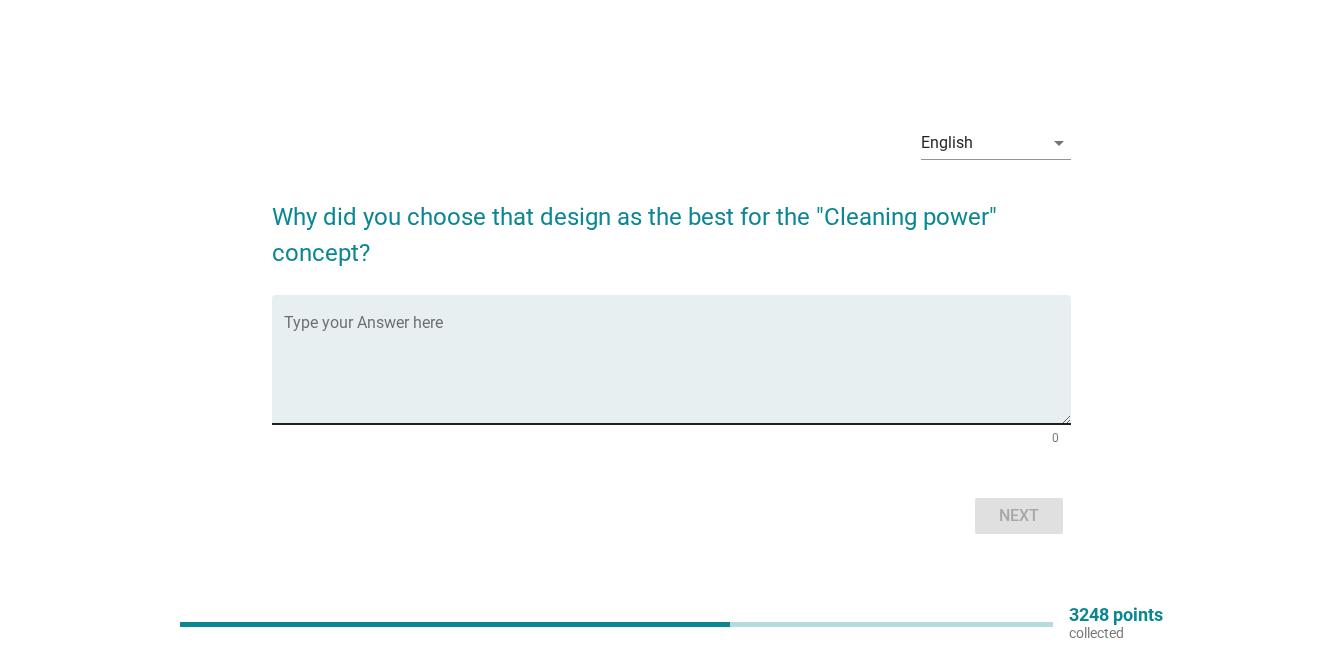 click at bounding box center [677, 371] 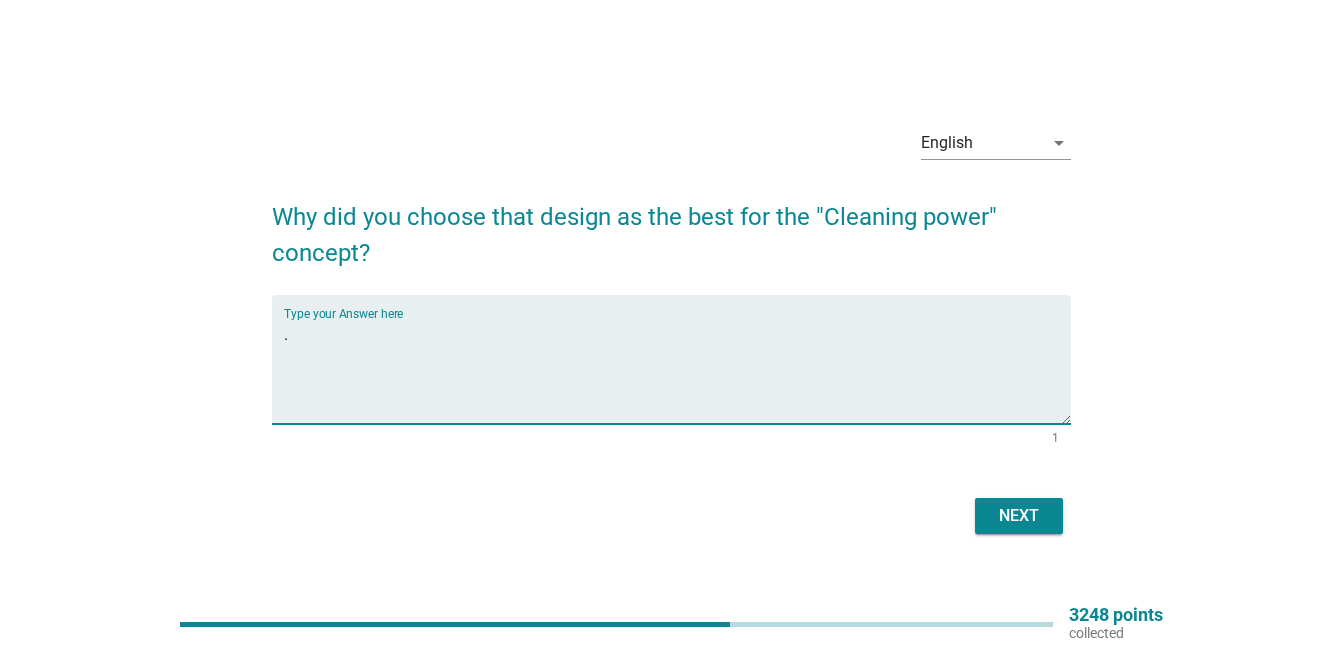 type on "." 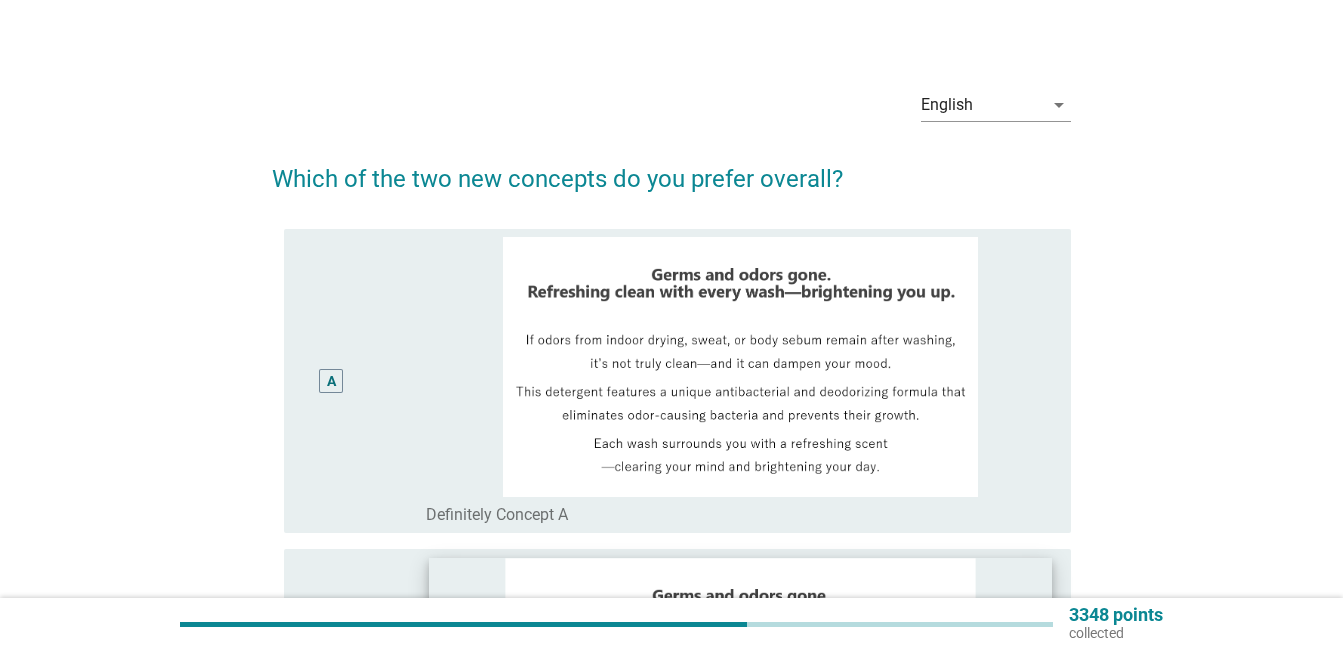 scroll, scrollTop: 0, scrollLeft: 0, axis: both 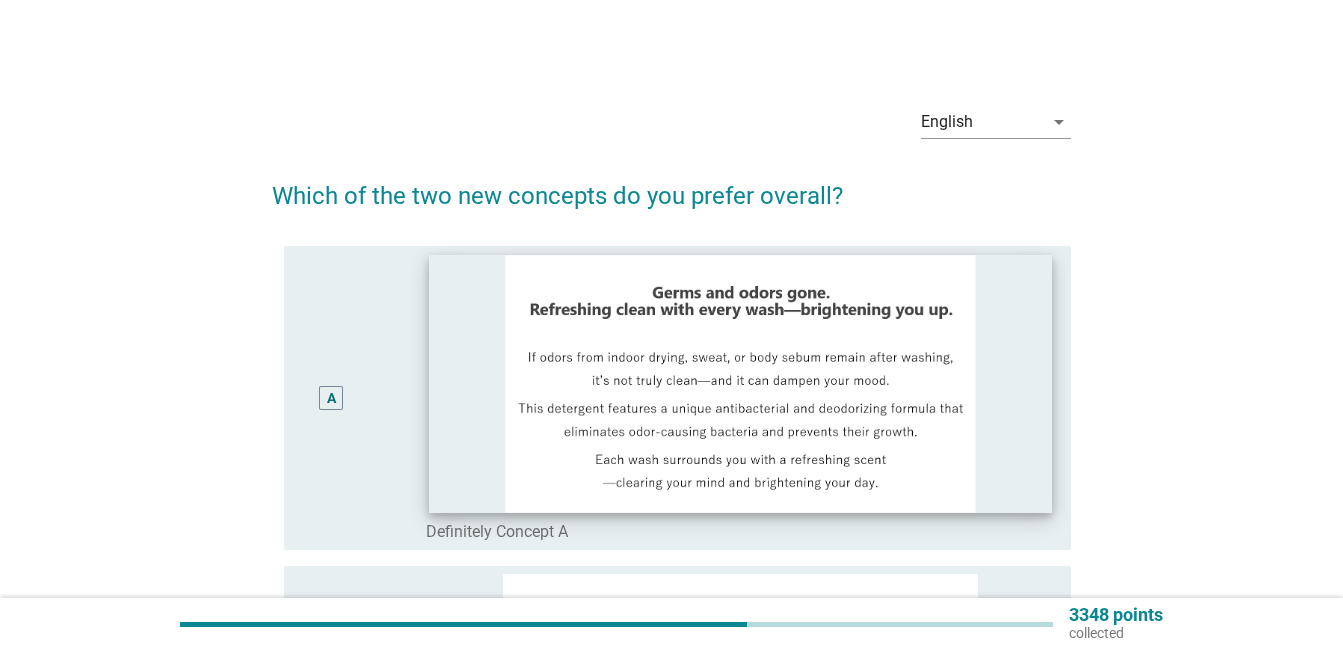 click at bounding box center (740, 383) 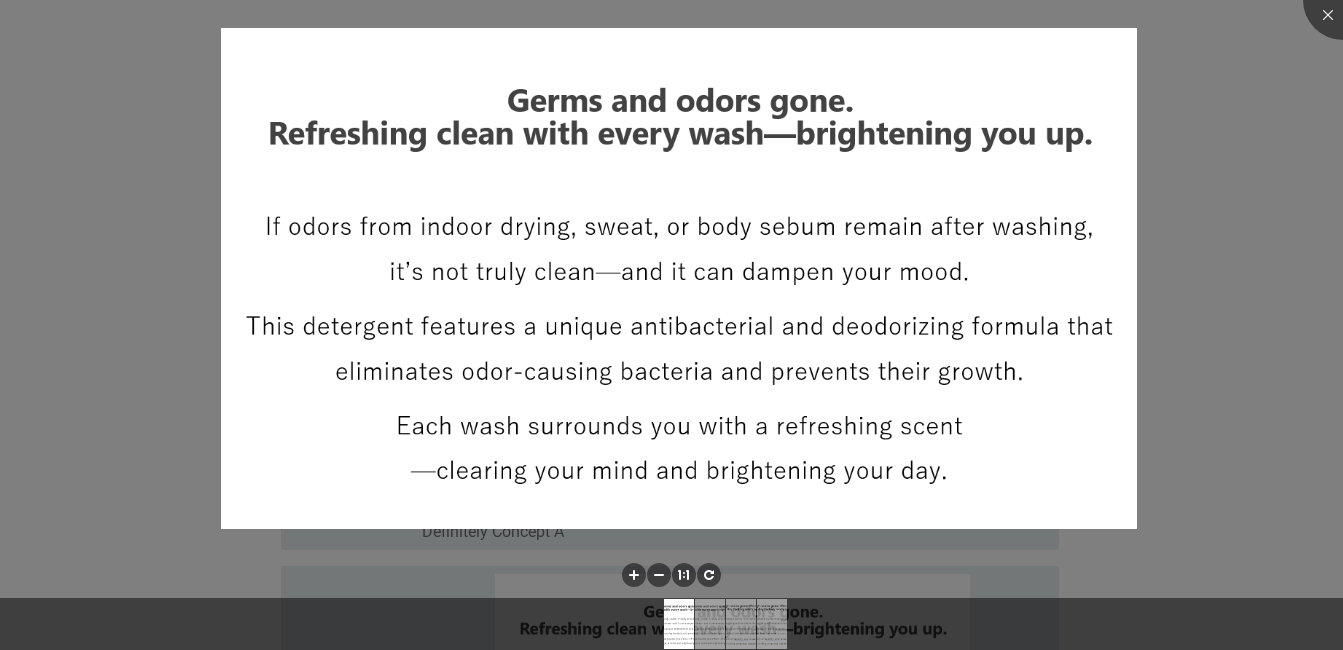 click at bounding box center (671, 325) 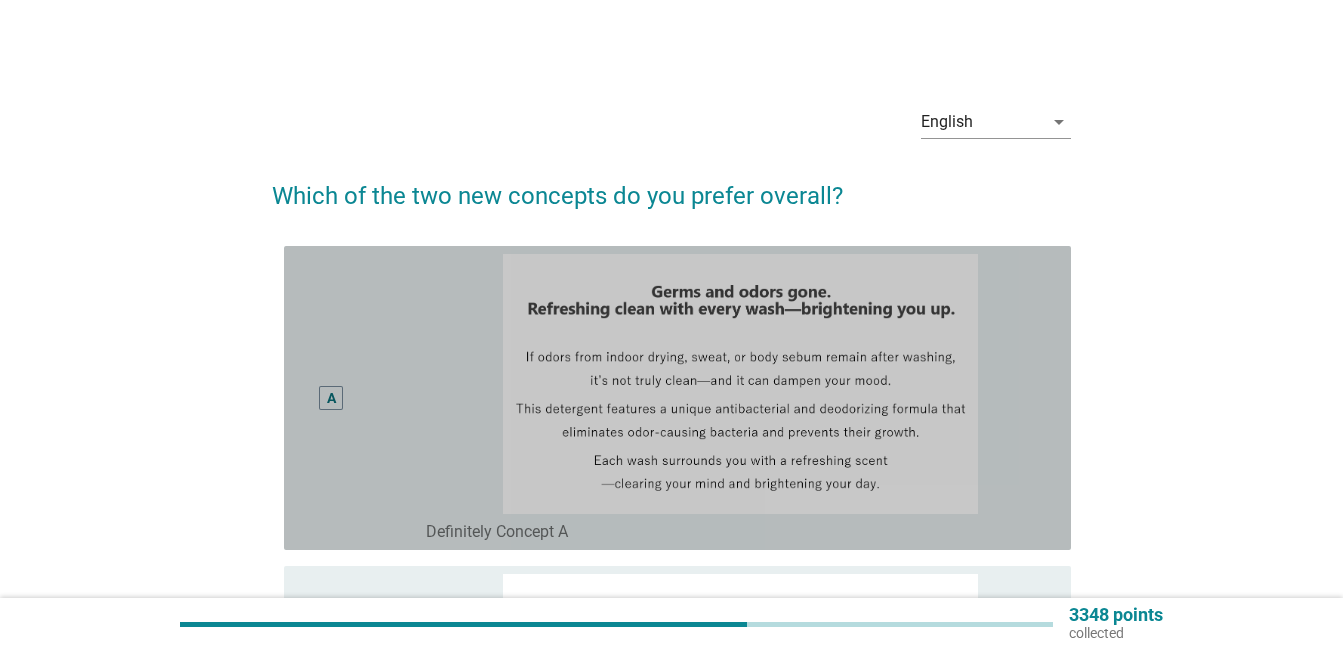 click on "A" at bounding box center (331, 398) 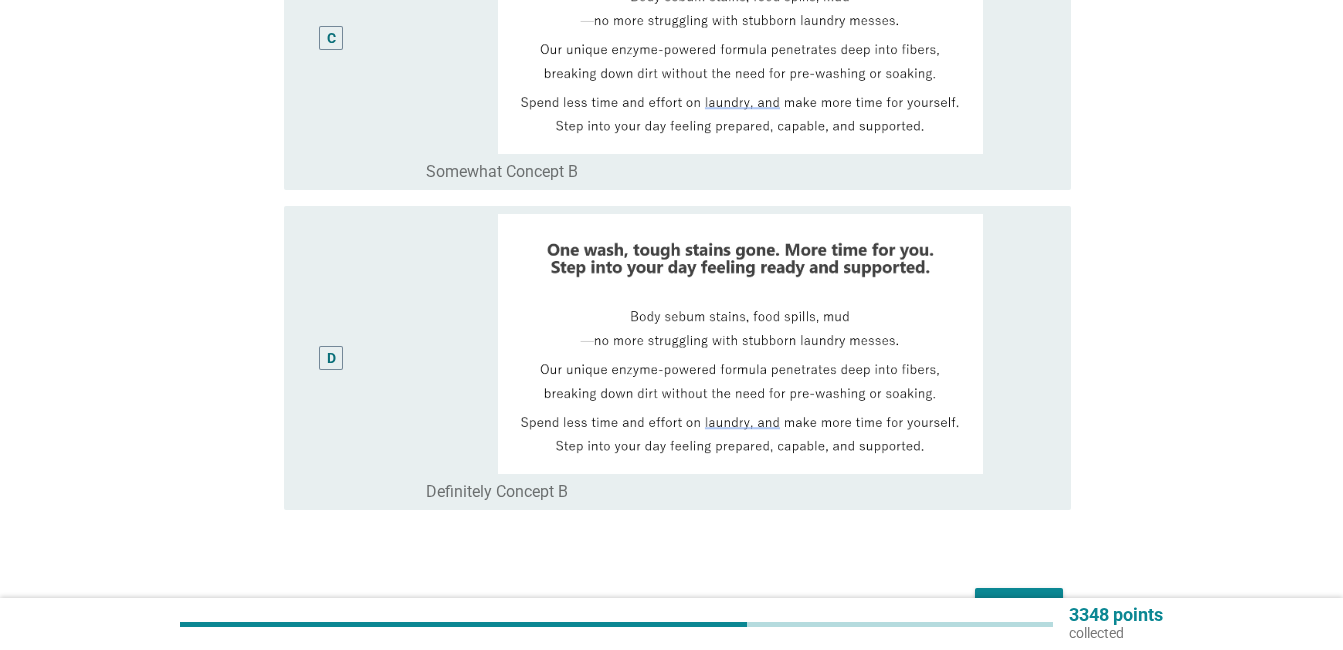 scroll, scrollTop: 1122, scrollLeft: 0, axis: vertical 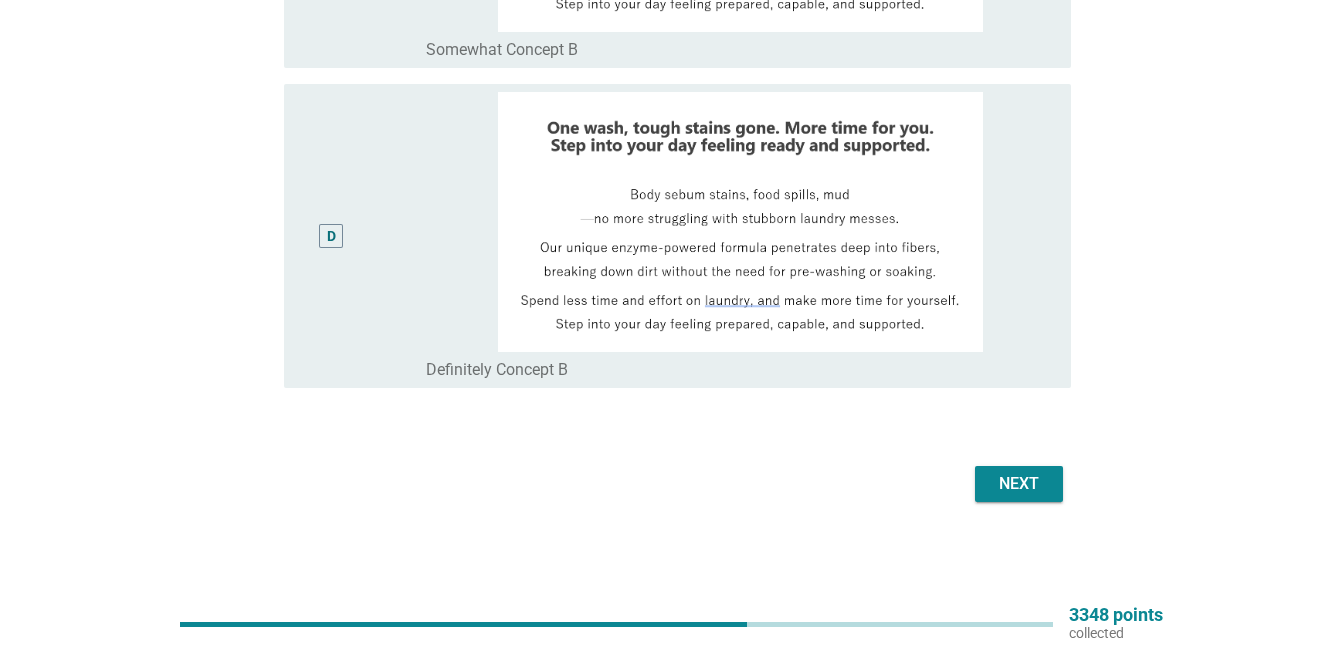 click on "Next" at bounding box center [1019, 484] 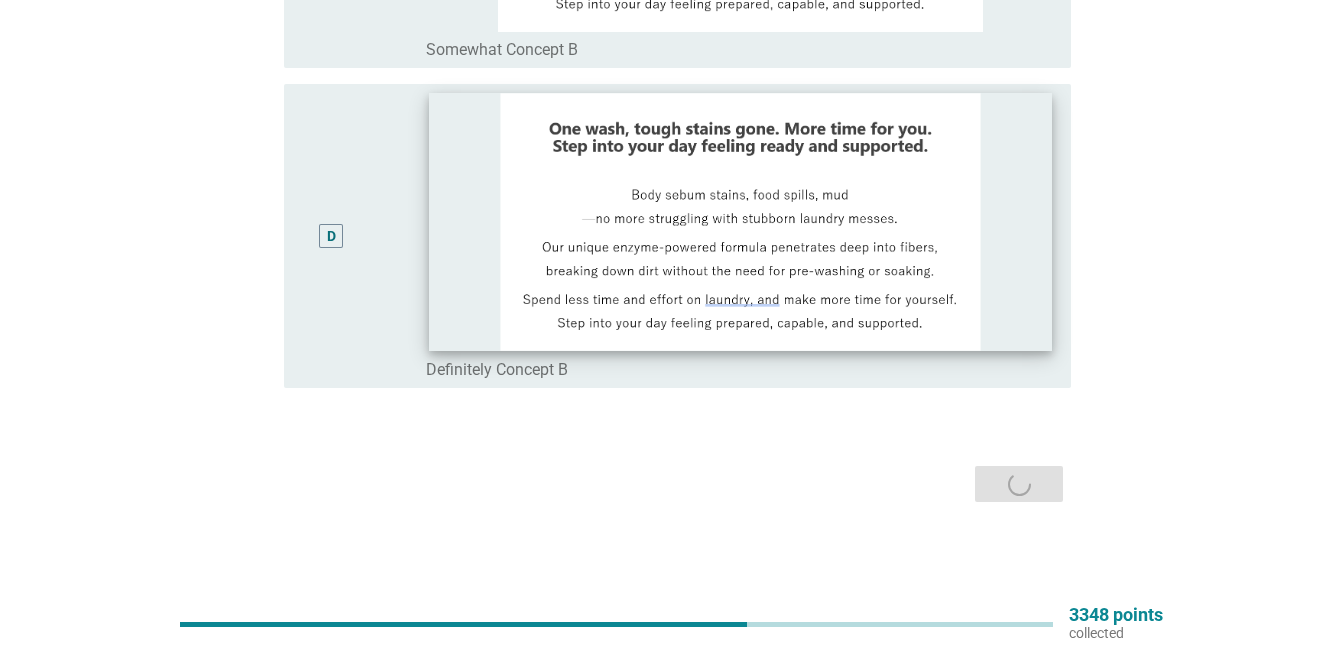 scroll, scrollTop: 0, scrollLeft: 0, axis: both 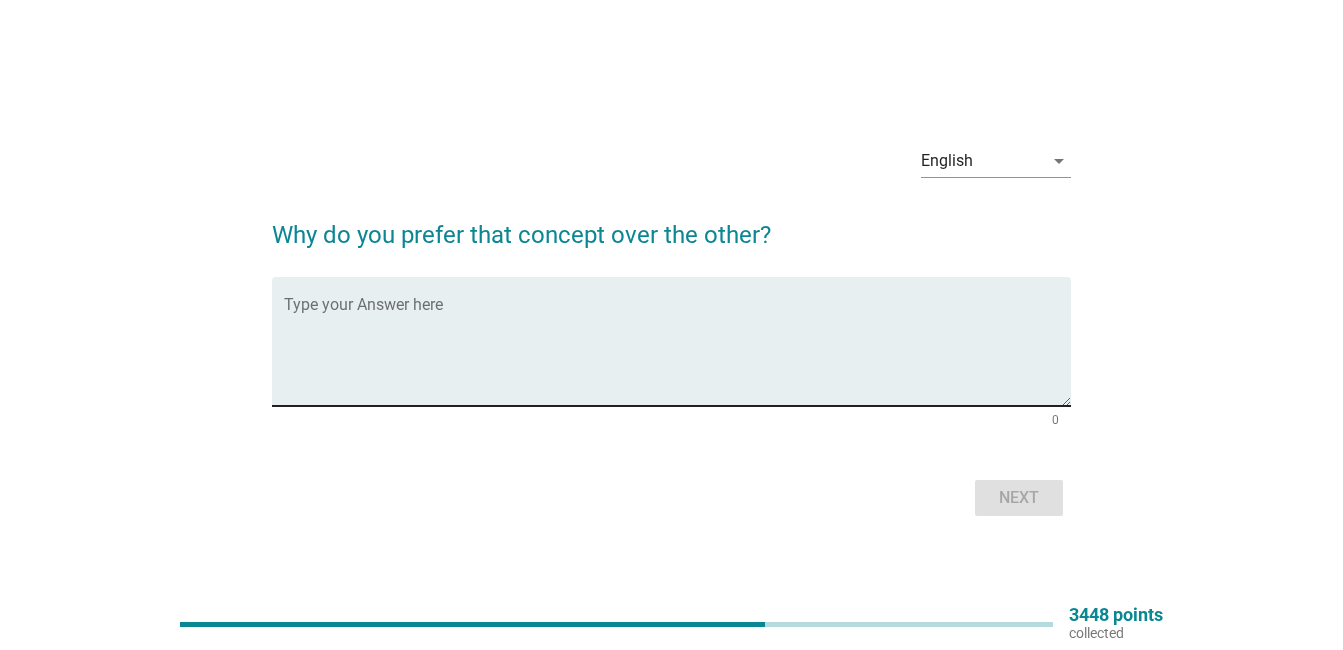 click at bounding box center [677, 353] 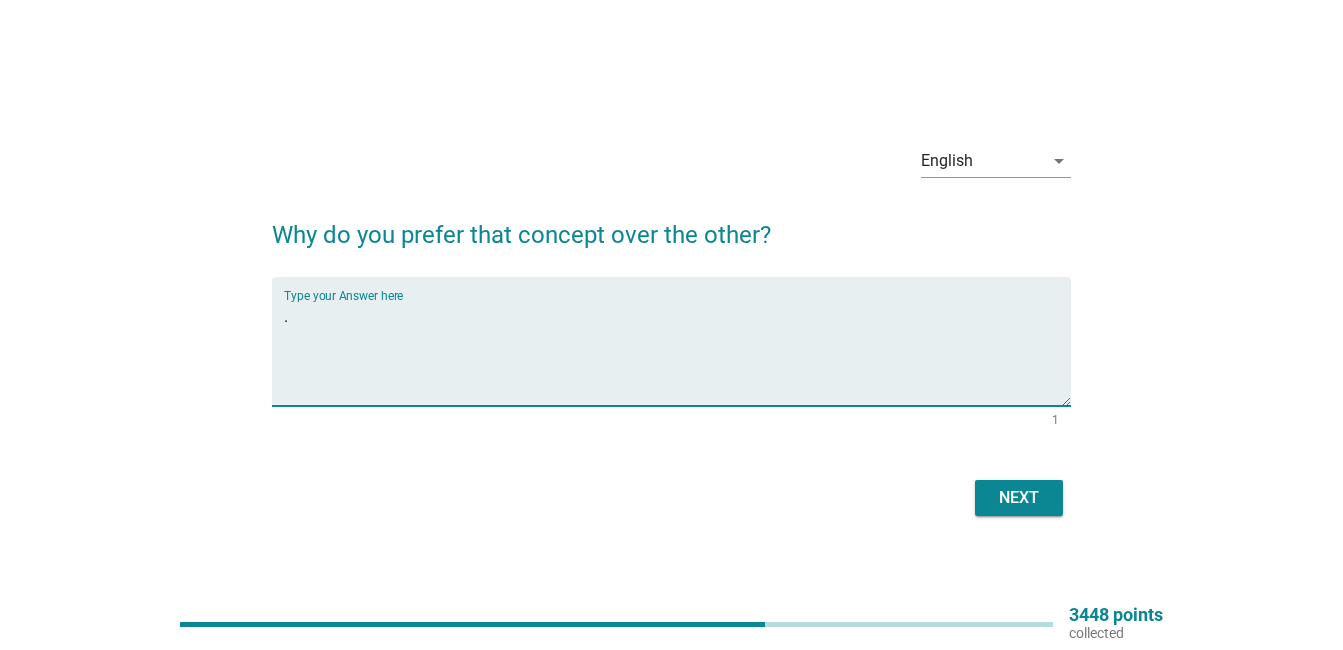 type on "." 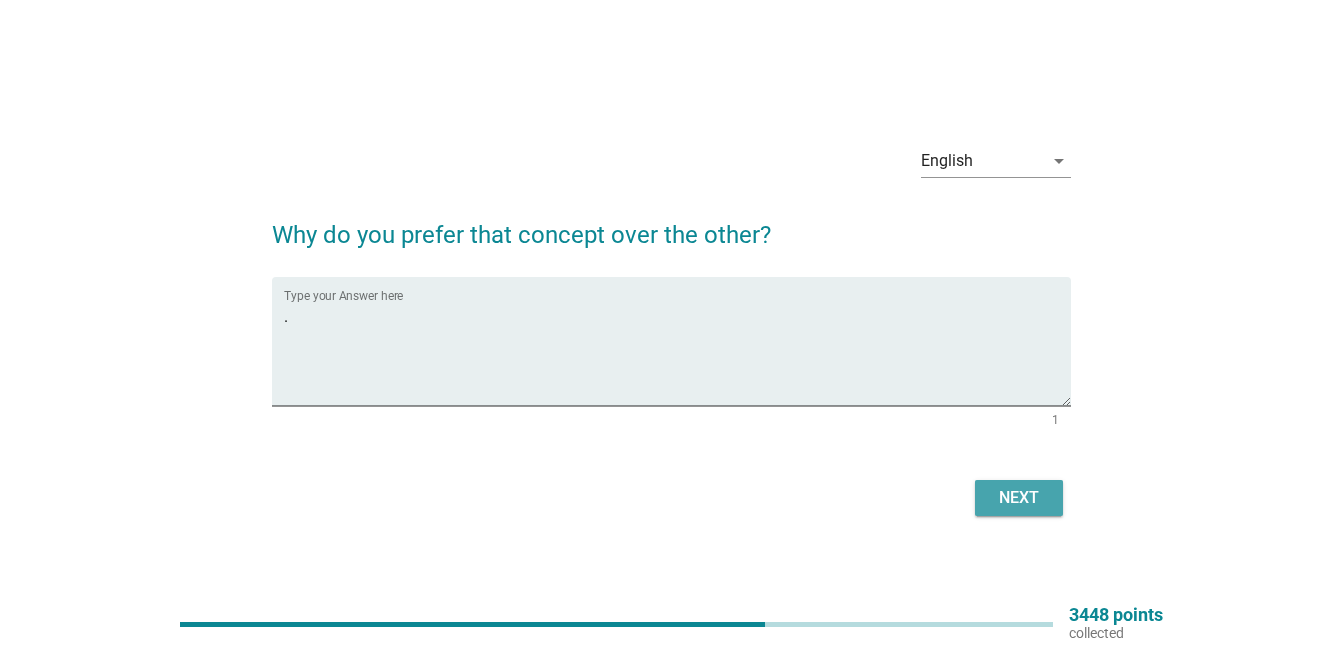 click on "Next" at bounding box center (1019, 498) 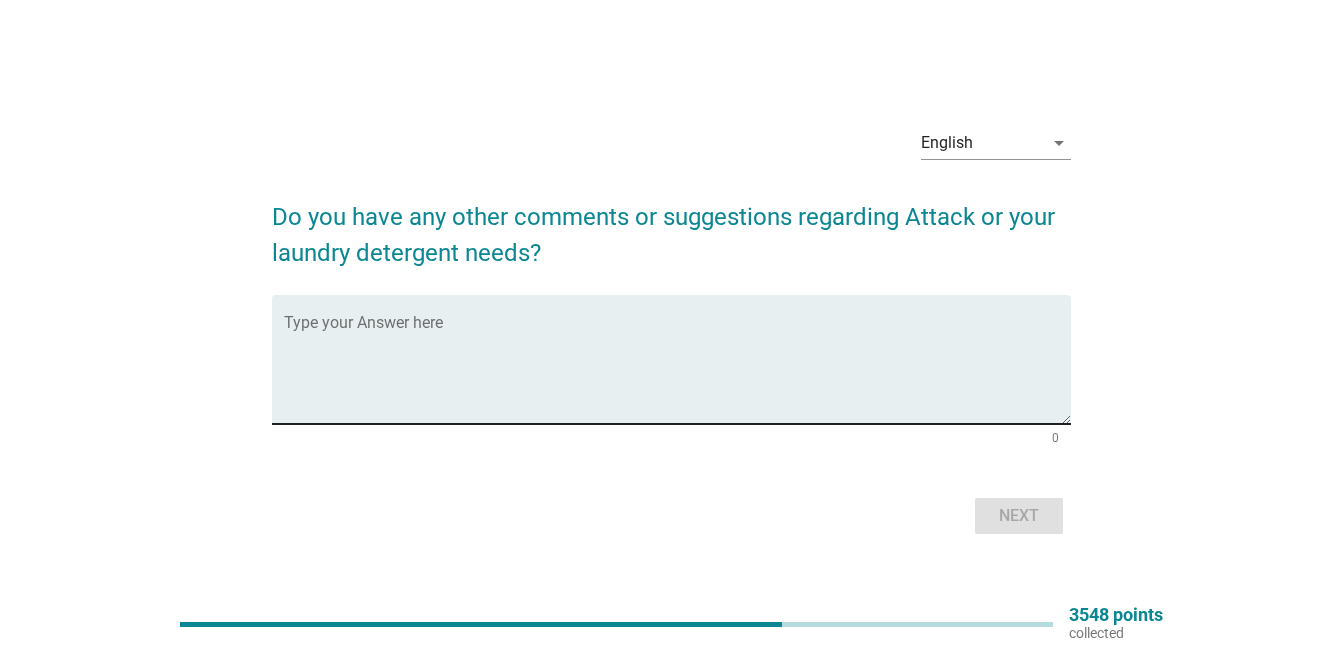 click at bounding box center (677, 371) 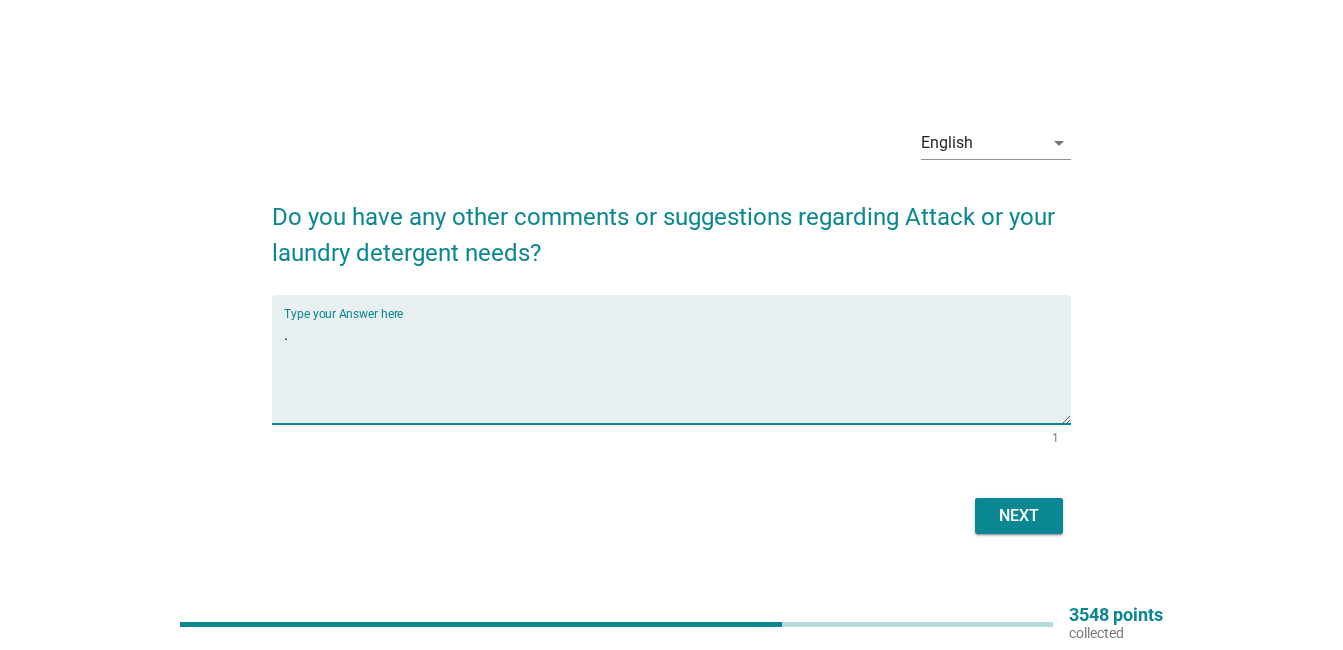 type on "." 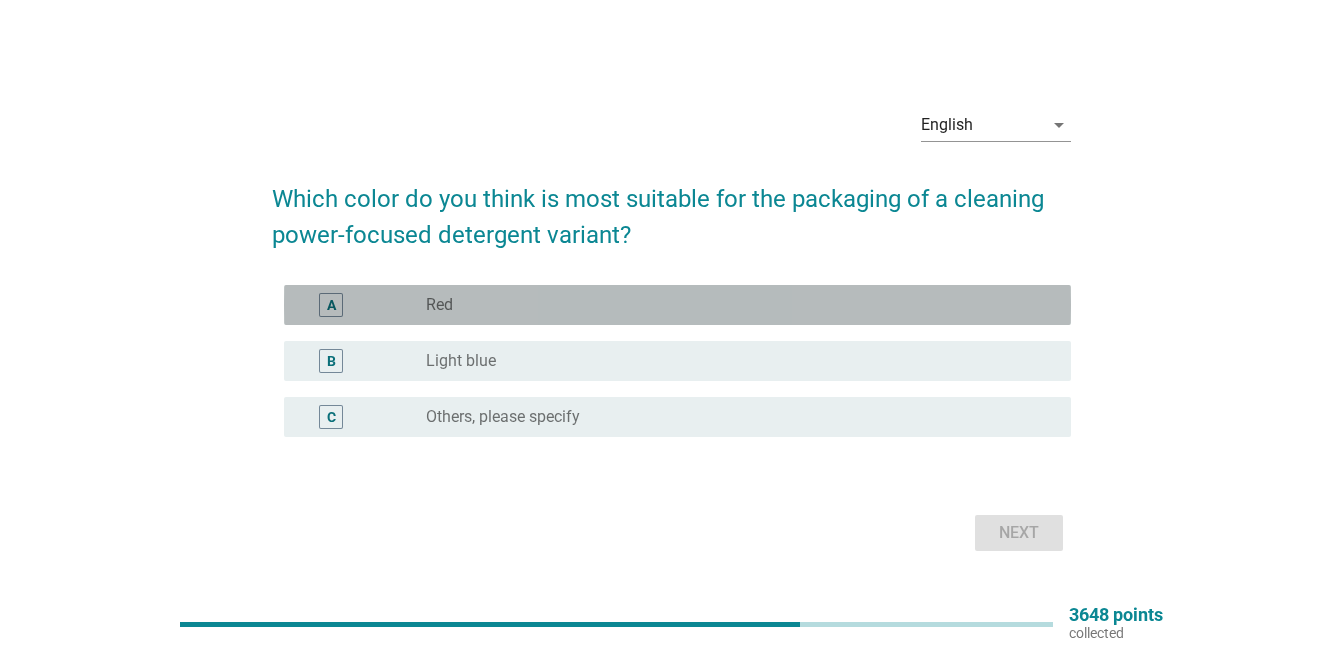 click on "radio_button_unchecked Red" at bounding box center [732, 305] 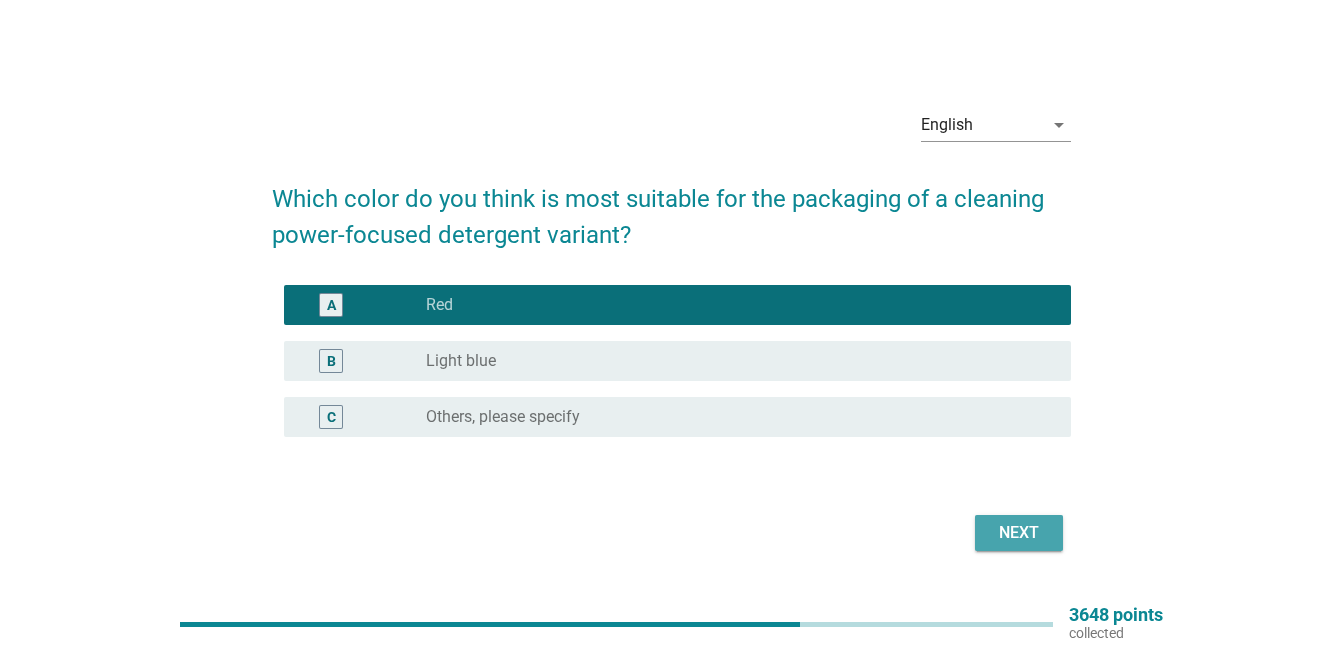 click on "Next" at bounding box center (1019, 533) 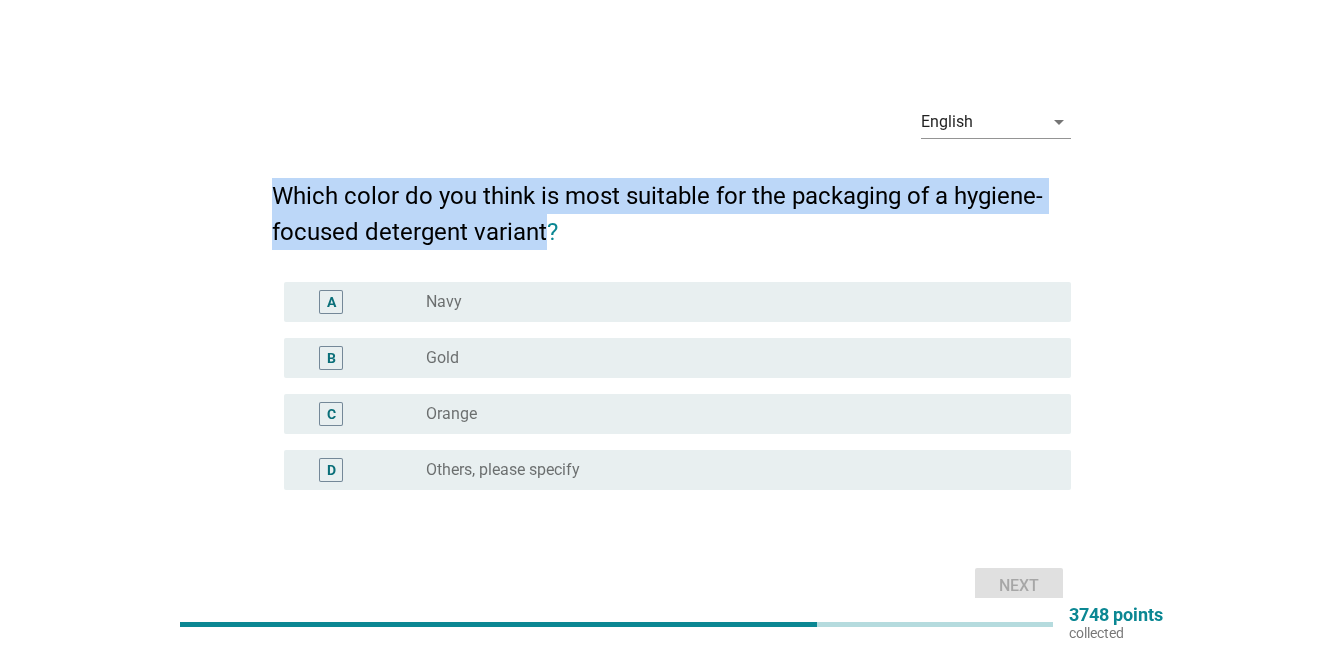 drag, startPoint x: 541, startPoint y: 231, endPoint x: 233, endPoint y: 184, distance: 311.5654 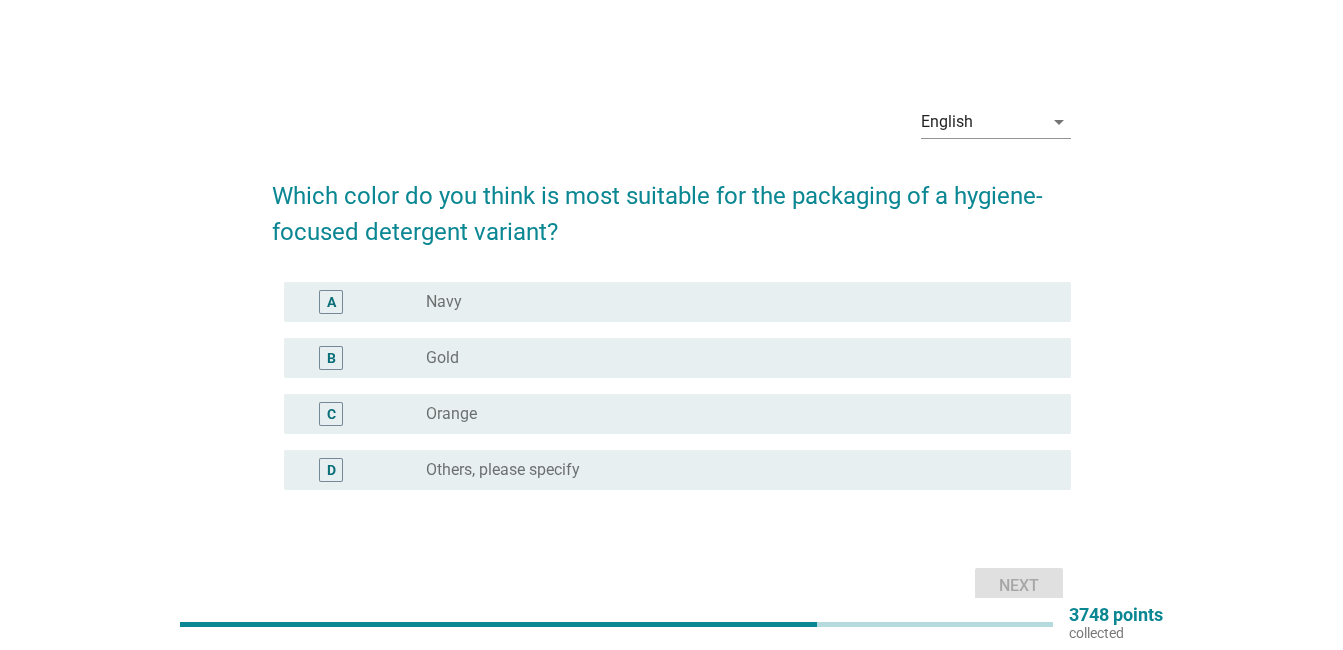 click on "radio_button_unchecked Navy" at bounding box center [740, 302] 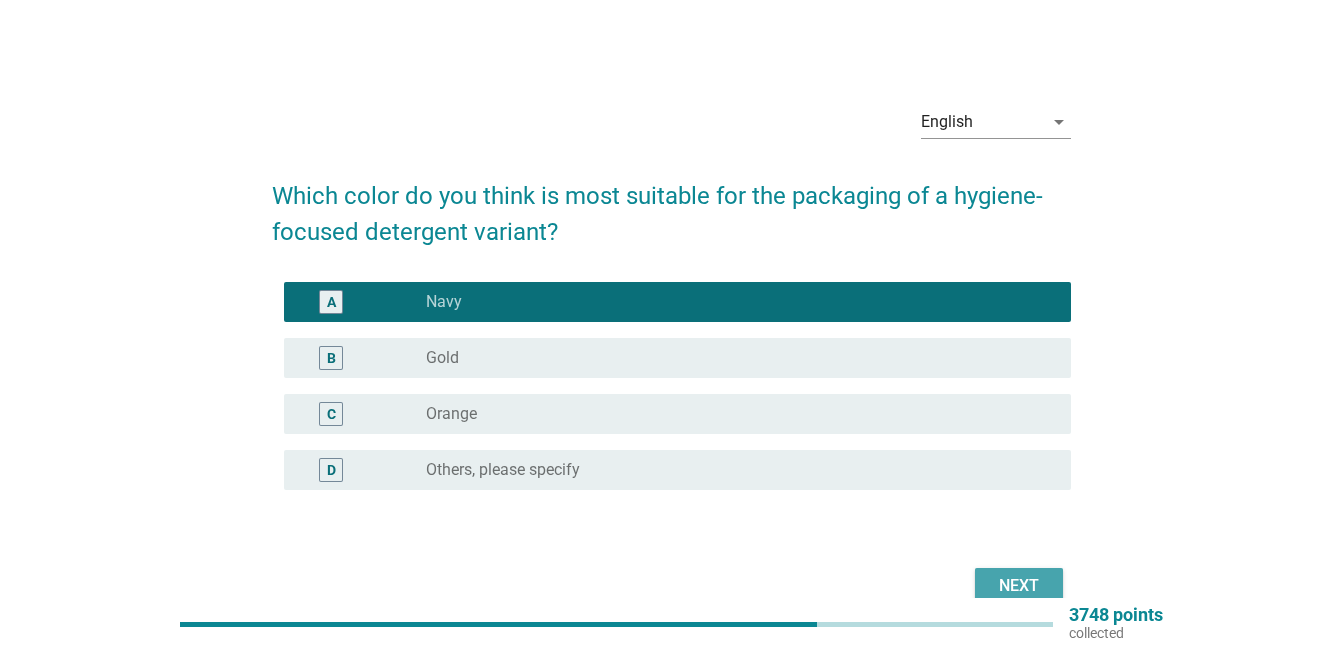 click on "Next" at bounding box center (1019, 586) 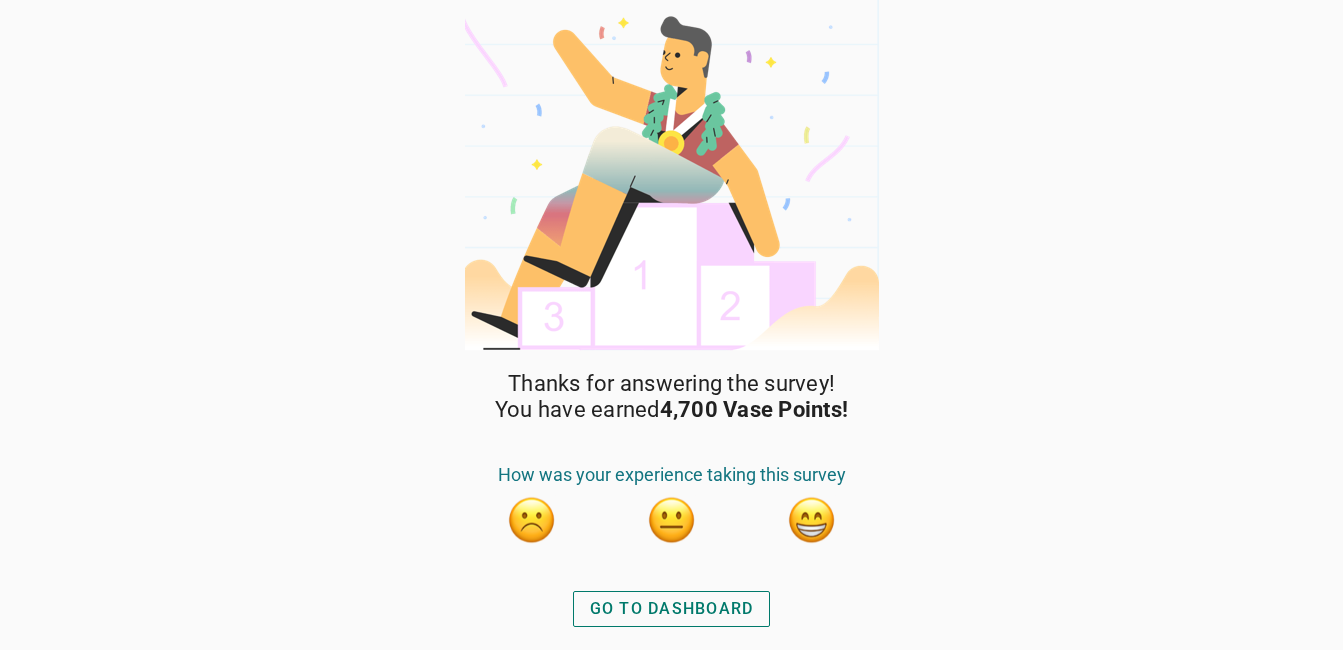click at bounding box center (812, 520) 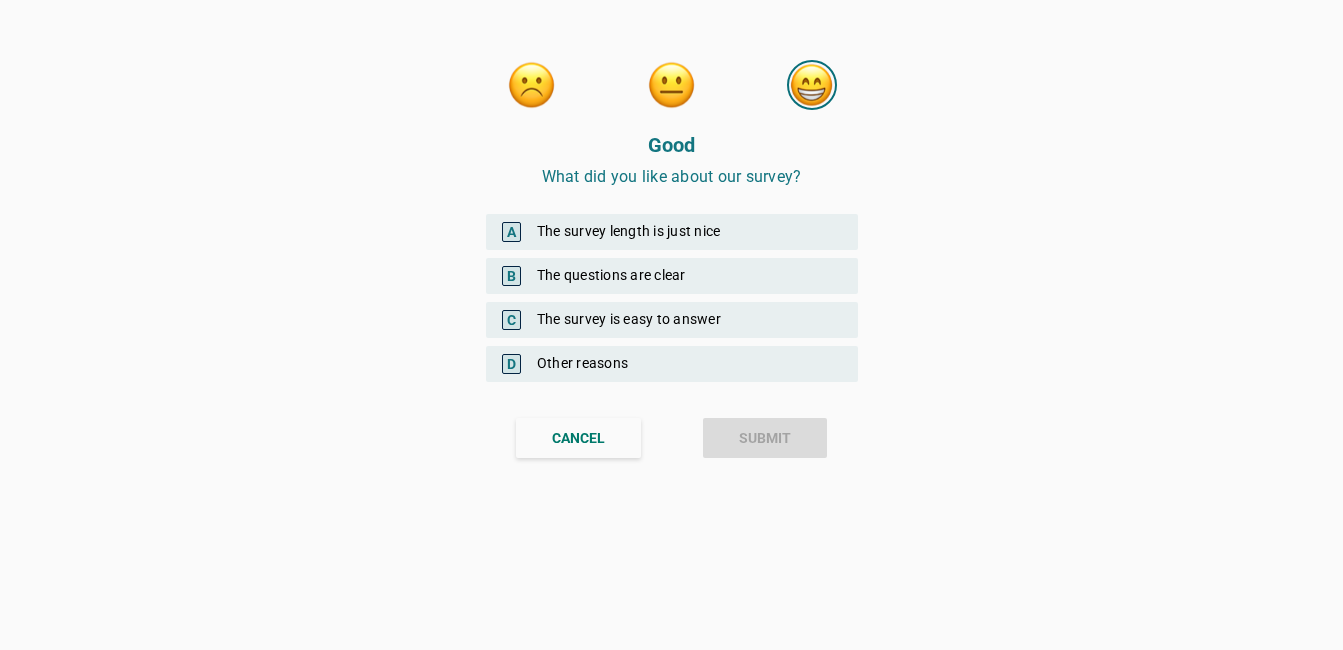 click on "B
The questions are clear" at bounding box center (672, 276) 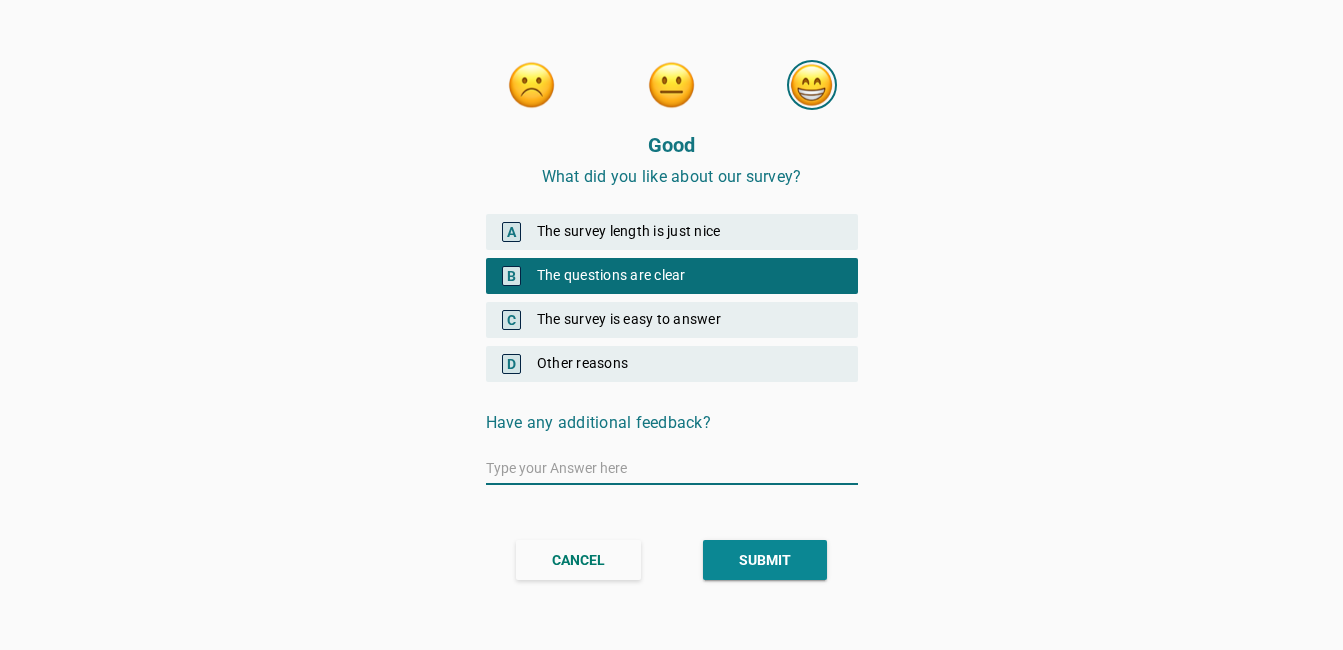 click on "SUBMIT" at bounding box center (765, 560) 